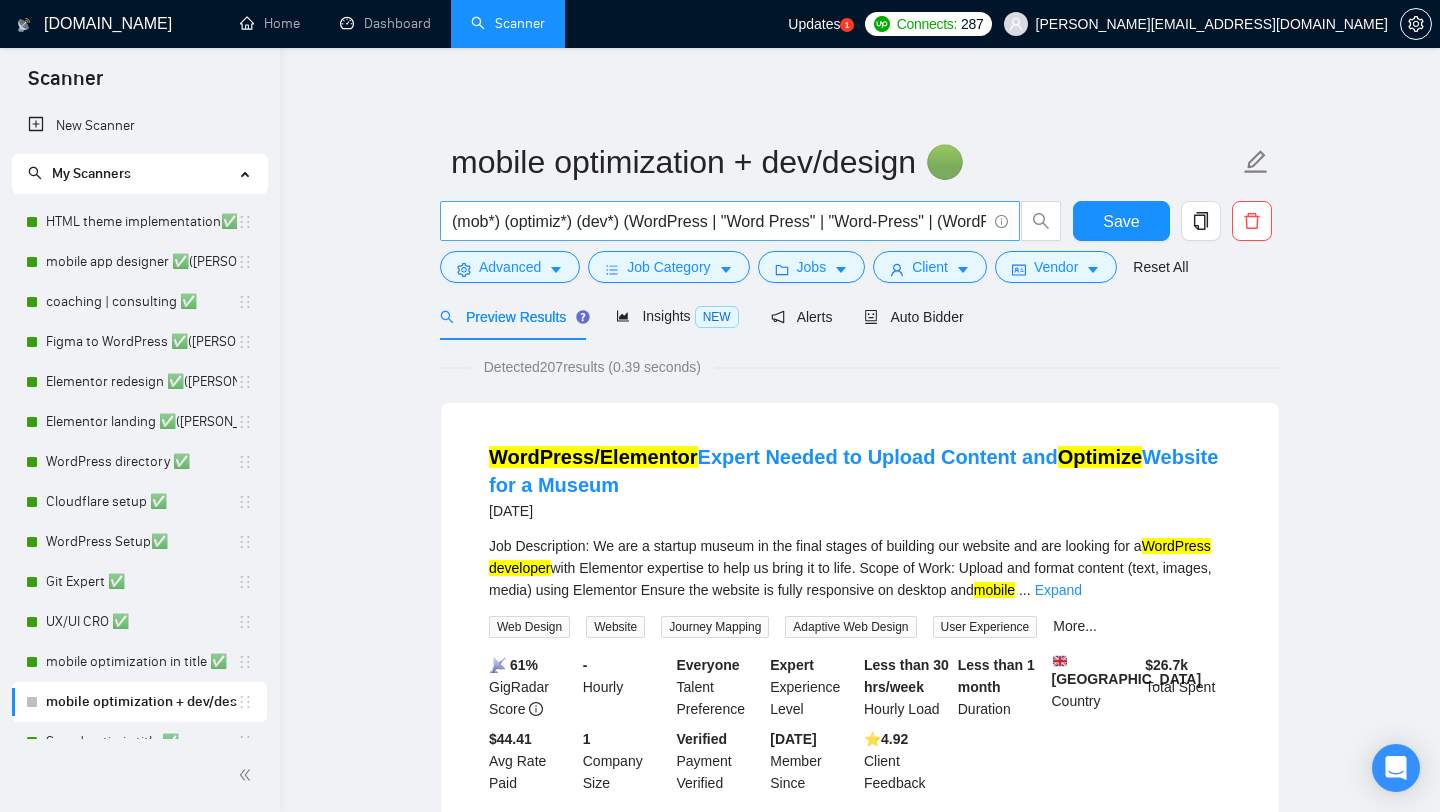 scroll, scrollTop: 0, scrollLeft: 0, axis: both 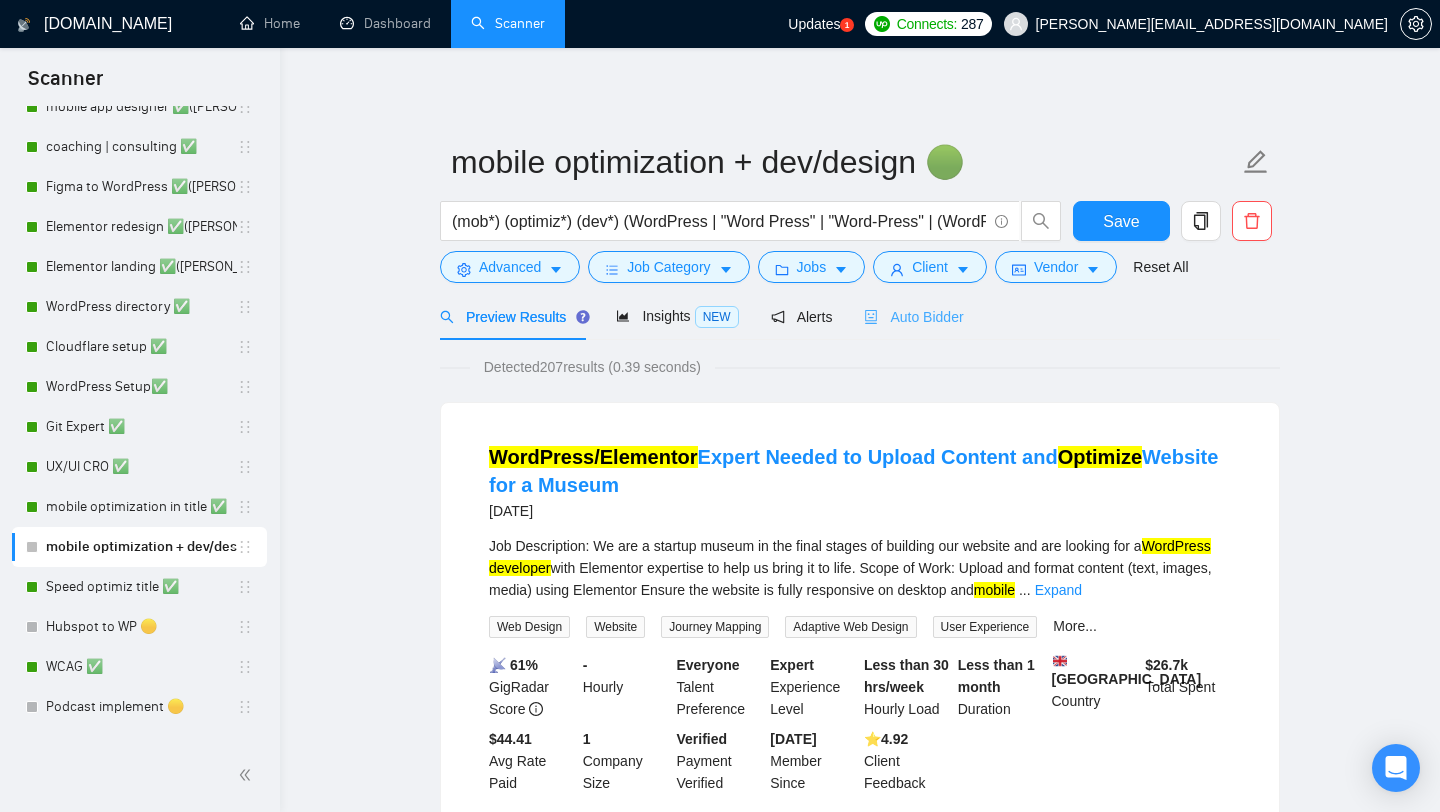 click on "Auto Bidder" at bounding box center (913, 316) 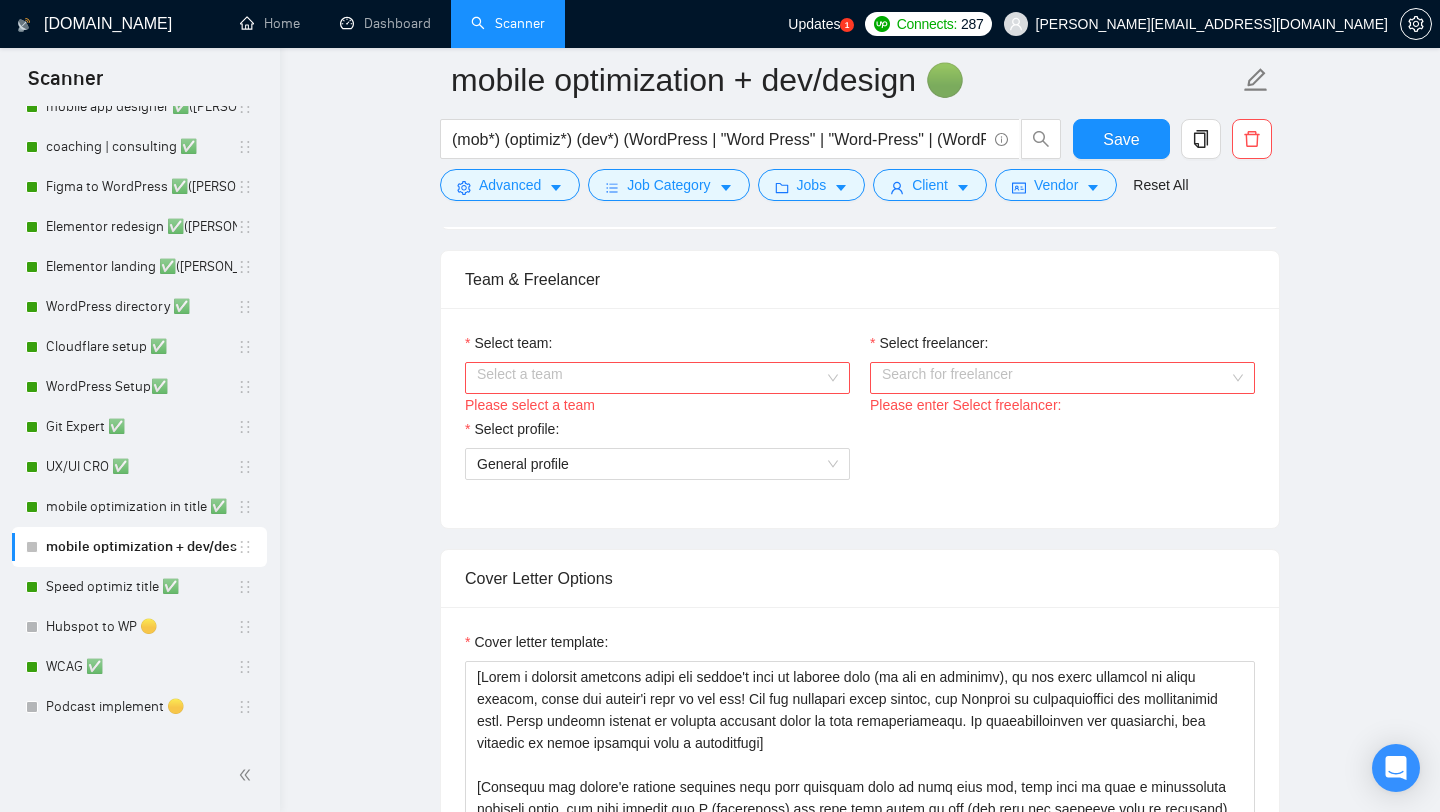 scroll, scrollTop: 972, scrollLeft: 0, axis: vertical 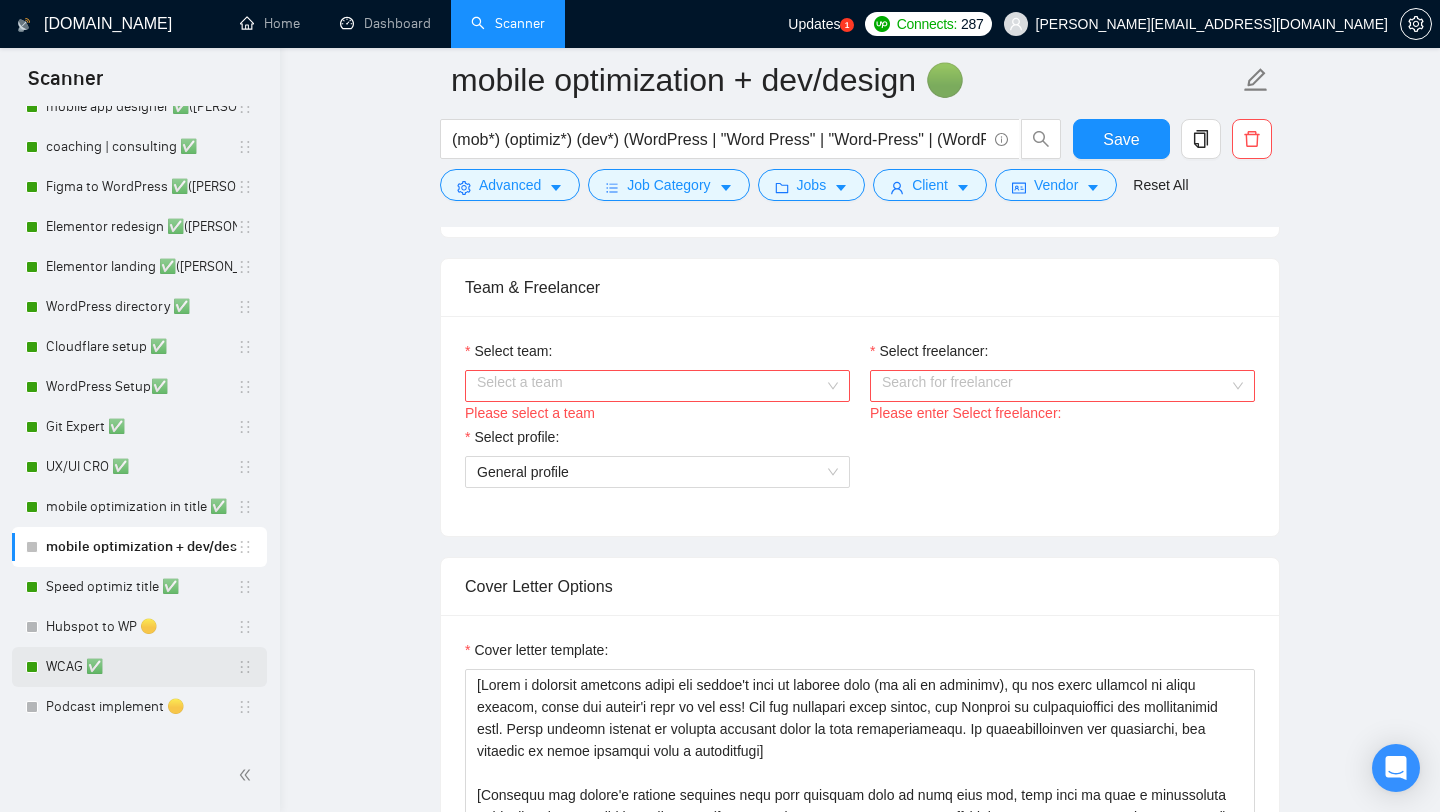click on "WCAG ✅" at bounding box center [141, 667] 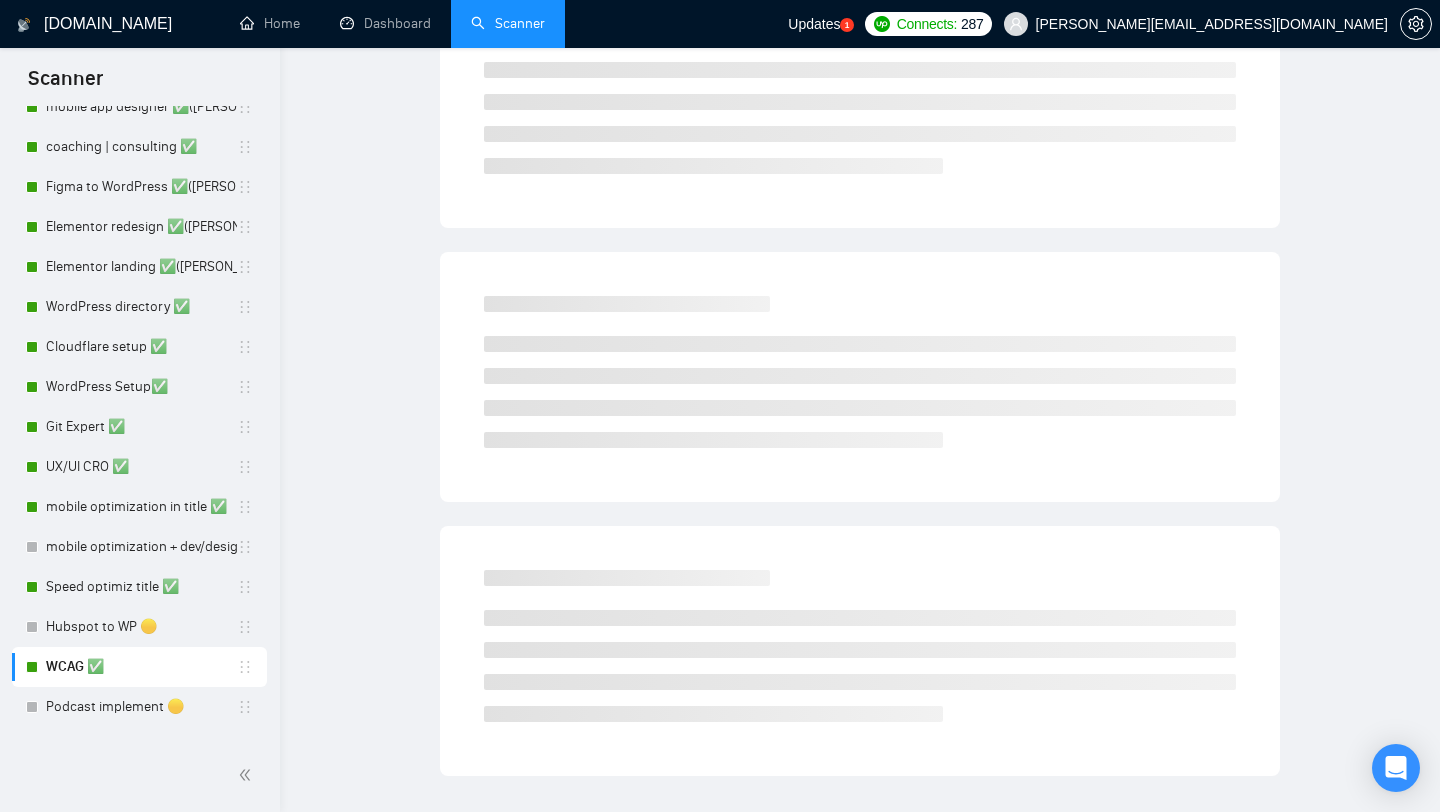scroll, scrollTop: 0, scrollLeft: 0, axis: both 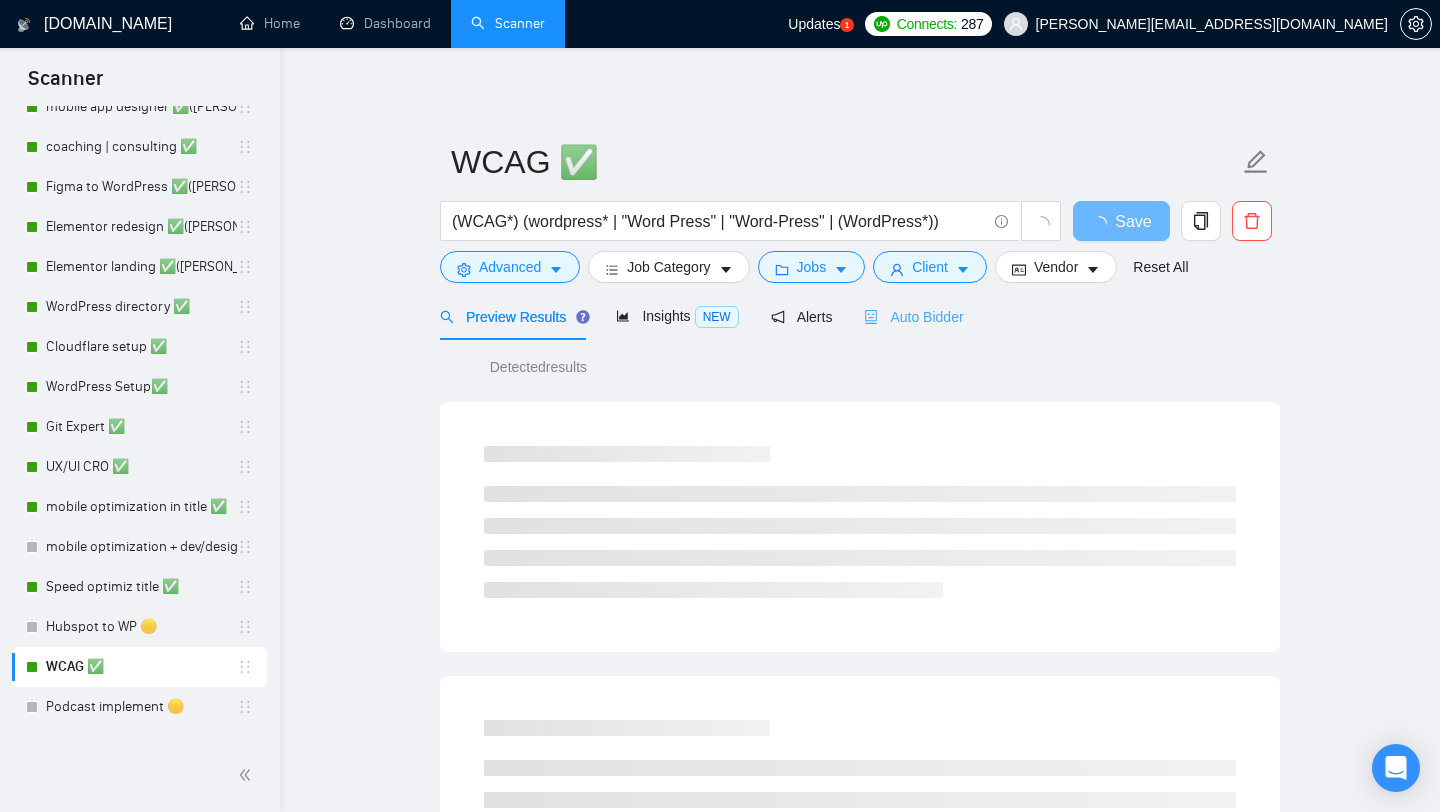 click on "Auto Bidder" at bounding box center [913, 316] 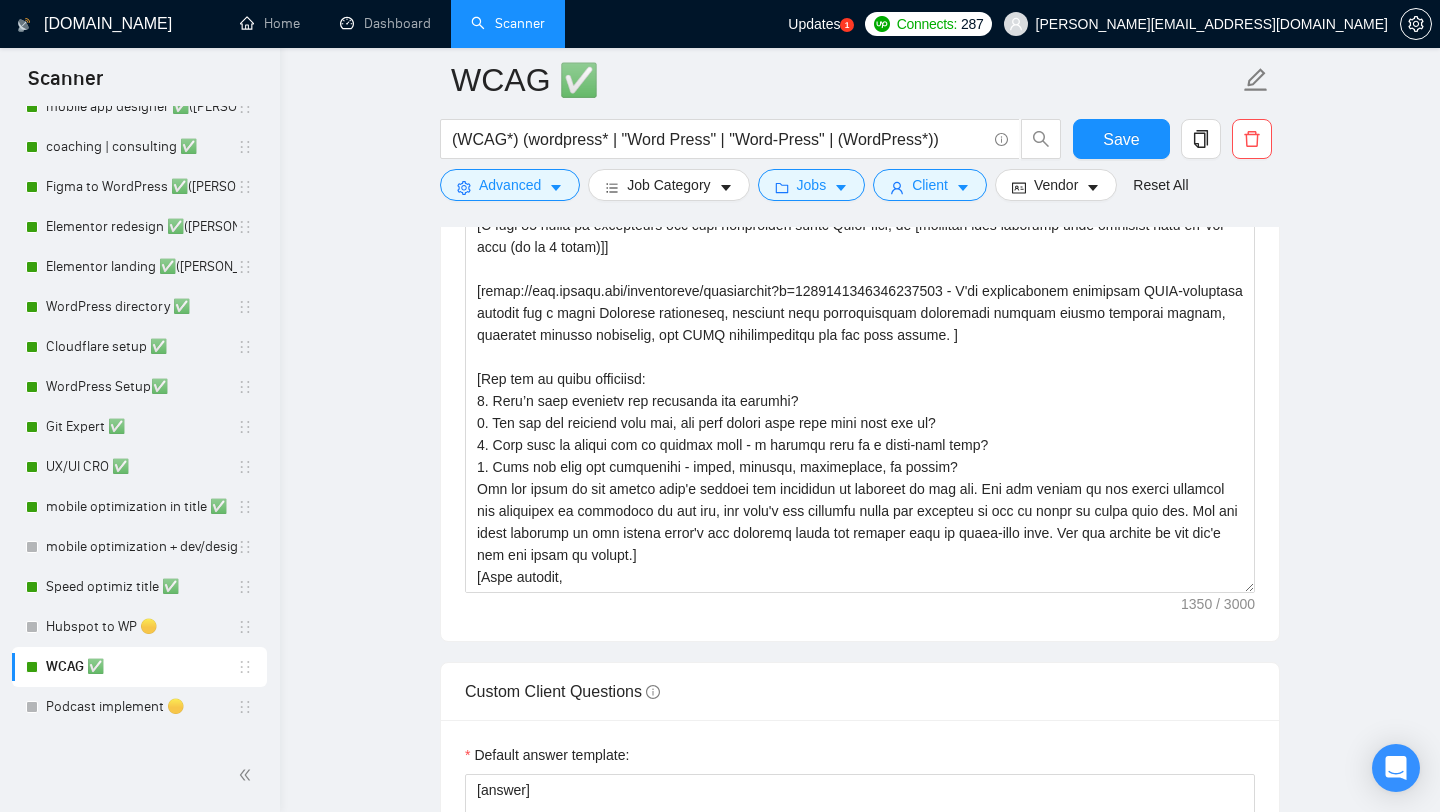 scroll, scrollTop: 1416, scrollLeft: 0, axis: vertical 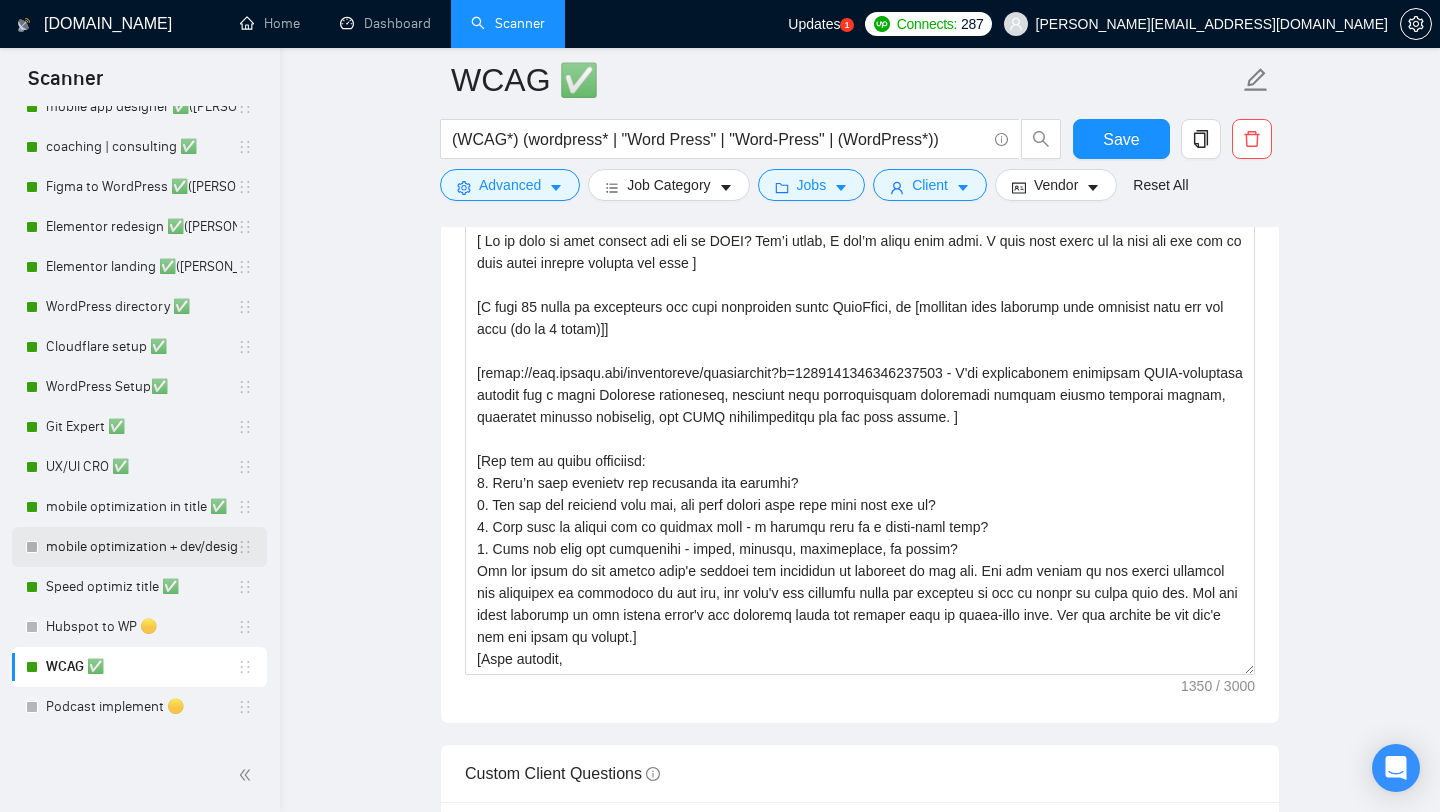 click on "mobile optimization + dev/design 🟢" at bounding box center (141, 547) 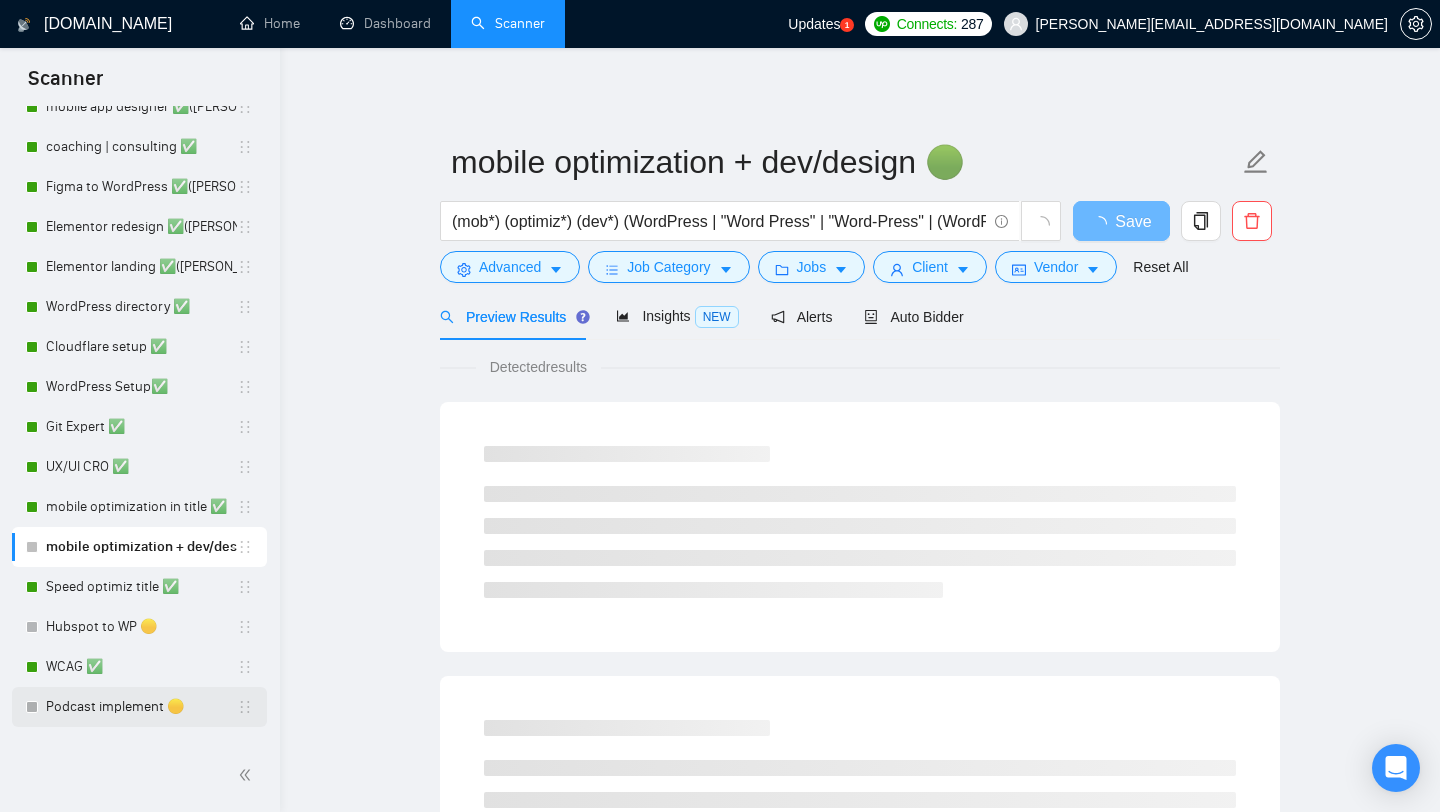 click on "Podcast implement 🟡" at bounding box center (141, 707) 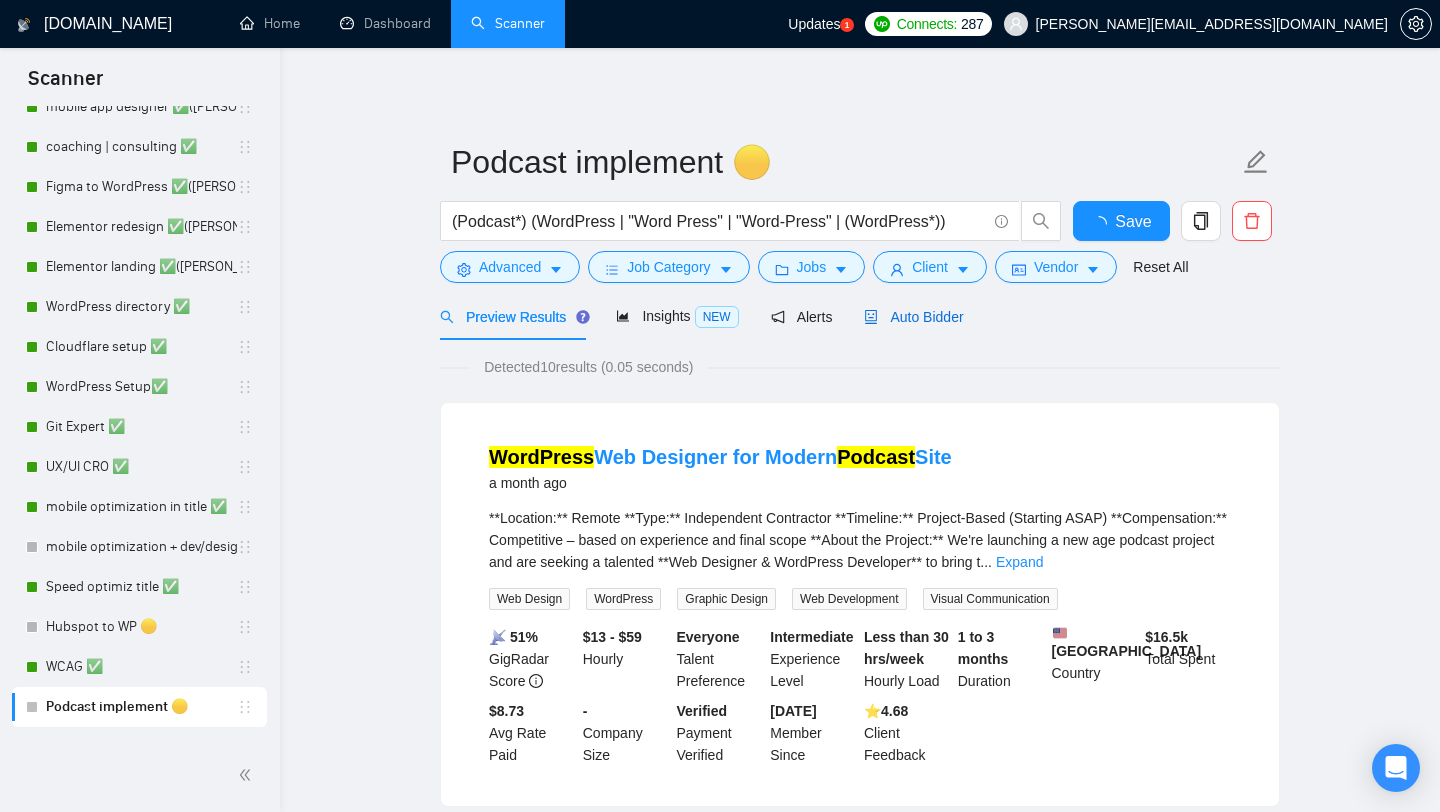 click on "Auto Bidder" at bounding box center (913, 317) 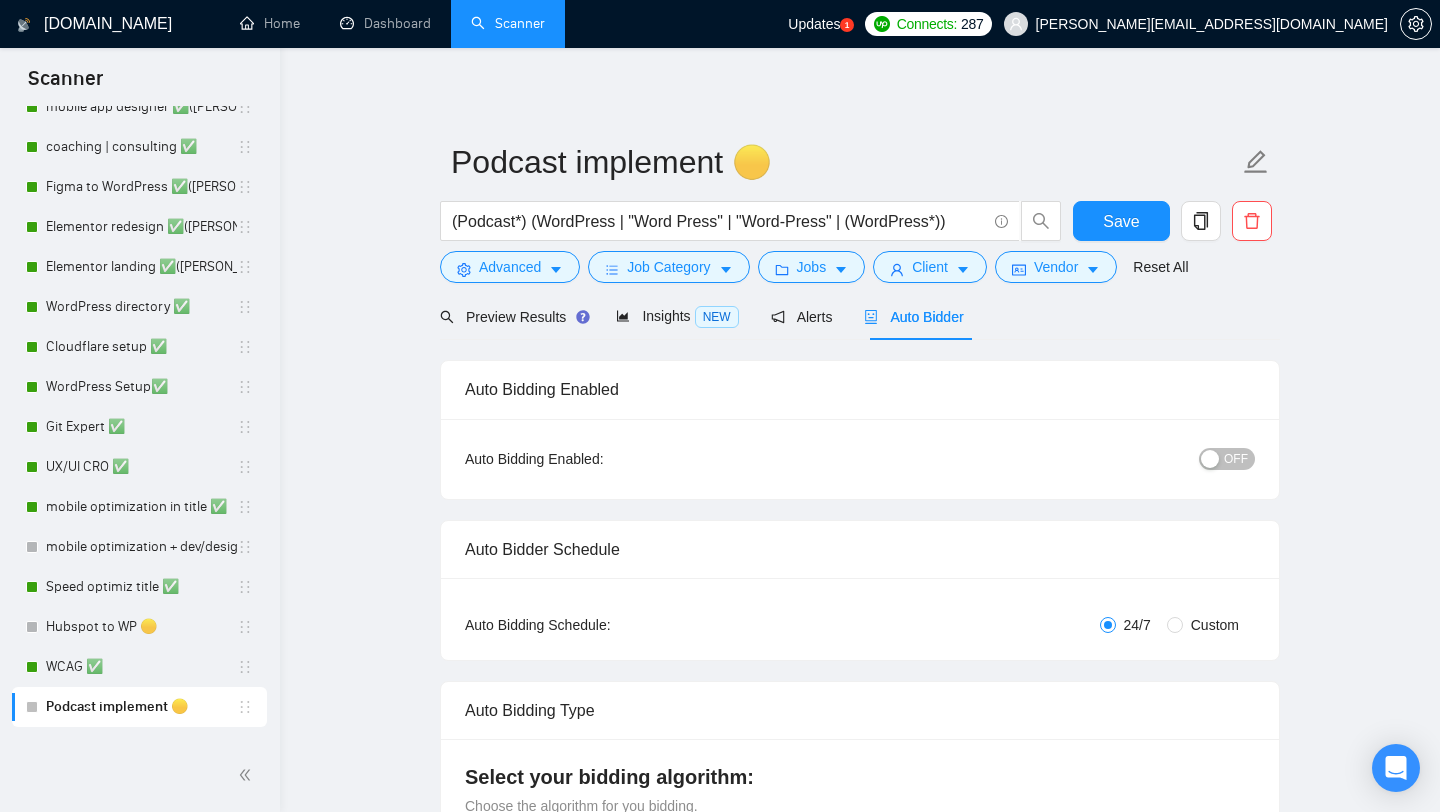 type 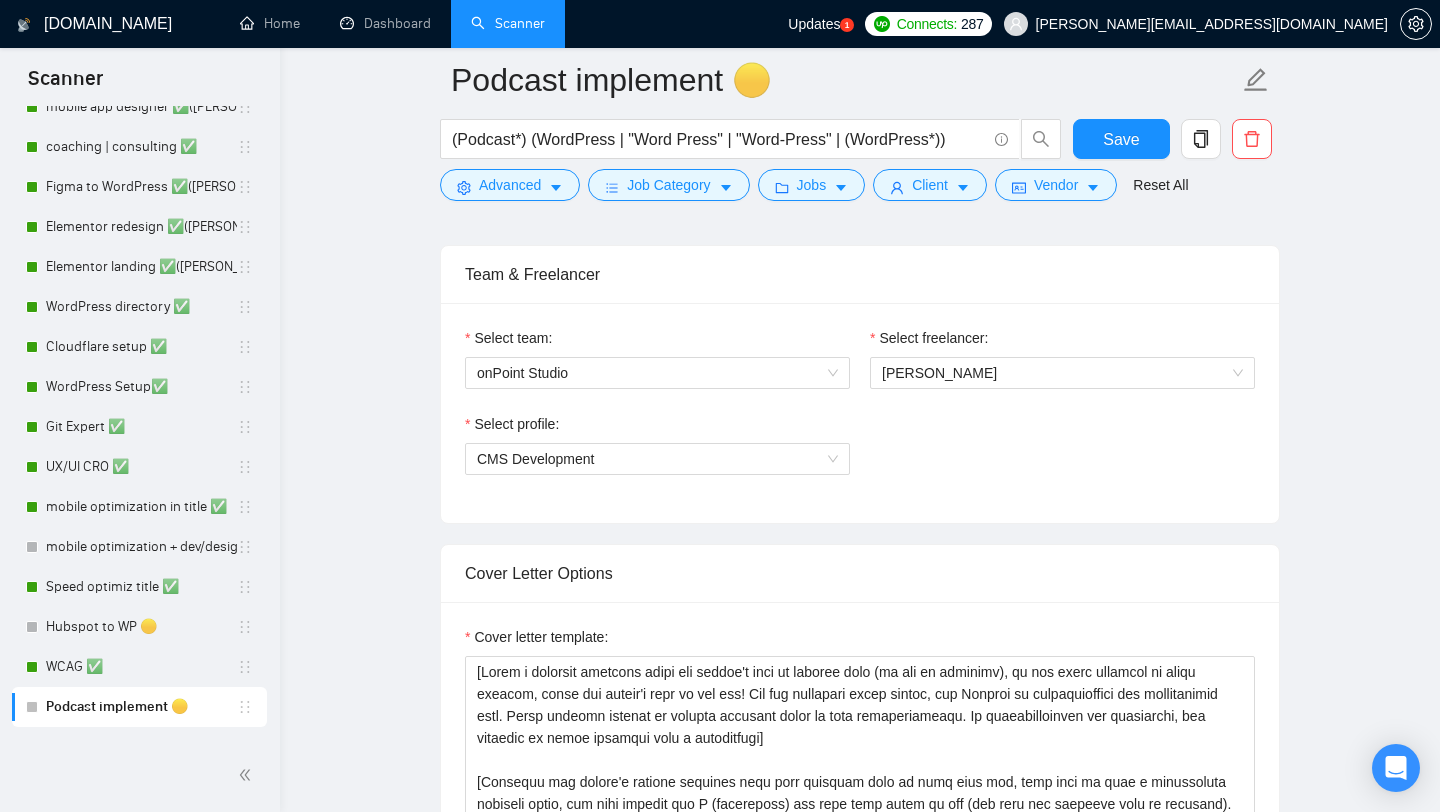 scroll, scrollTop: 984, scrollLeft: 0, axis: vertical 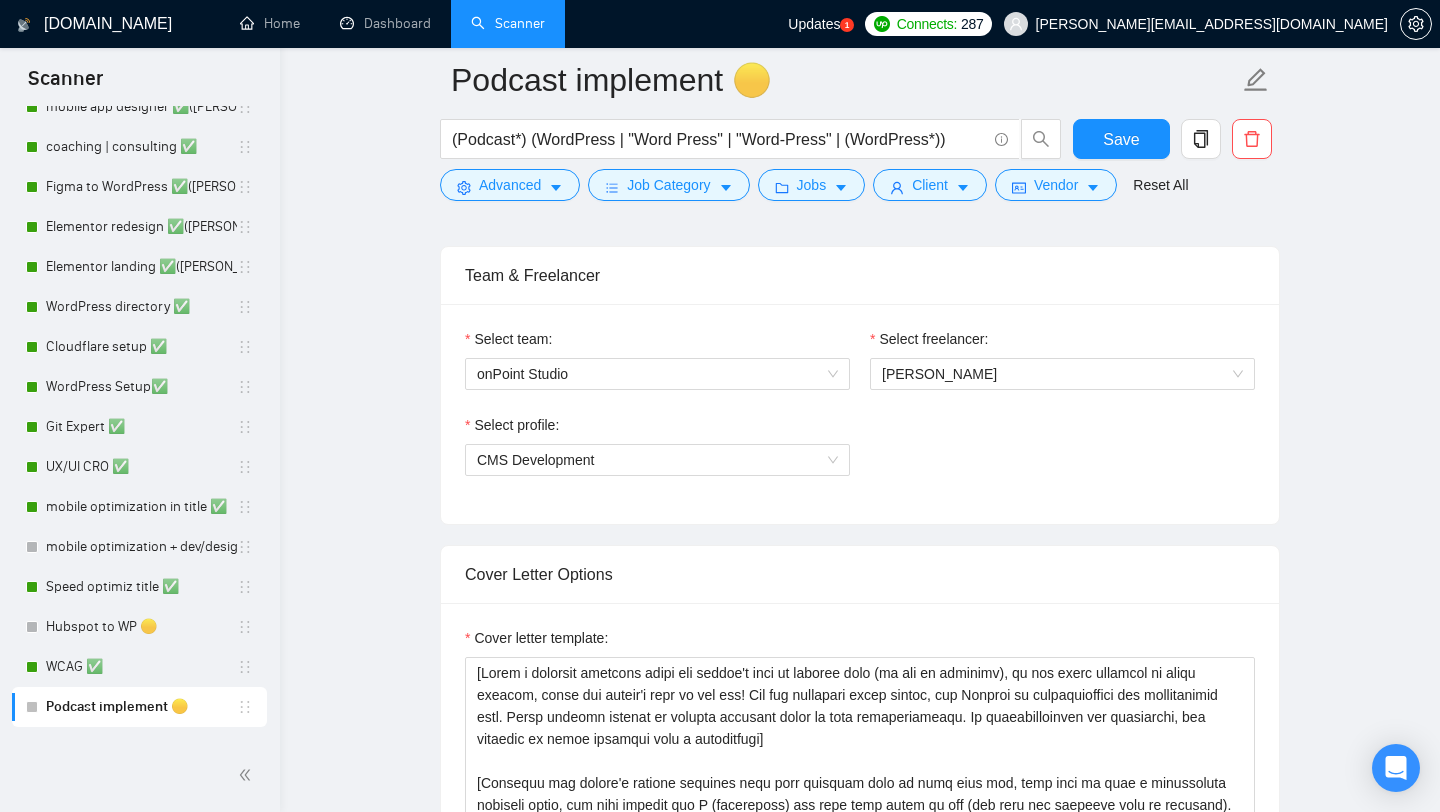 click on "Select profile:" at bounding box center (657, 429) 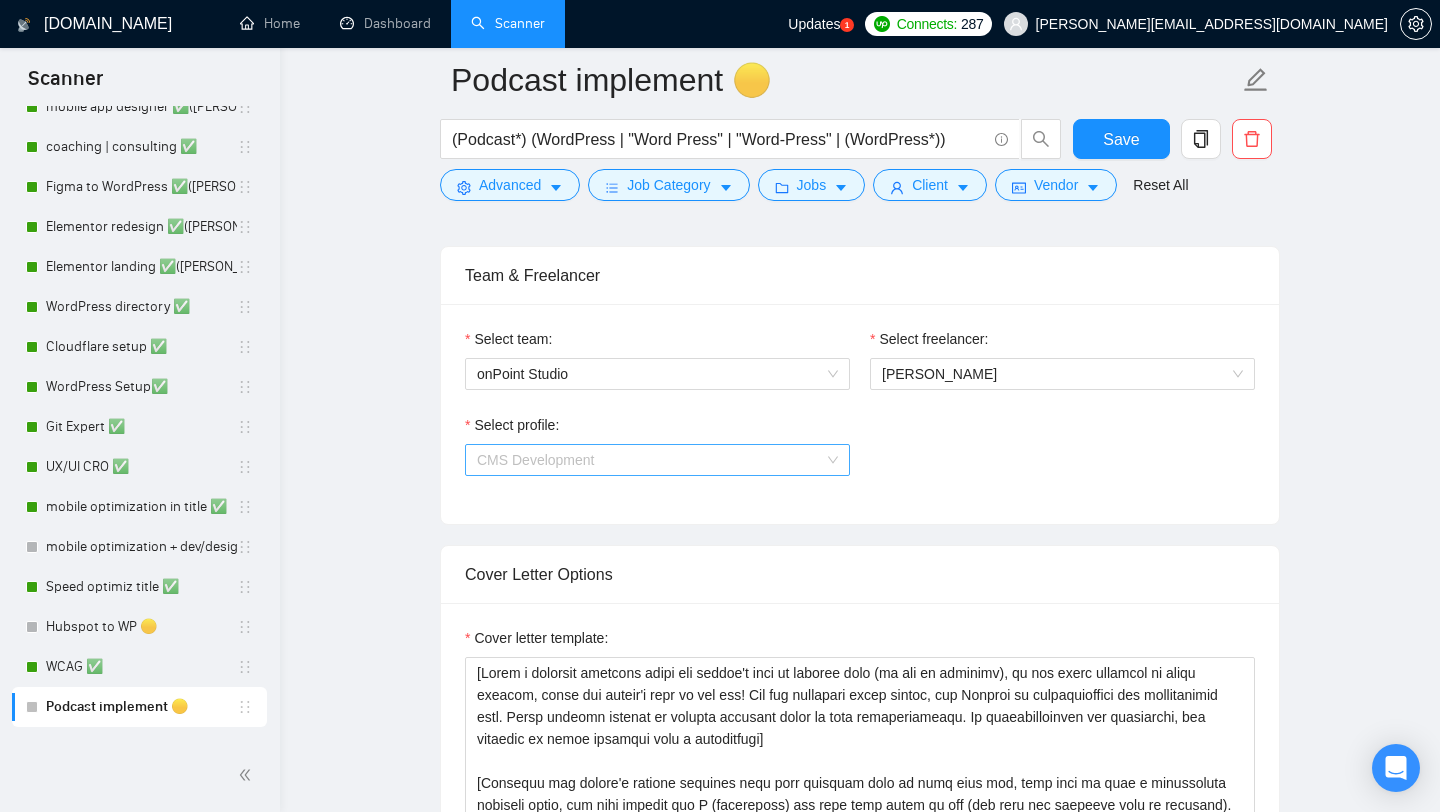click on "CMS Development" at bounding box center [657, 460] 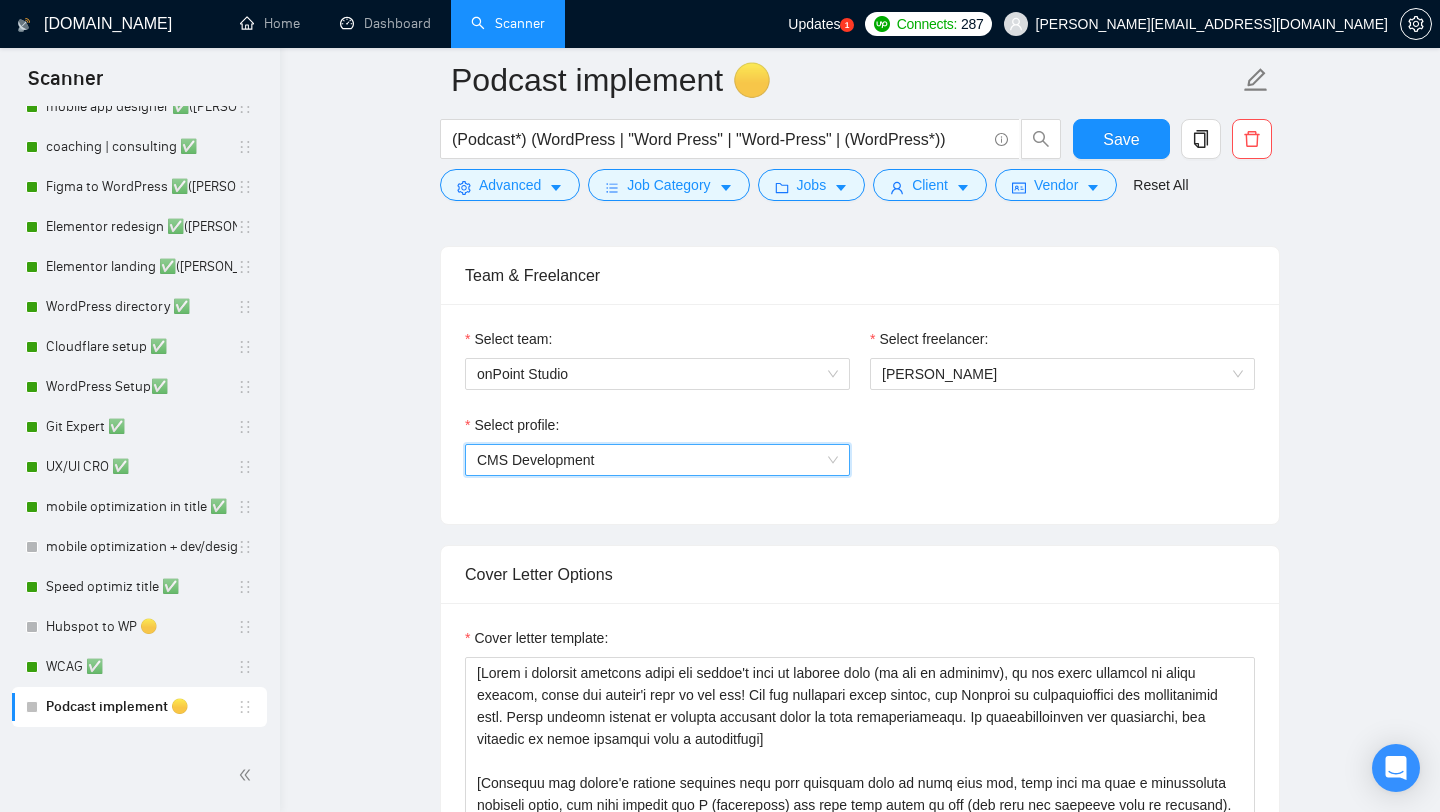 click on "CMS Development" at bounding box center [657, 460] 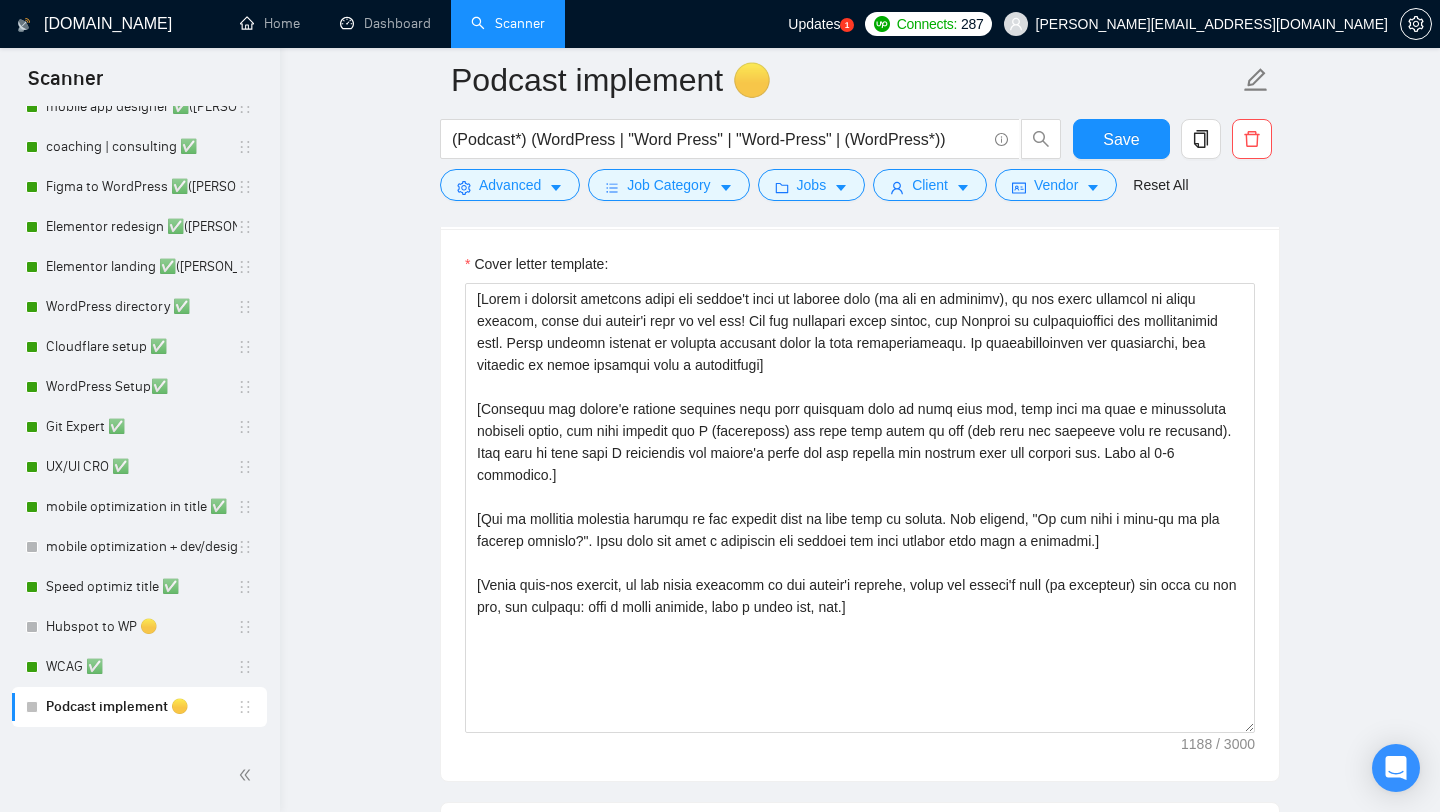 scroll, scrollTop: 1370, scrollLeft: 0, axis: vertical 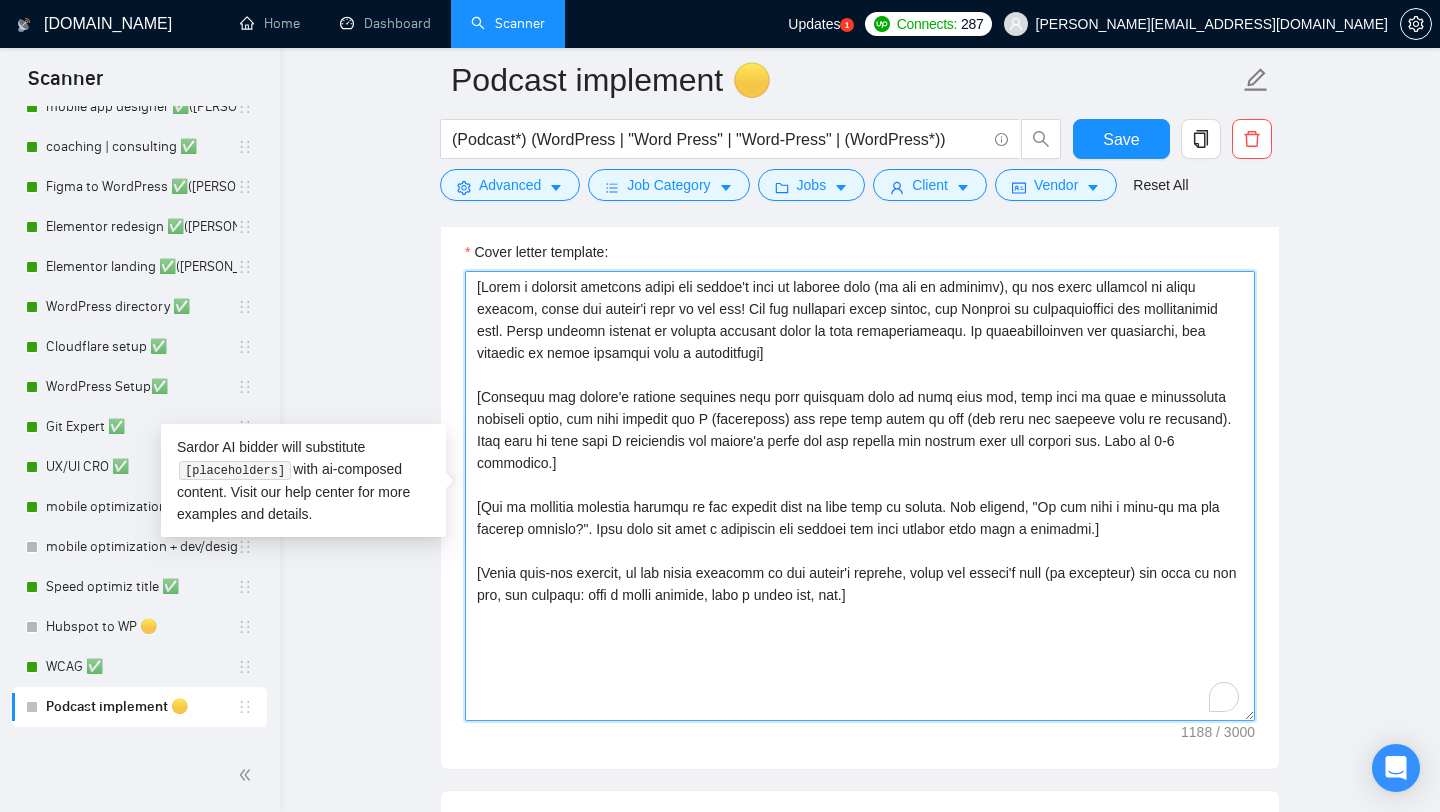 drag, startPoint x: 964, startPoint y: 583, endPoint x: 385, endPoint y: 285, distance: 651.1874 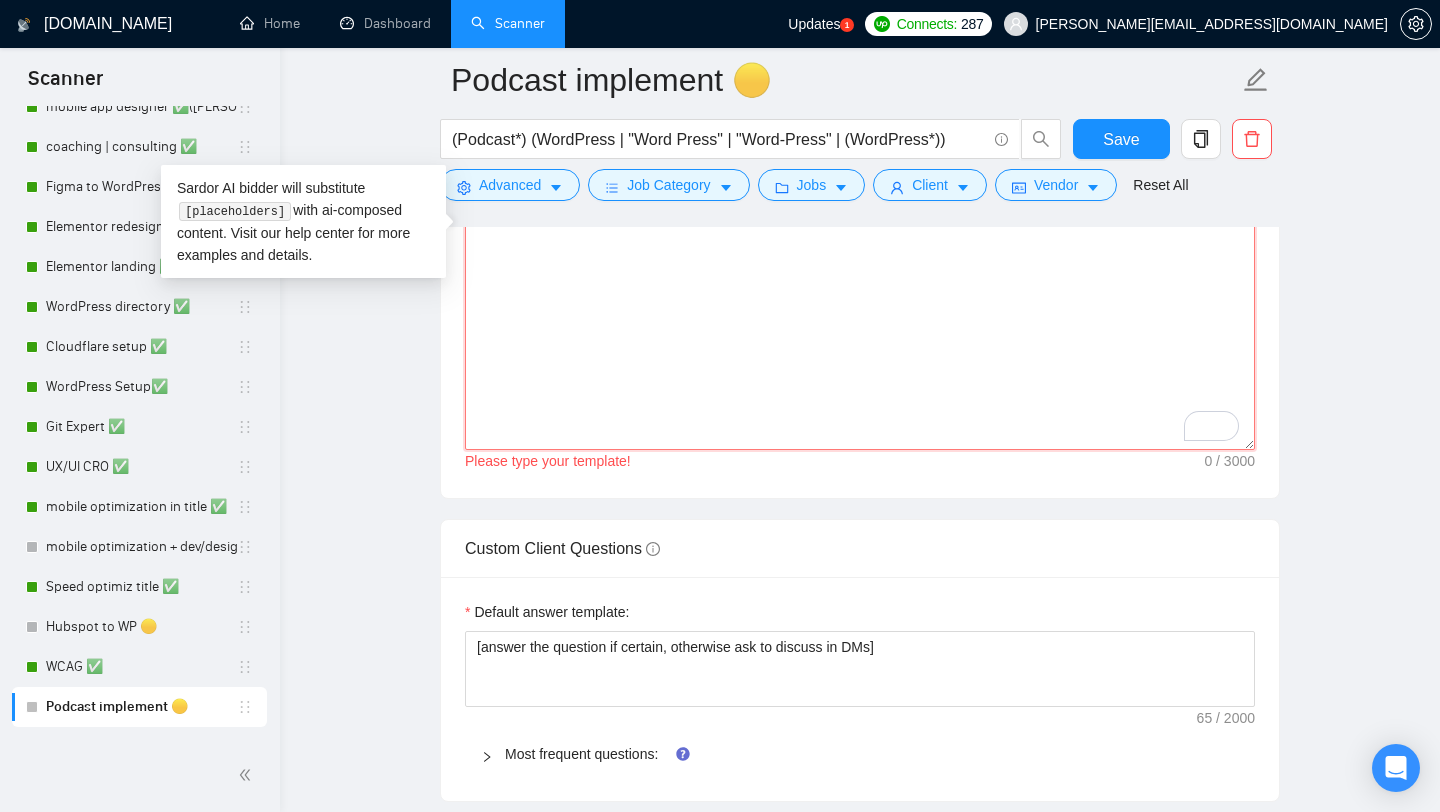 scroll, scrollTop: 1661, scrollLeft: 0, axis: vertical 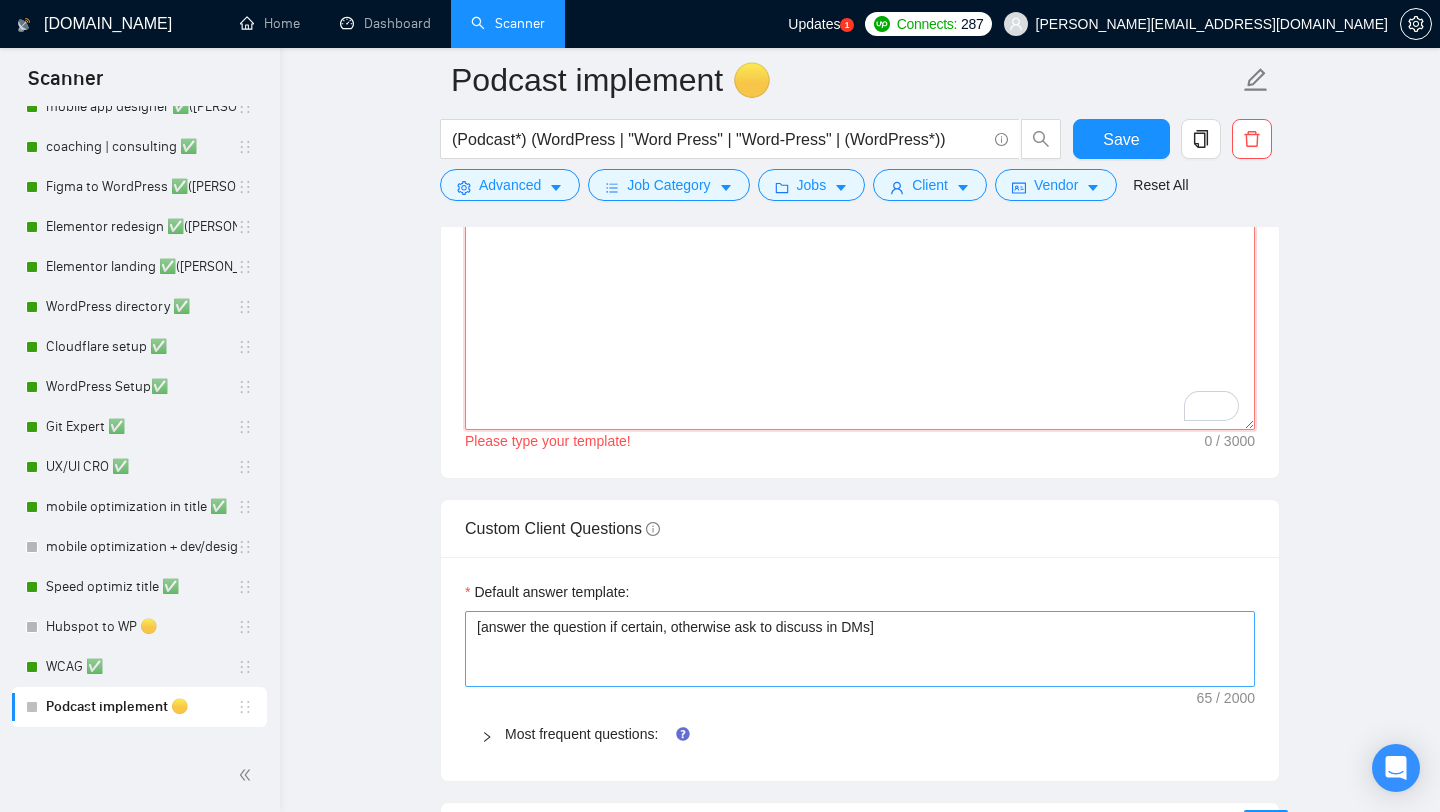 type 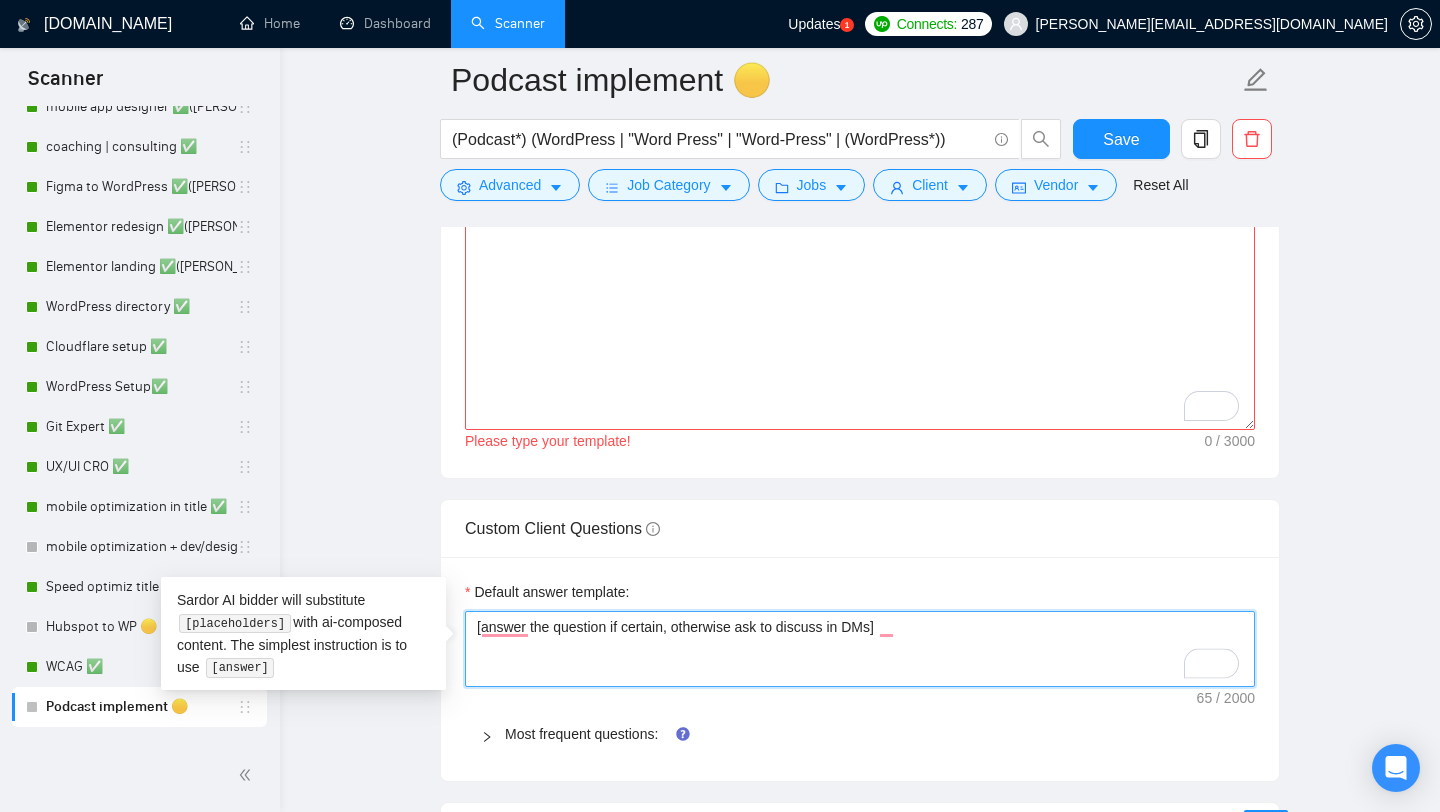 drag, startPoint x: 535, startPoint y: 634, endPoint x: 884, endPoint y: 635, distance: 349.00143 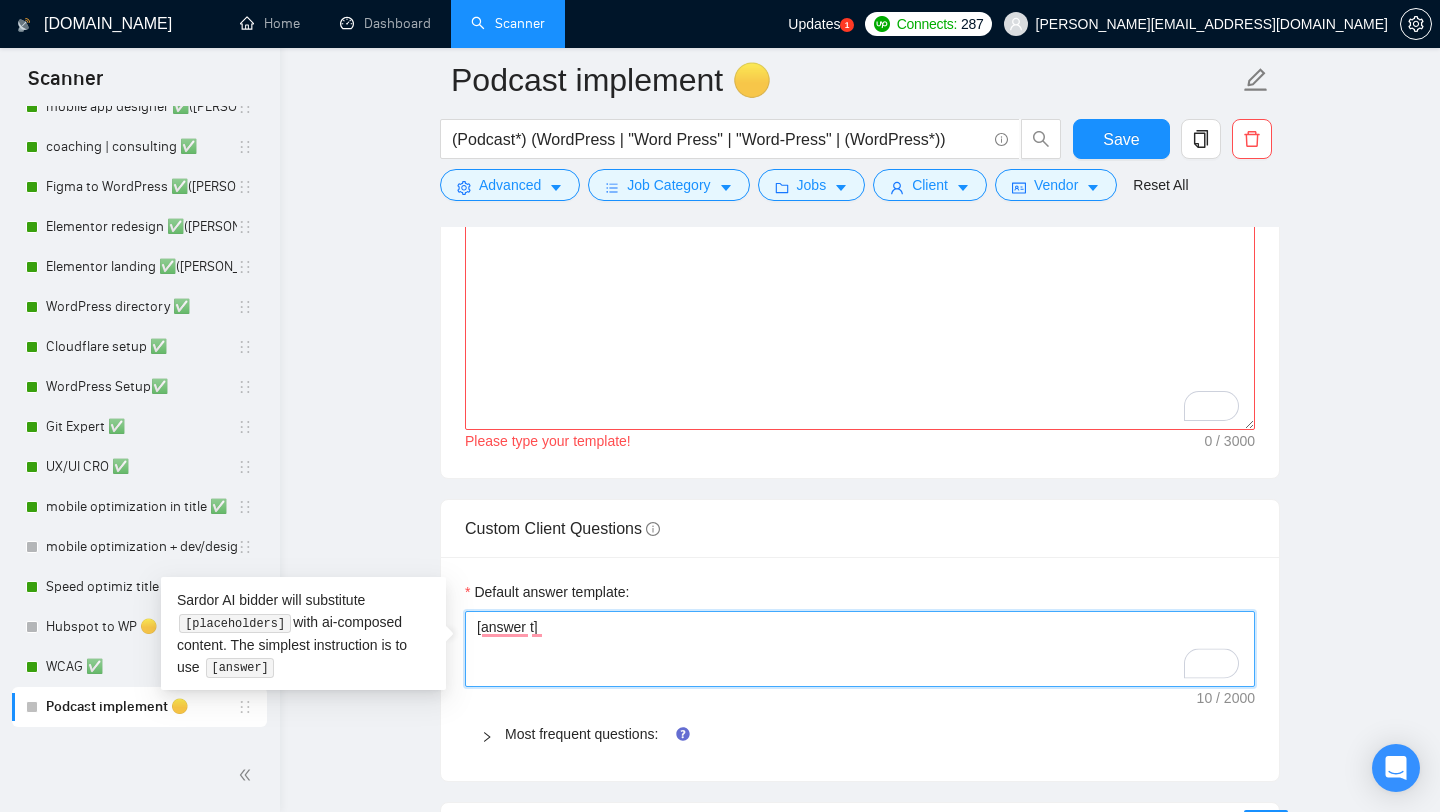 type 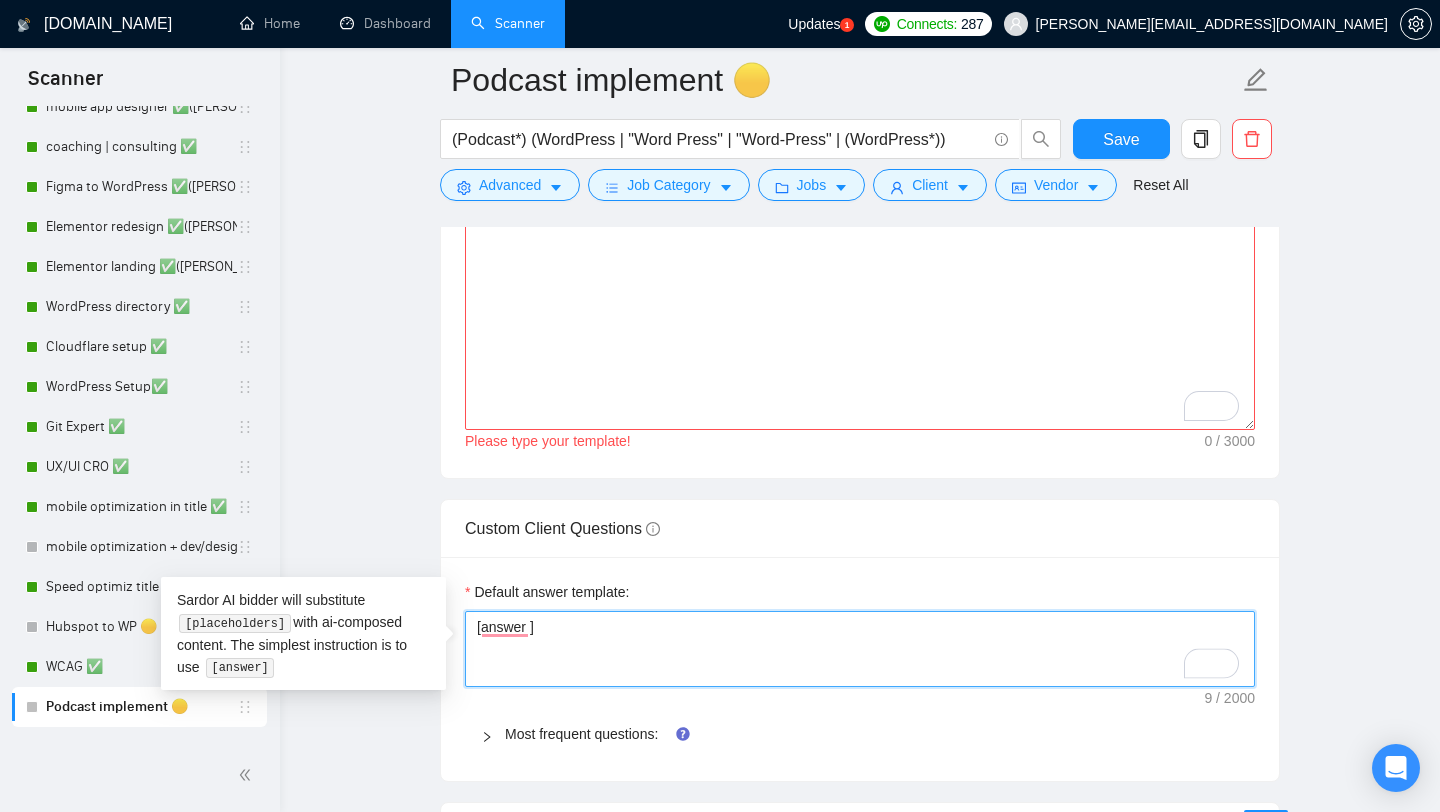 type on "[answer ]" 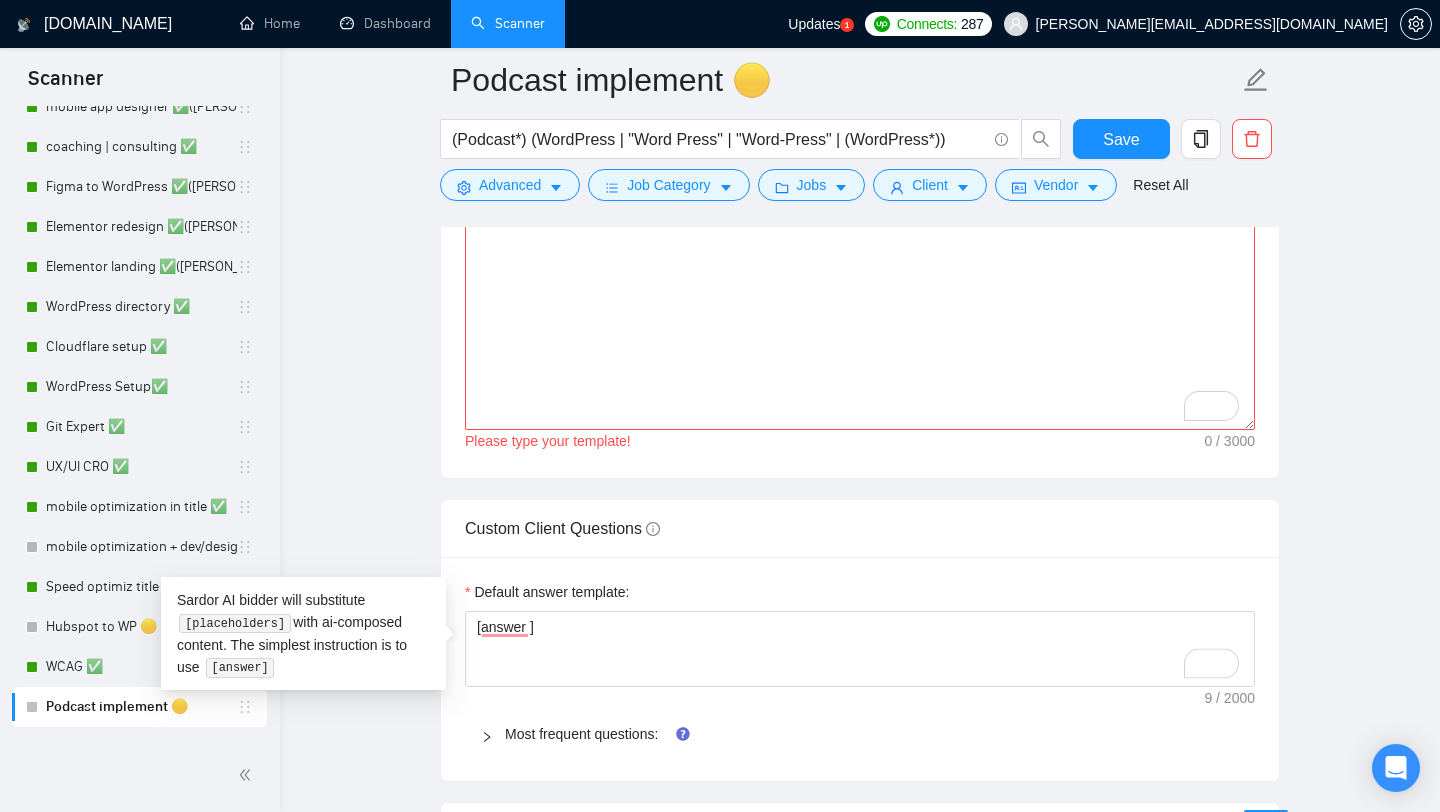 click on "Most frequent questions:" at bounding box center [872, 734] 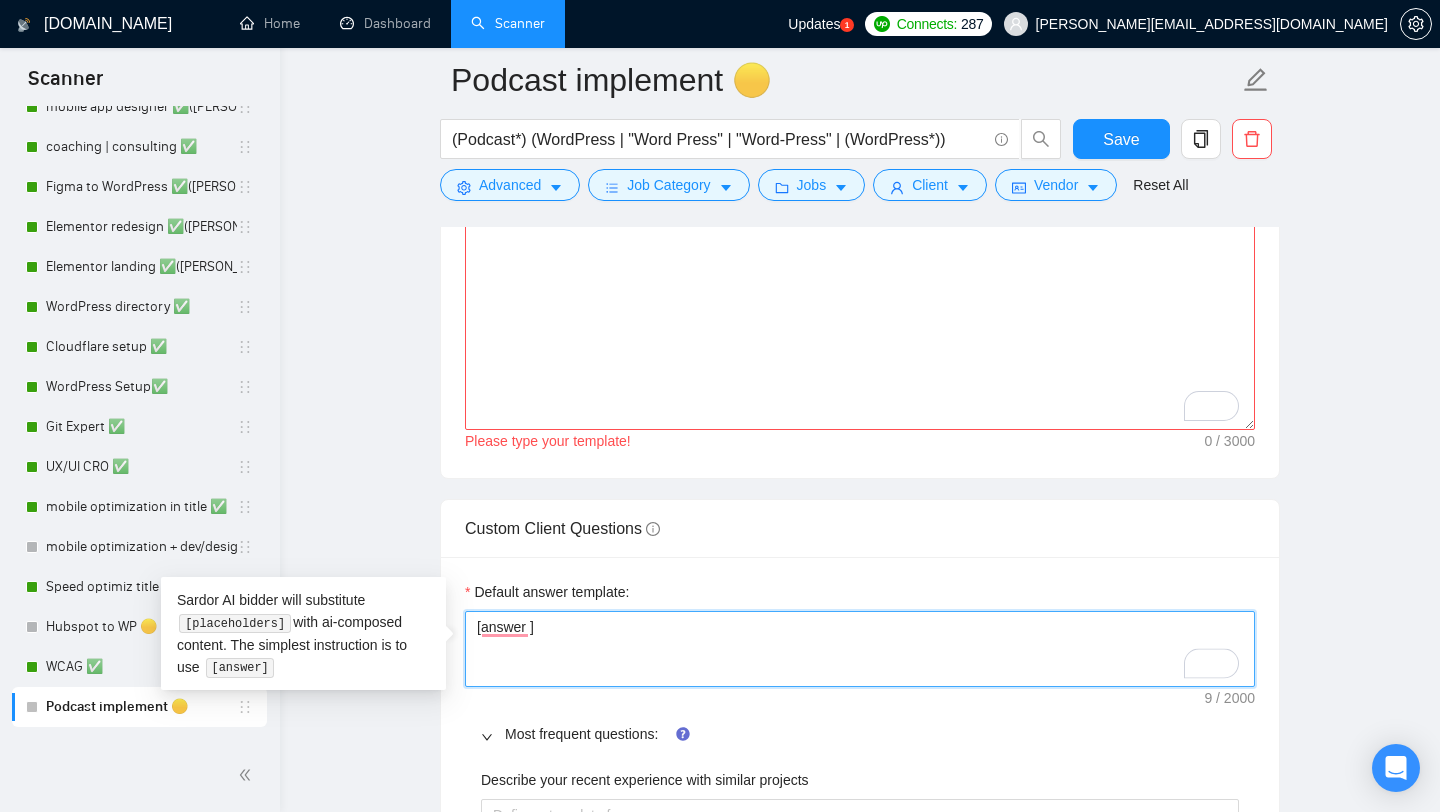 click on "[answer ]" at bounding box center (860, 649) 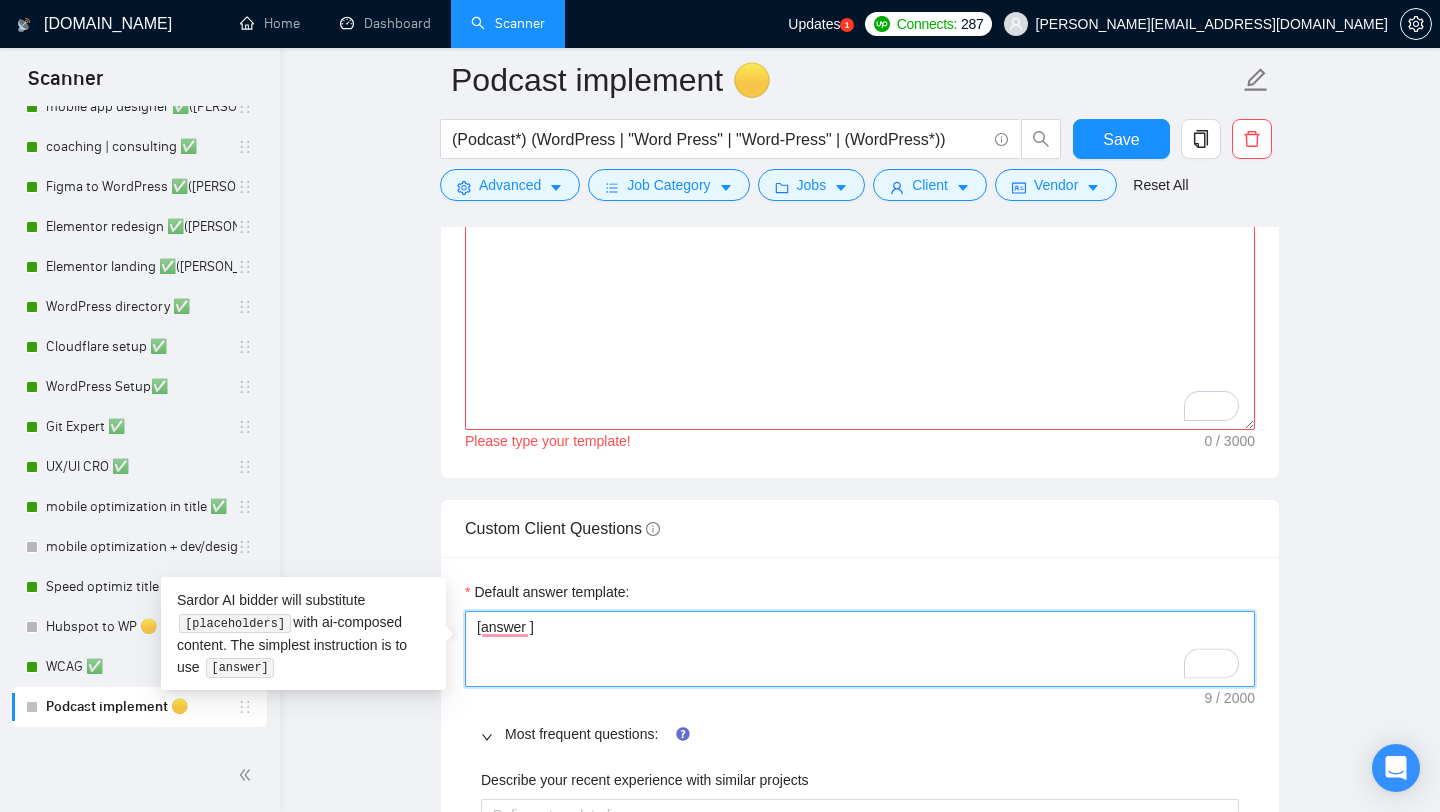 click on "[answer ]" at bounding box center [860, 649] 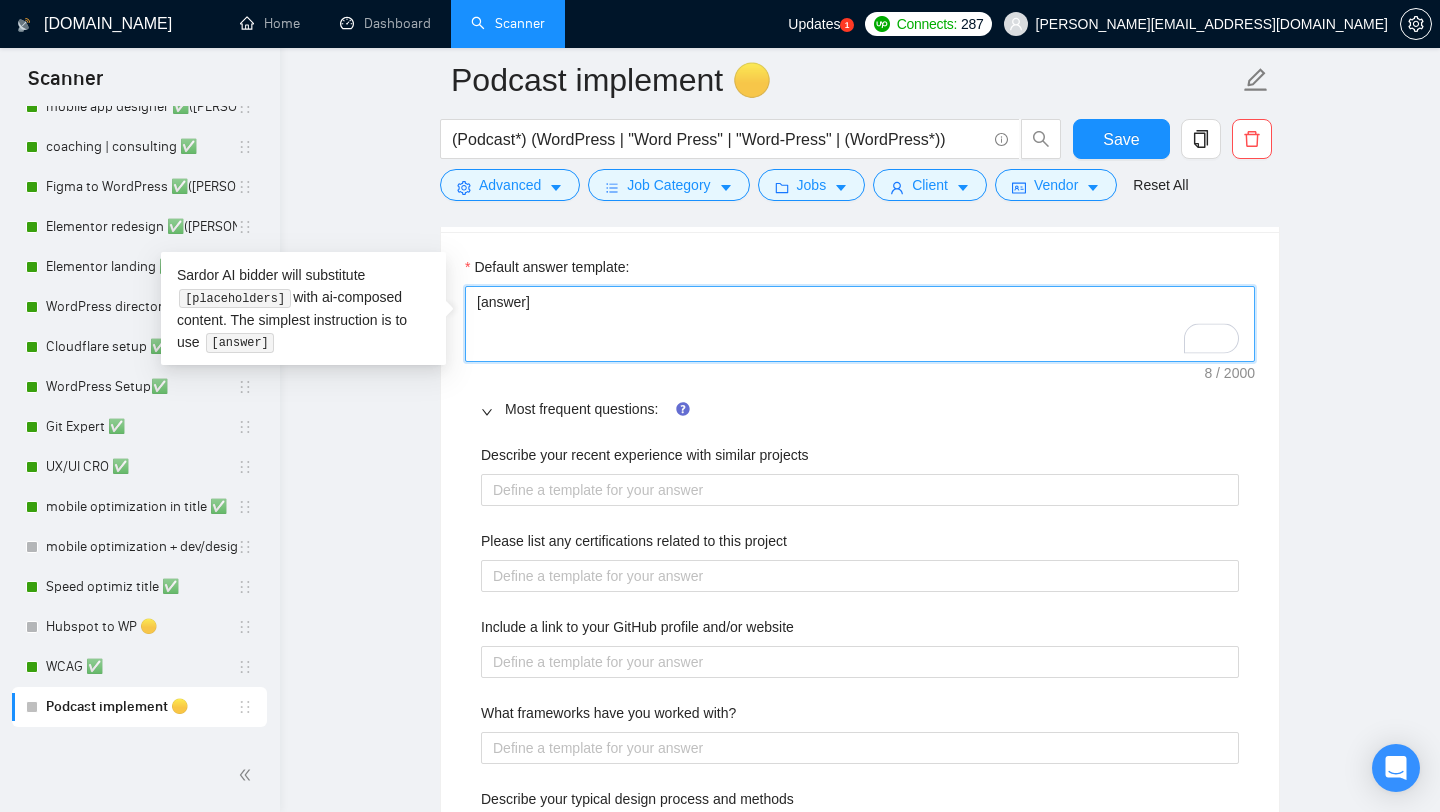 scroll, scrollTop: 1988, scrollLeft: 0, axis: vertical 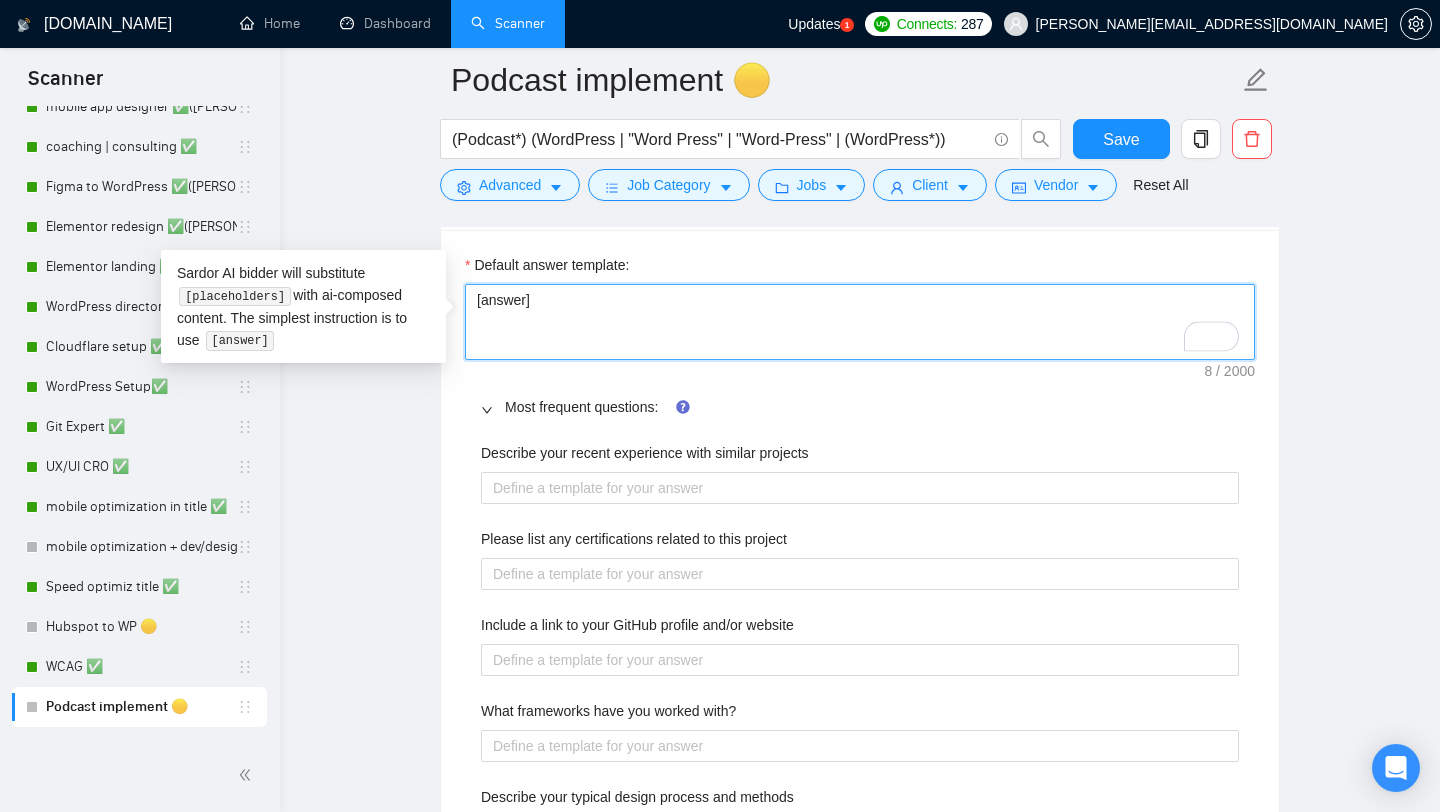 type on "[answer]" 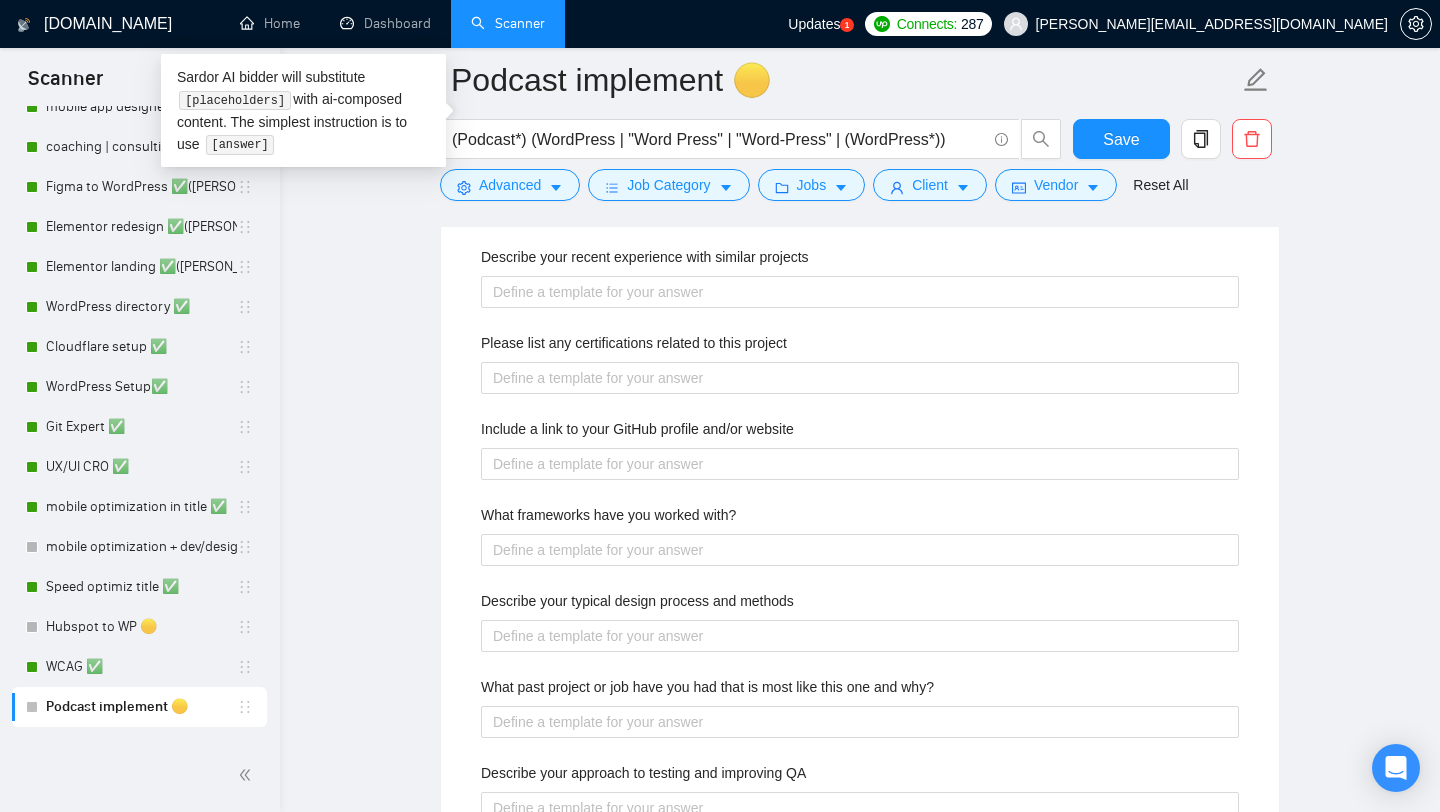 scroll, scrollTop: 2207, scrollLeft: 0, axis: vertical 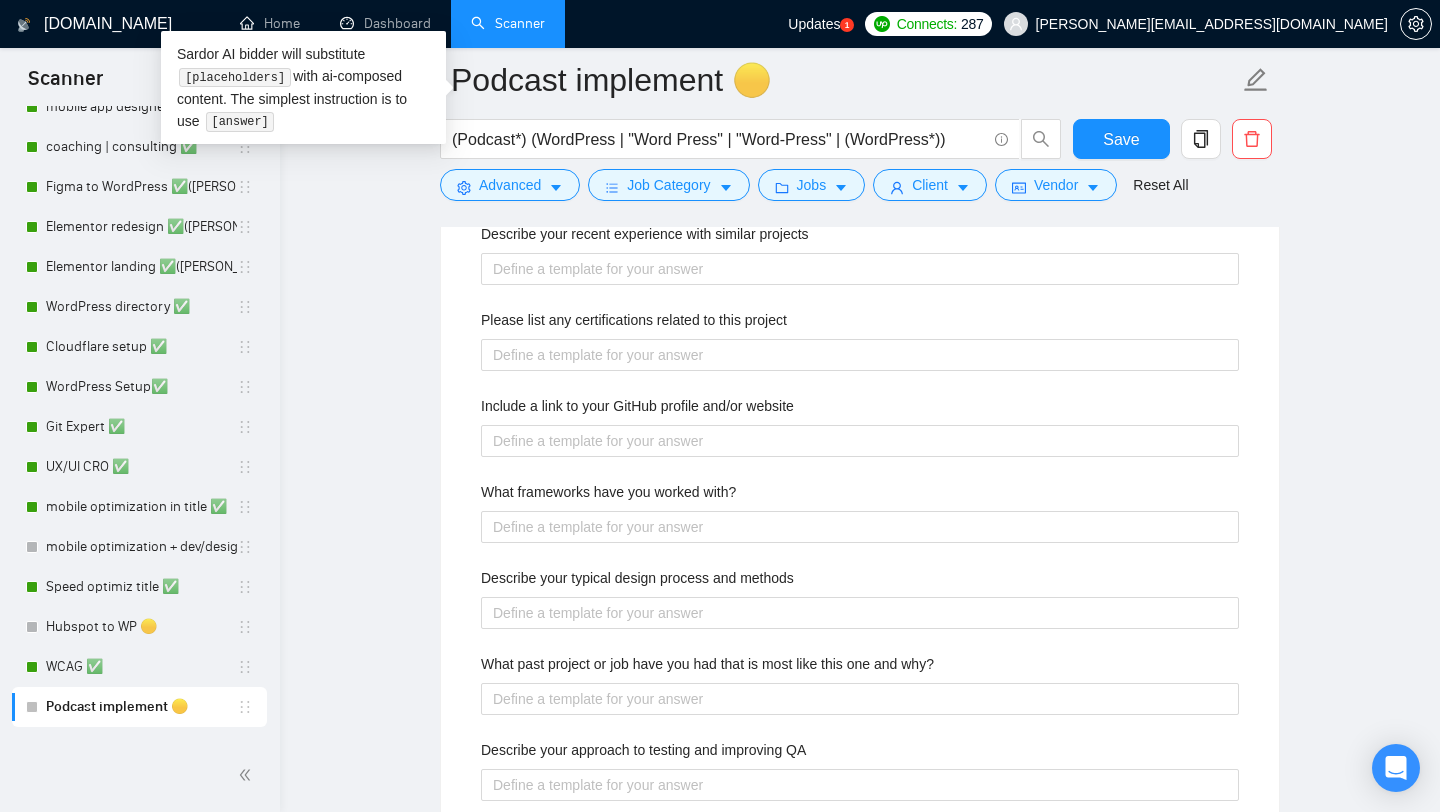 click on "Describe your recent experience with similar projects Please list any certifications related to this project Include a link to your GitHub profile and/or website What frameworks have you worked with? Describe your typical design process and methods What past project or job have you had that is most like this one and why? Describe your approach to testing and improving QA How do you use metrics to inform your strategy? Do you have any questions about the job description? Why do you think you are a good fit for this particular project?" at bounding box center (860, 653) 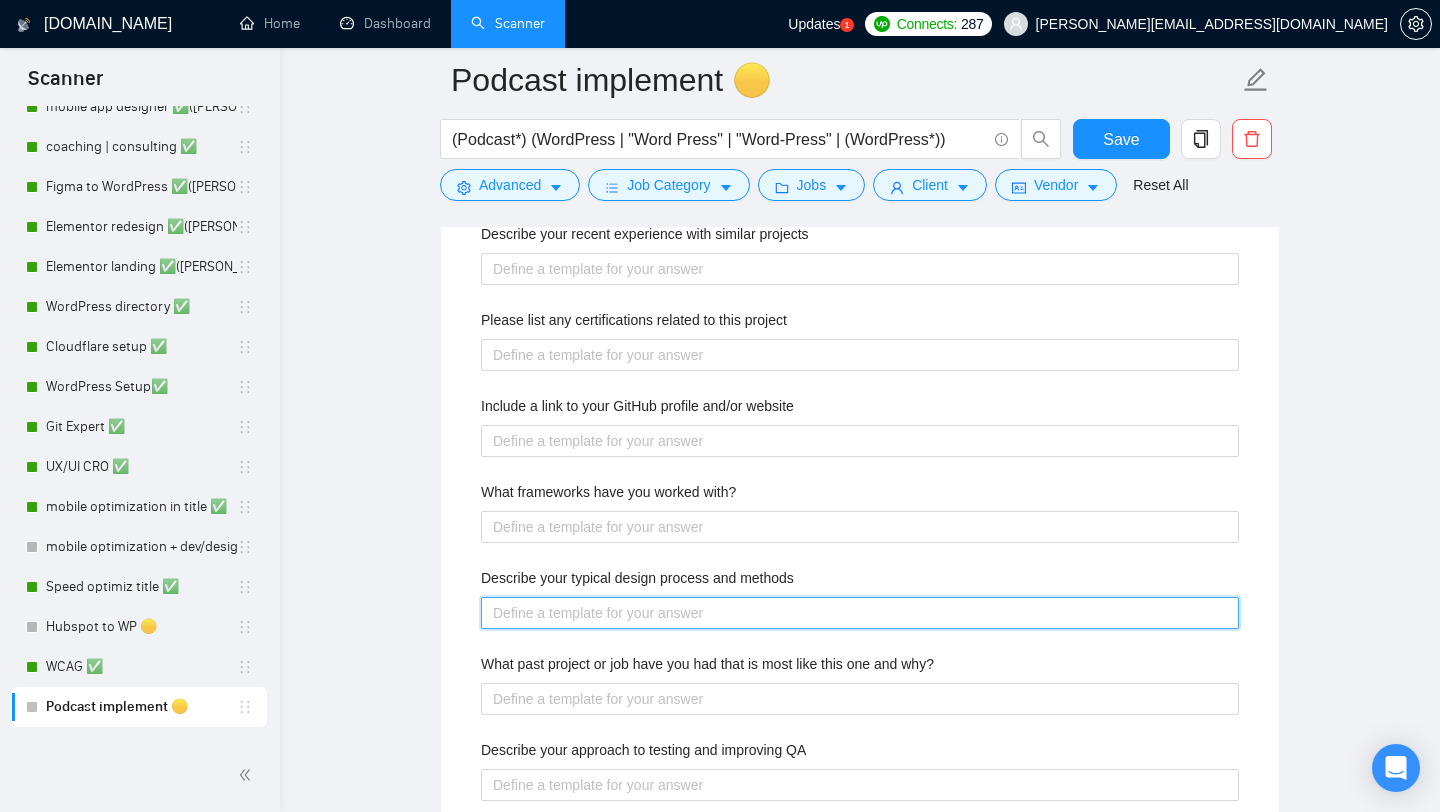 click on "Describe your typical design process and methods" at bounding box center [860, 613] 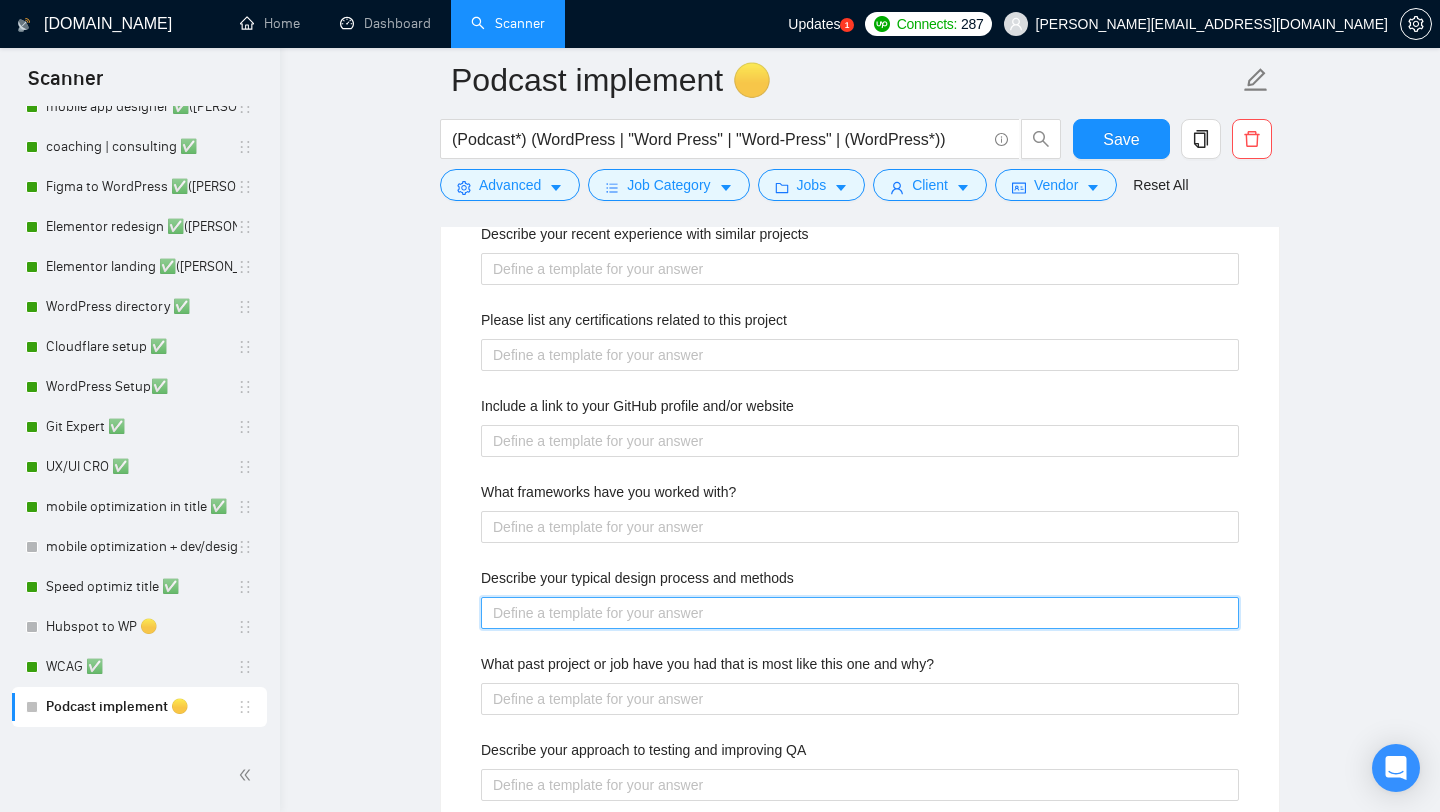 paste on "[short answer]" 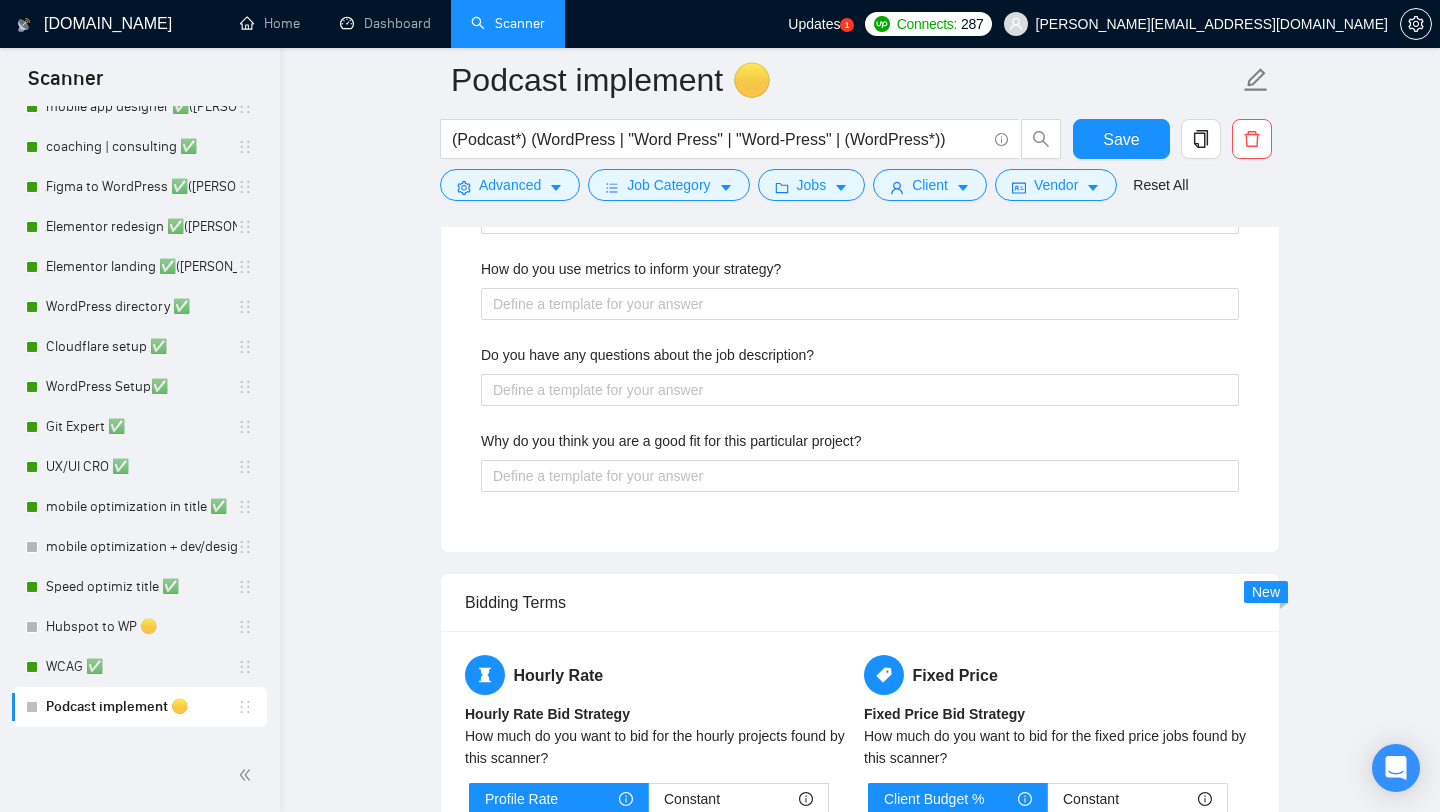 scroll, scrollTop: 2593, scrollLeft: 0, axis: vertical 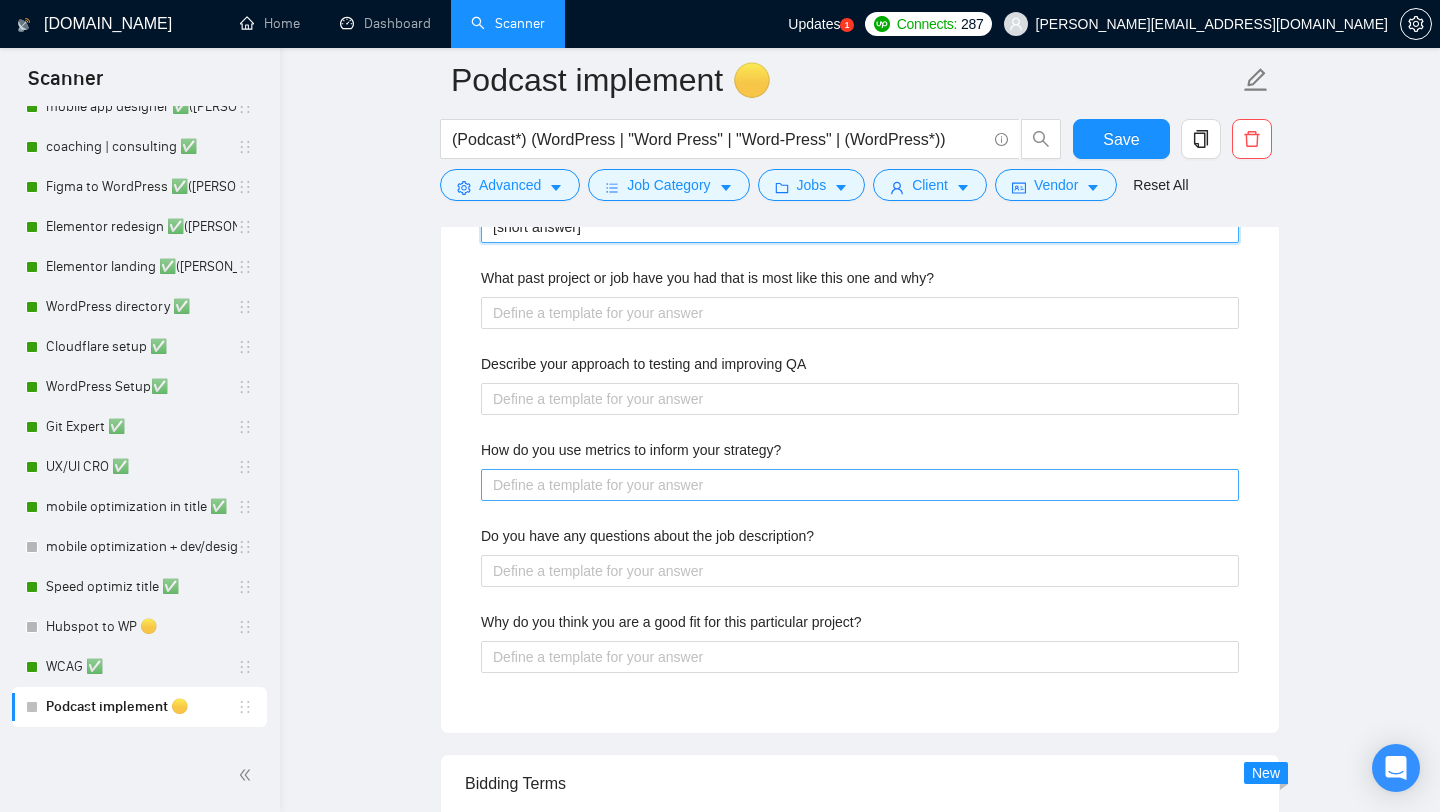 type on "[short answer]" 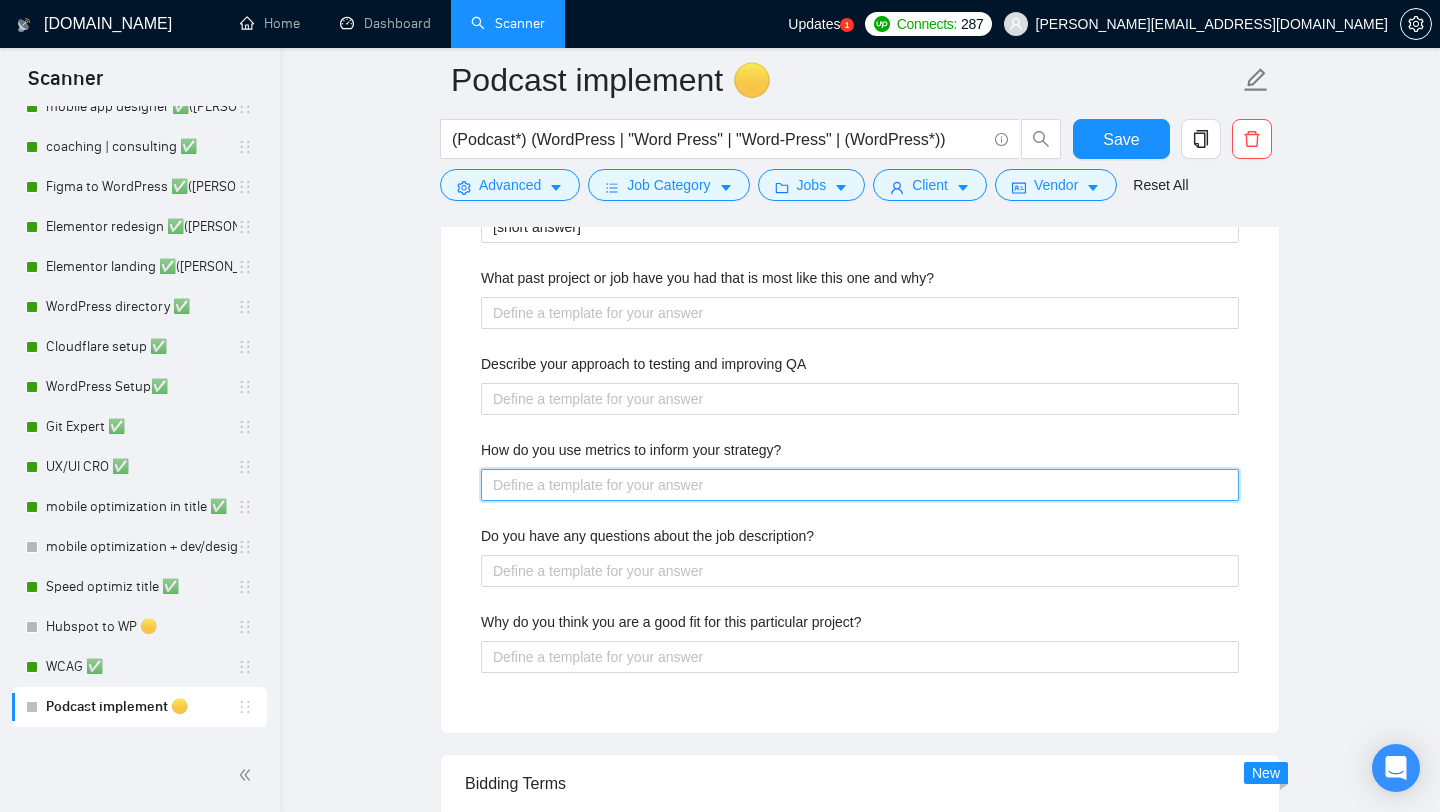 click on "How do you use metrics to inform your strategy?" at bounding box center (860, 485) 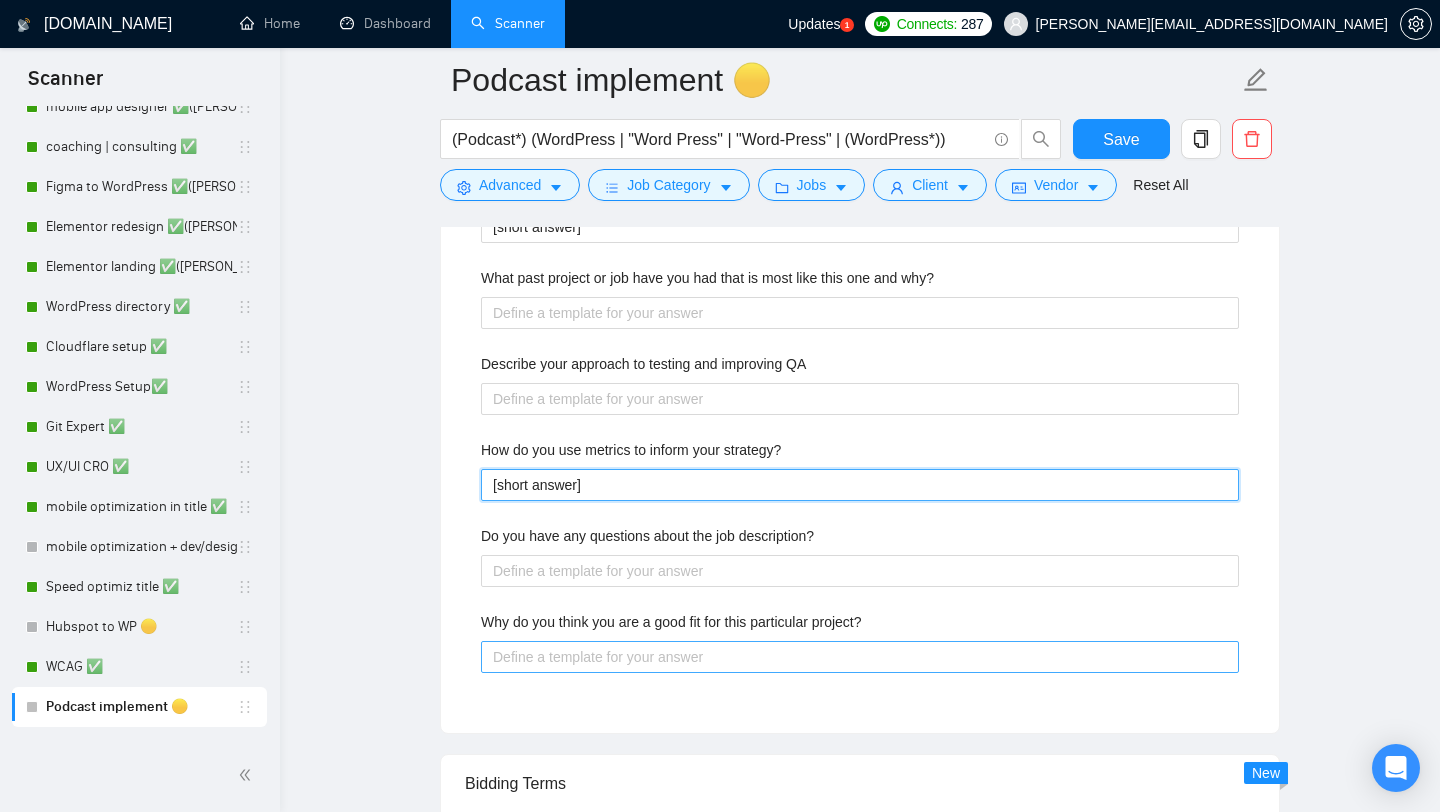 type on "[short answer]" 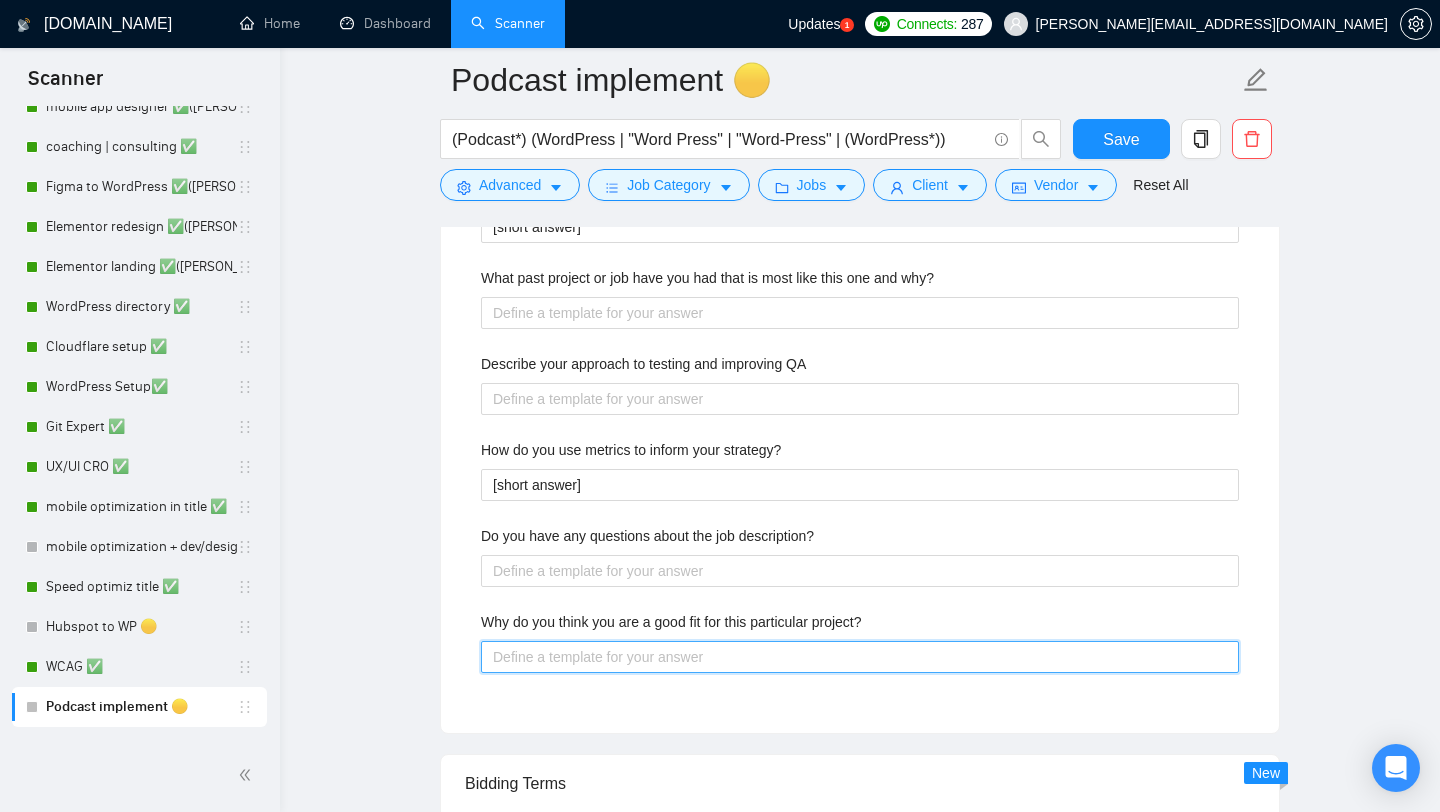 click on "Why do you think you are a good fit for this particular project?" at bounding box center (860, 657) 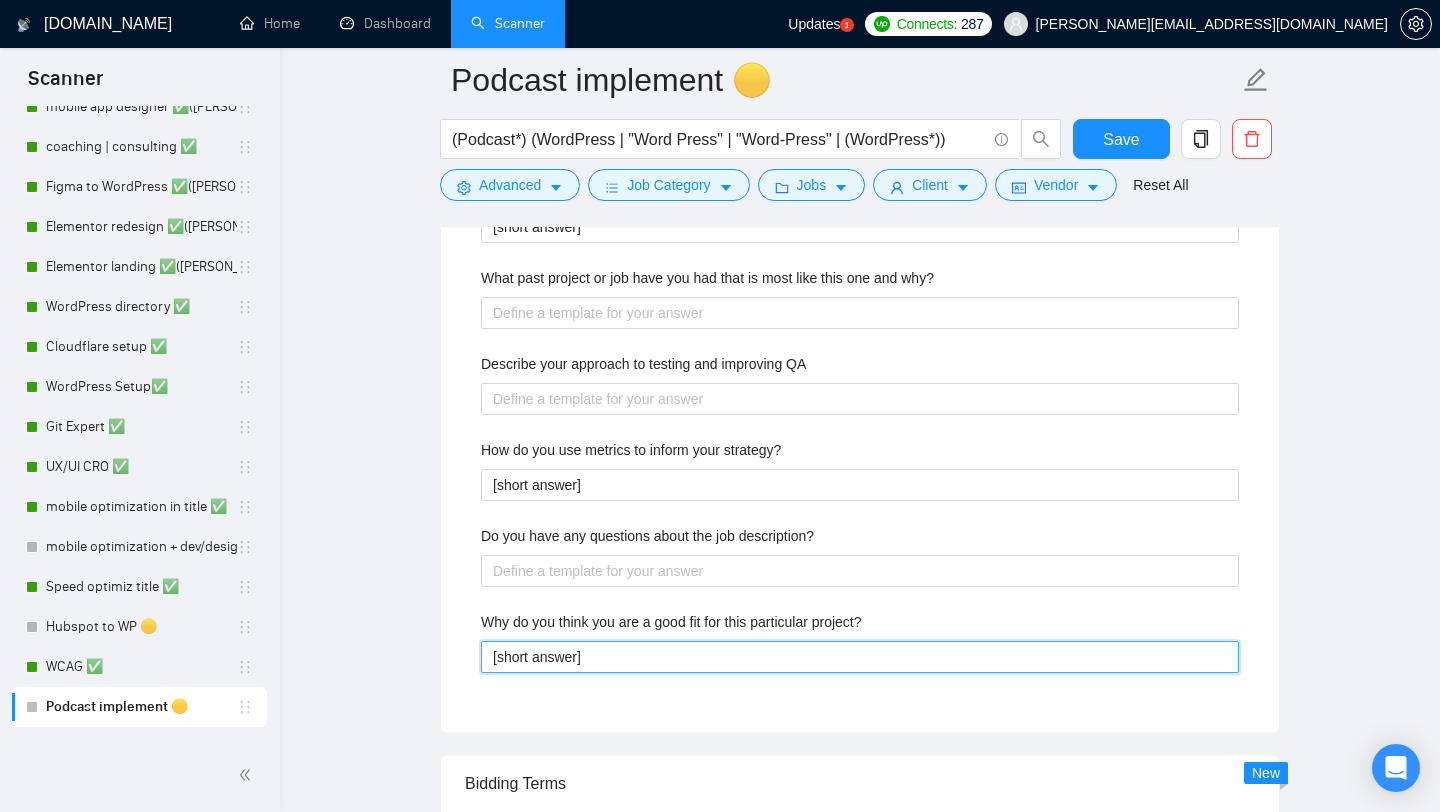 type on "[short answer]" 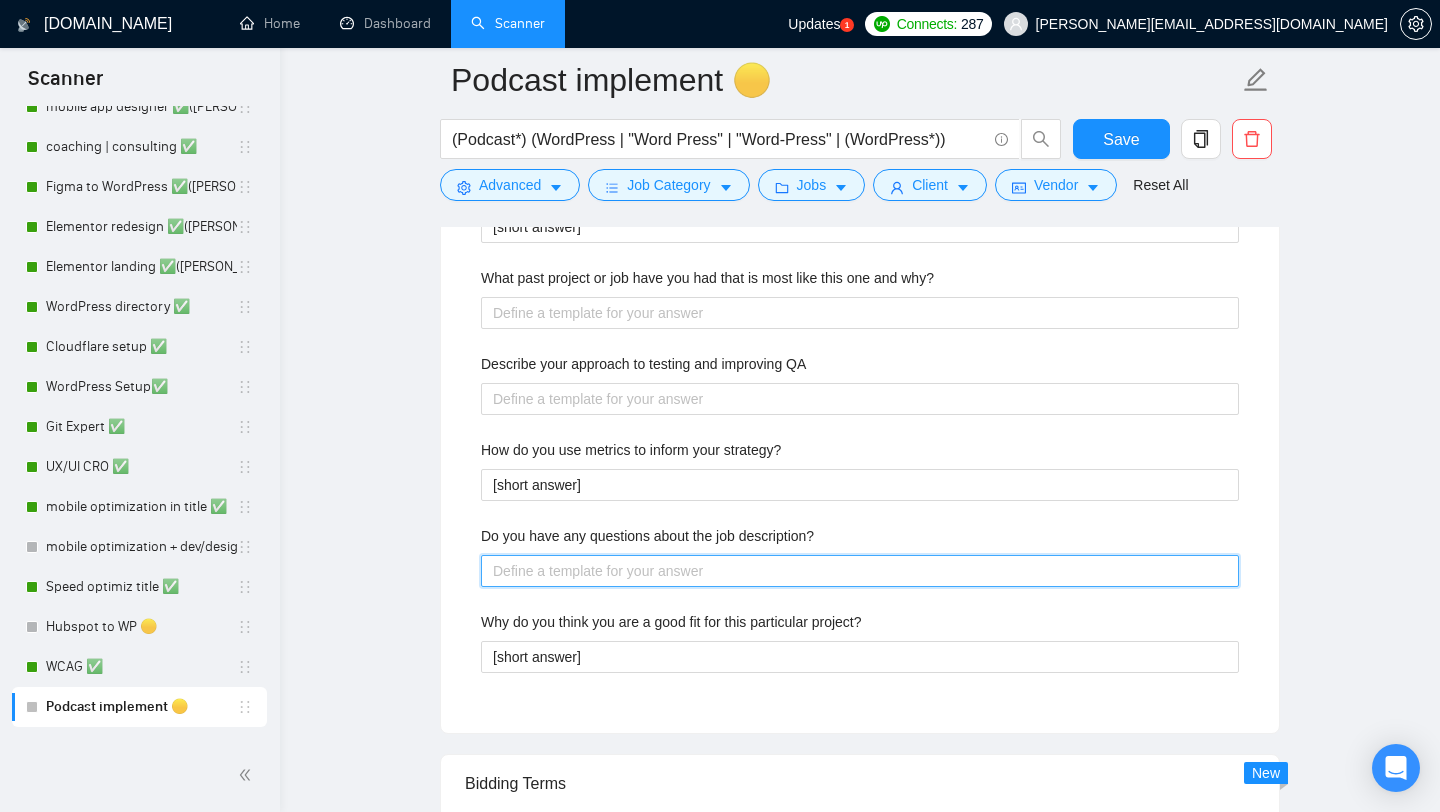 click on "Do you have any questions about the job description?" at bounding box center [860, 571] 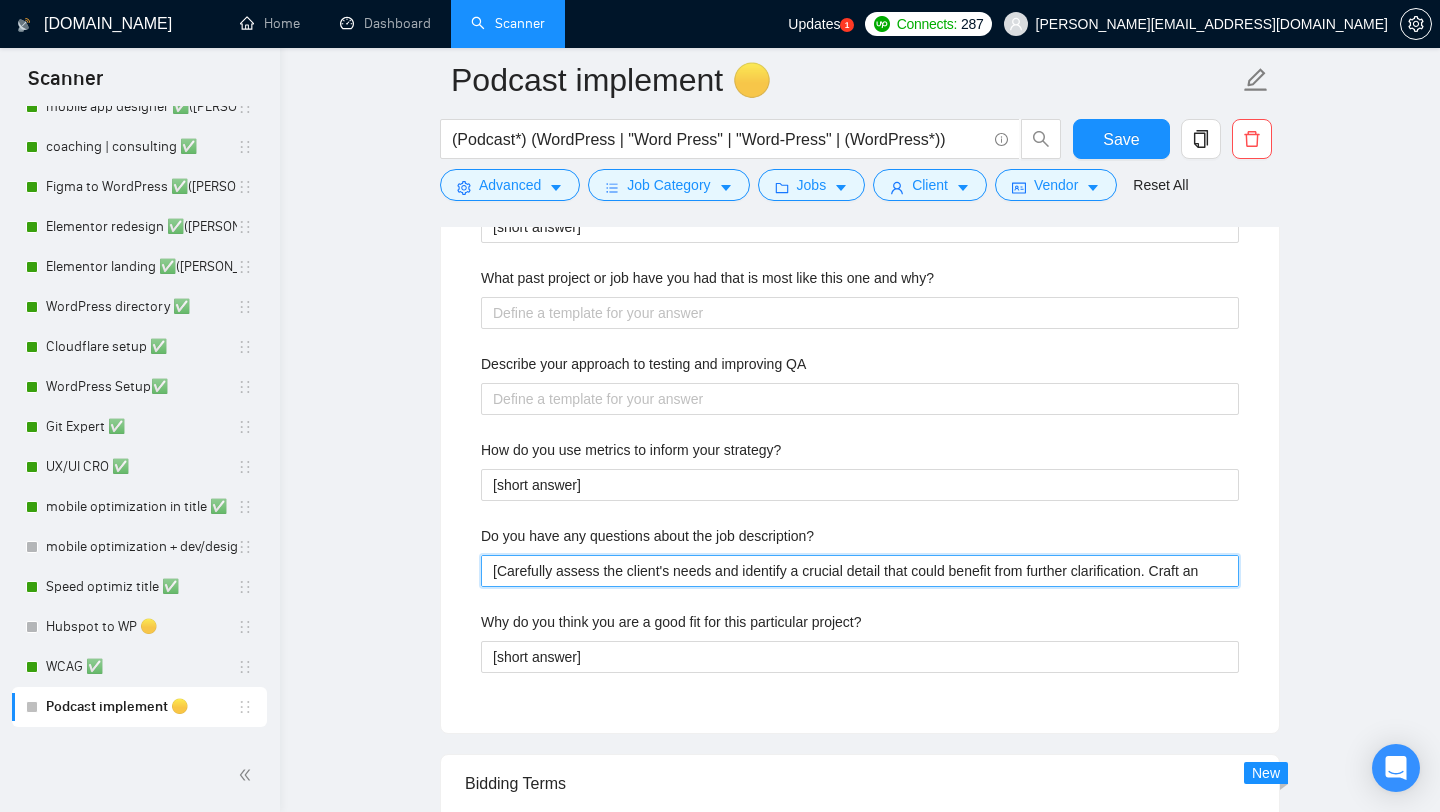 type 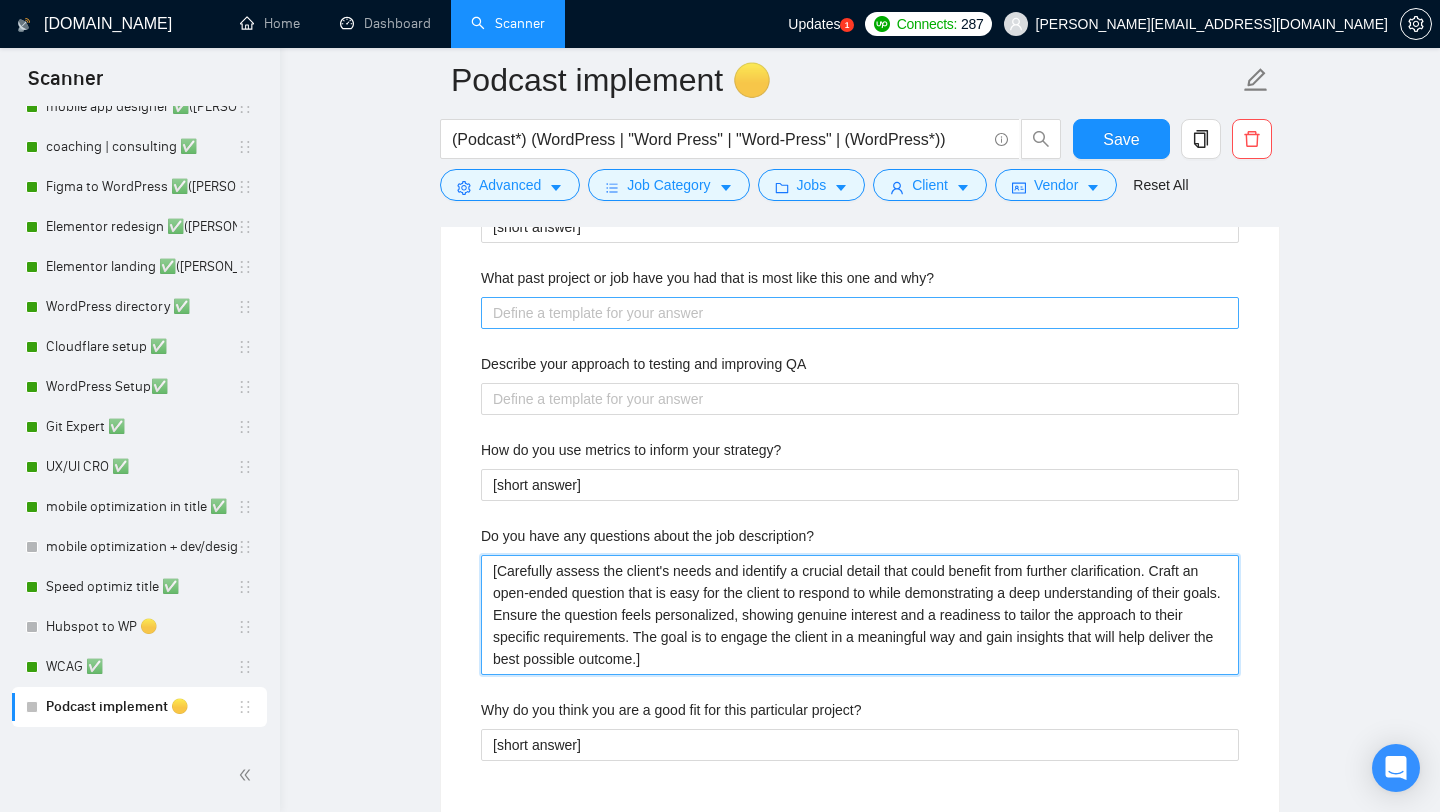 type on "[Carefully assess the client's needs and identify a crucial detail that could benefit from further clarification. Craft an open-ended question that is easy for the client to respond to while demonstrating a deep understanding of their goals. Ensure the question feels personalized, showing genuine interest and a readiness to tailor the approach to their specific requirements. The goal is to engage the client in a meaningful way and gain insights that will help deliver the best possible outcome.]" 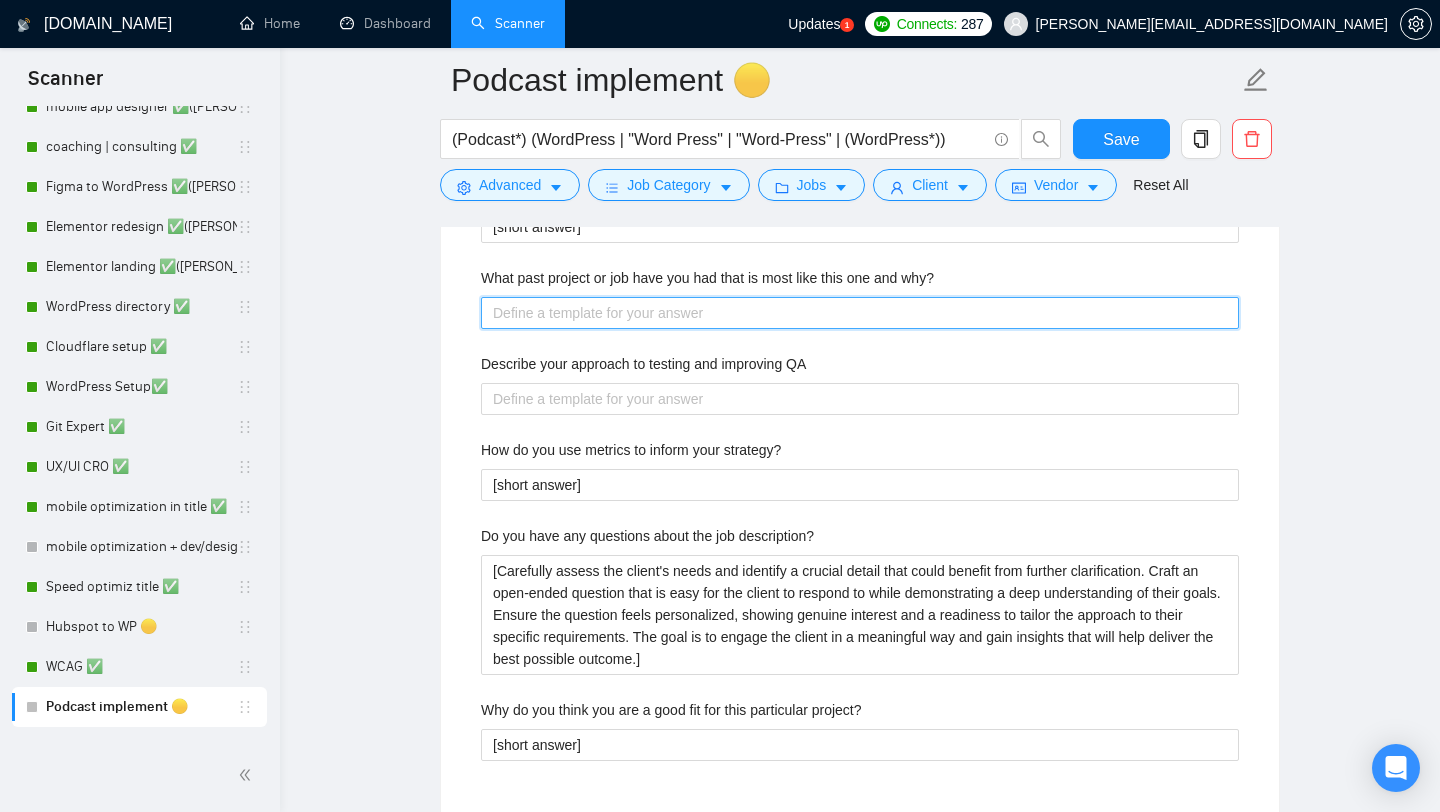 click on "What past project or job have you had that is most like this one and why?" at bounding box center (860, 313) 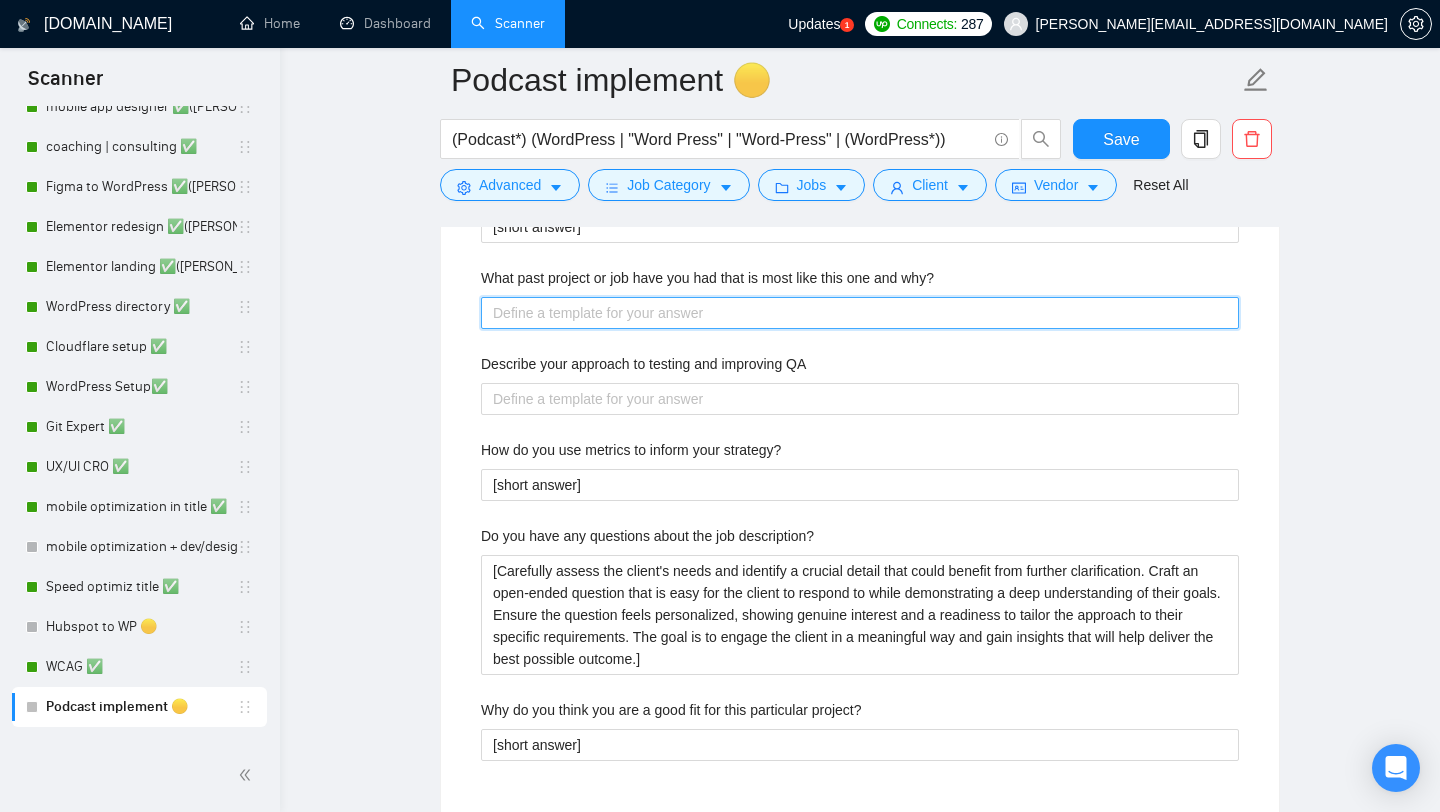 paste on "[Carefully assess the client's needs and identify a crucial detail that could benefit from further clarification. Craft an open-ended question that is easy for the client to respond to while demonstrating a deep understanding of their goals. Ensure the question feels personalized, showing genuine interest and a readiness to tailor the approach to their specific requirements. The goal is to engage the client in a meaningful way and gain insights that will help deliver the best possible outcome.]" 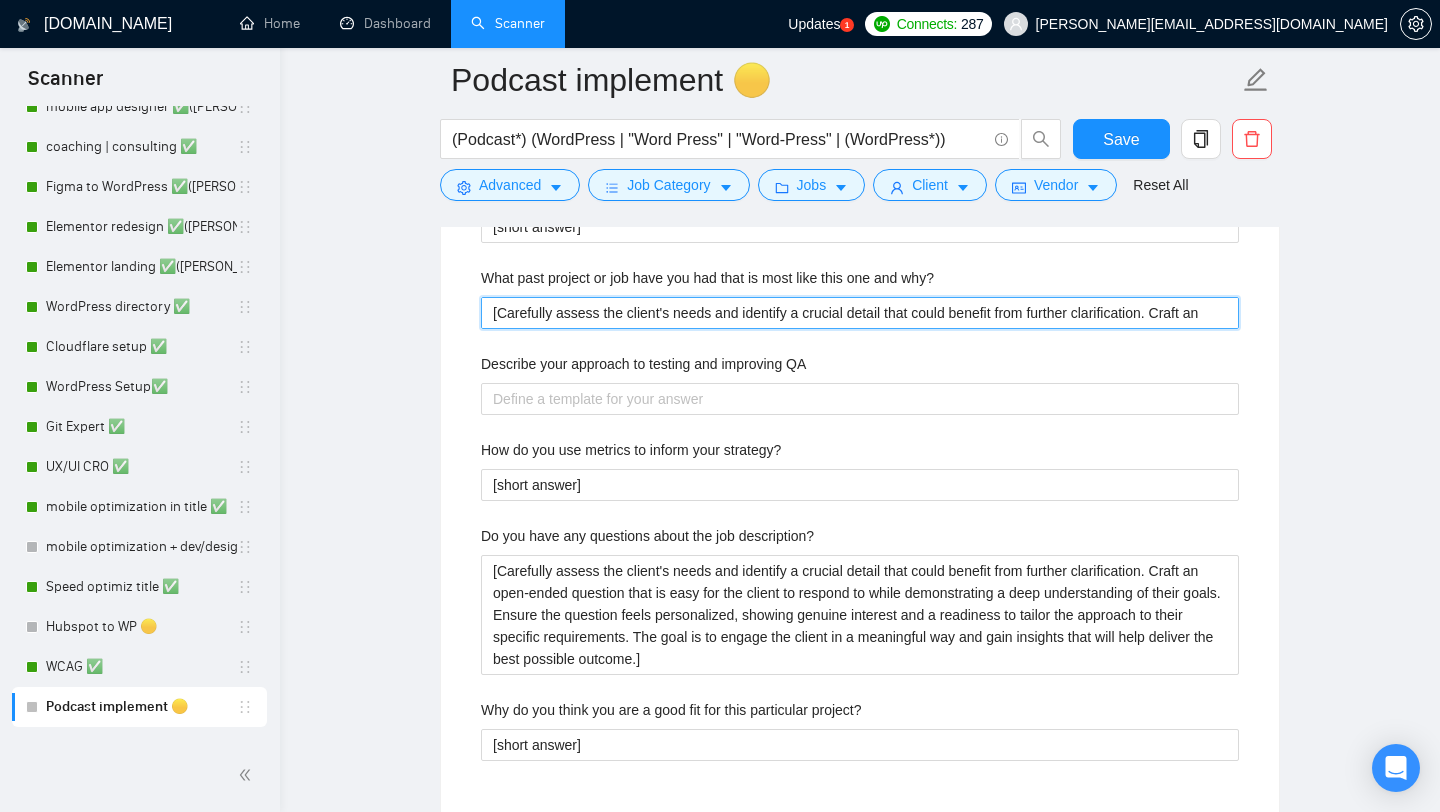 type 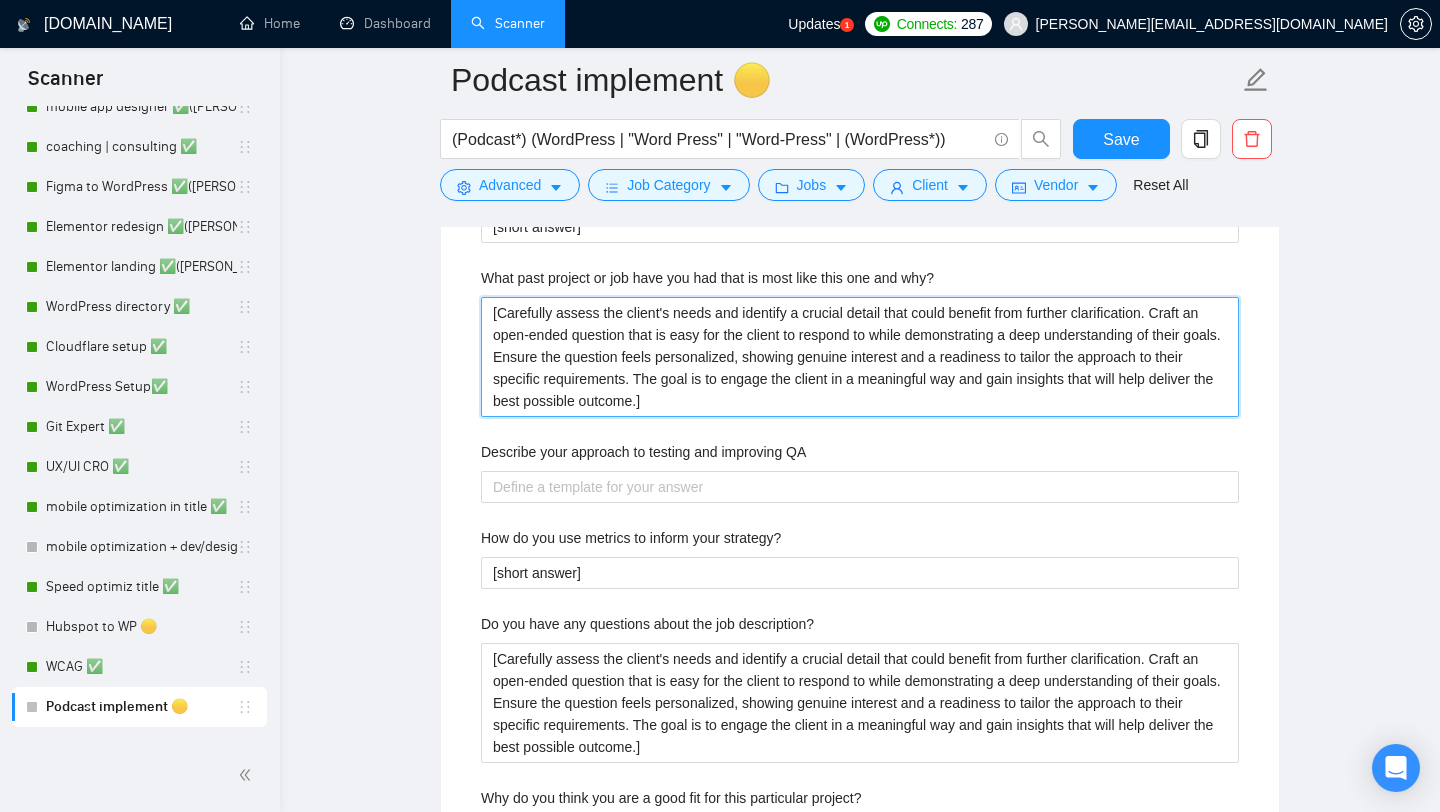 type on "[Carefully assess the client's needs and identify a crucial detail that could benefit from further clarification. Craft an open-ended question that is easy for the client to respond to while demonstrating a deep understanding of their goals. Ensure the question feels personalized, showing genuine interest and a readiness to tailor the approach to their specific requirements. The goal is to engage the client in a meaningful way and gain insights that will help deliver the best possible outcome.]" 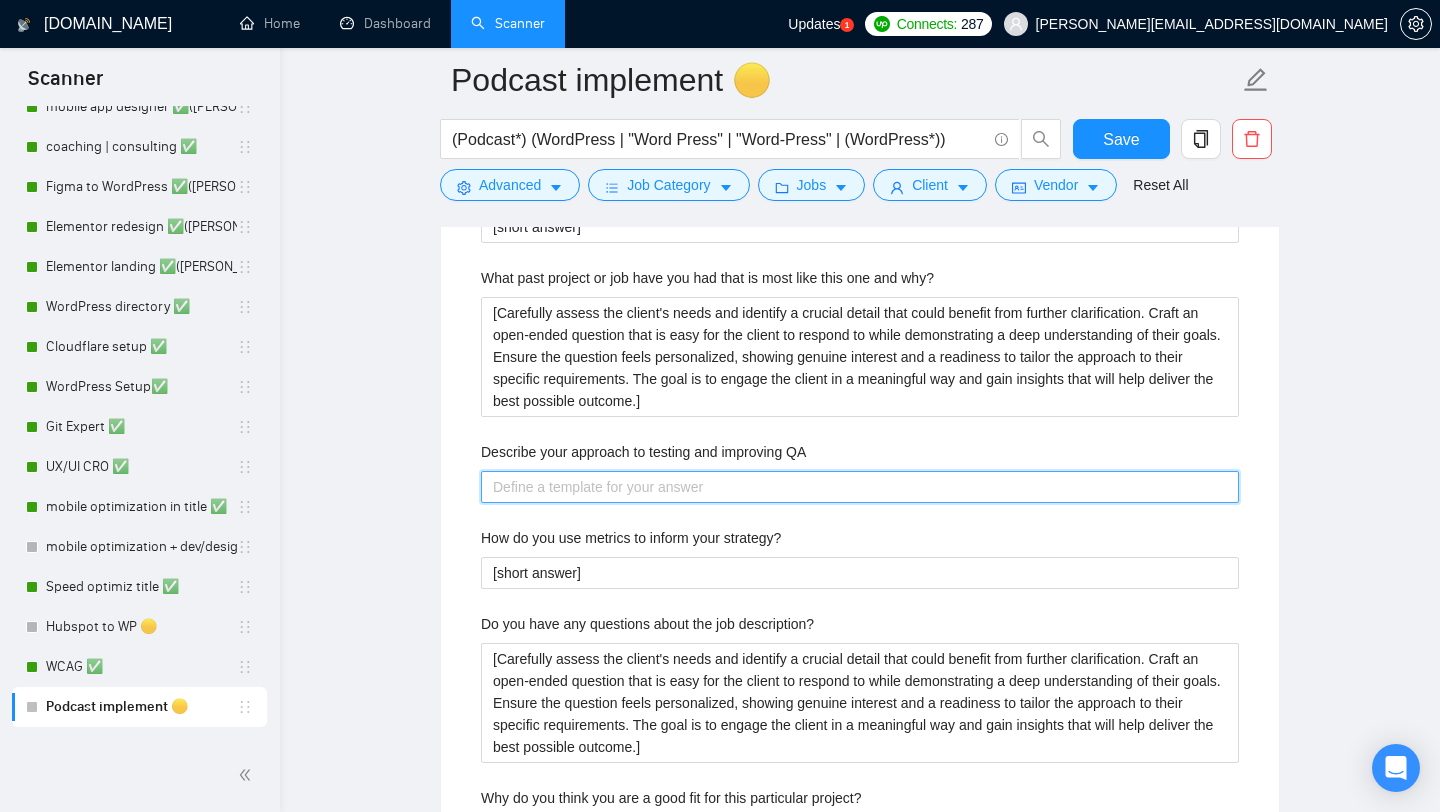 click on "Describe your approach to testing and improving QA" at bounding box center [860, 487] 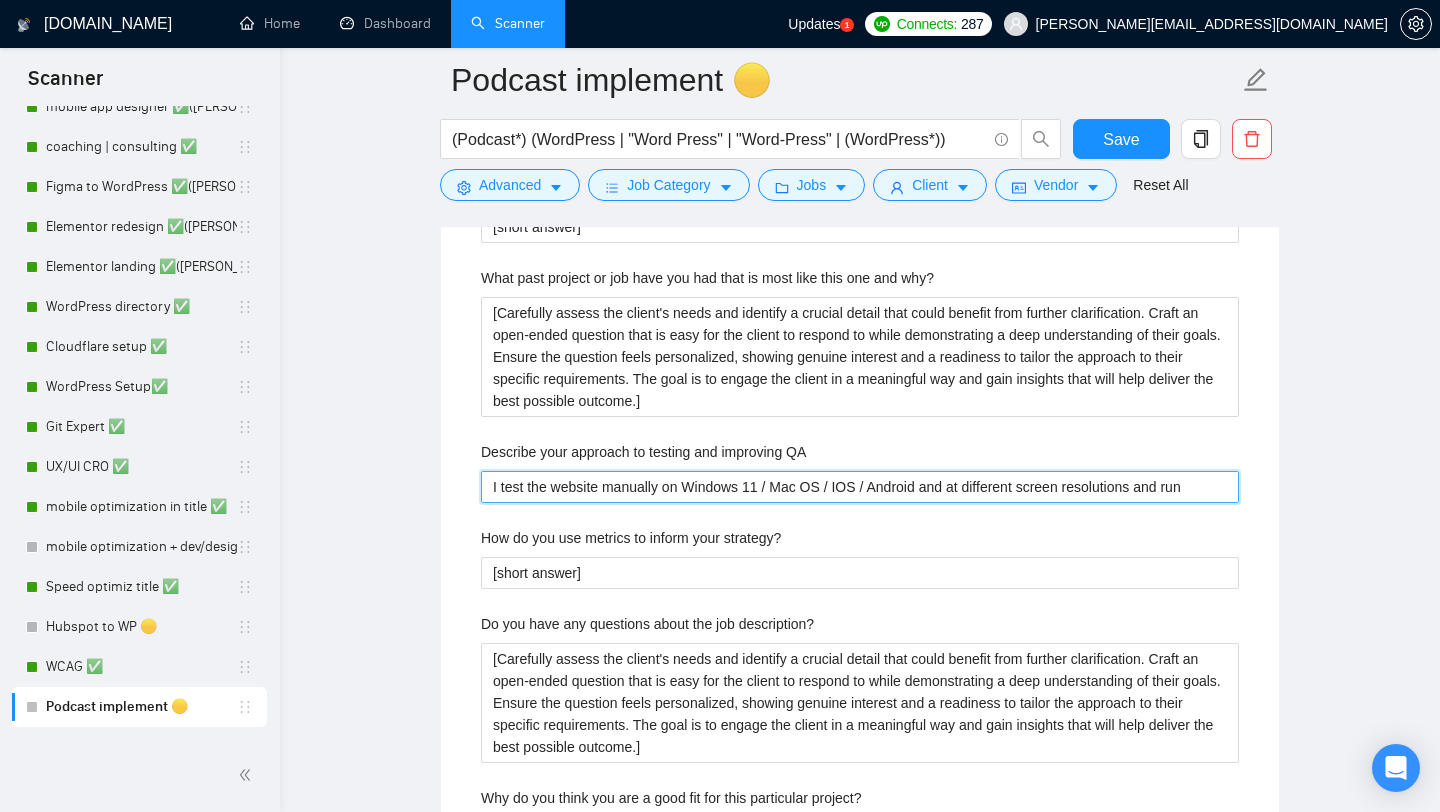type 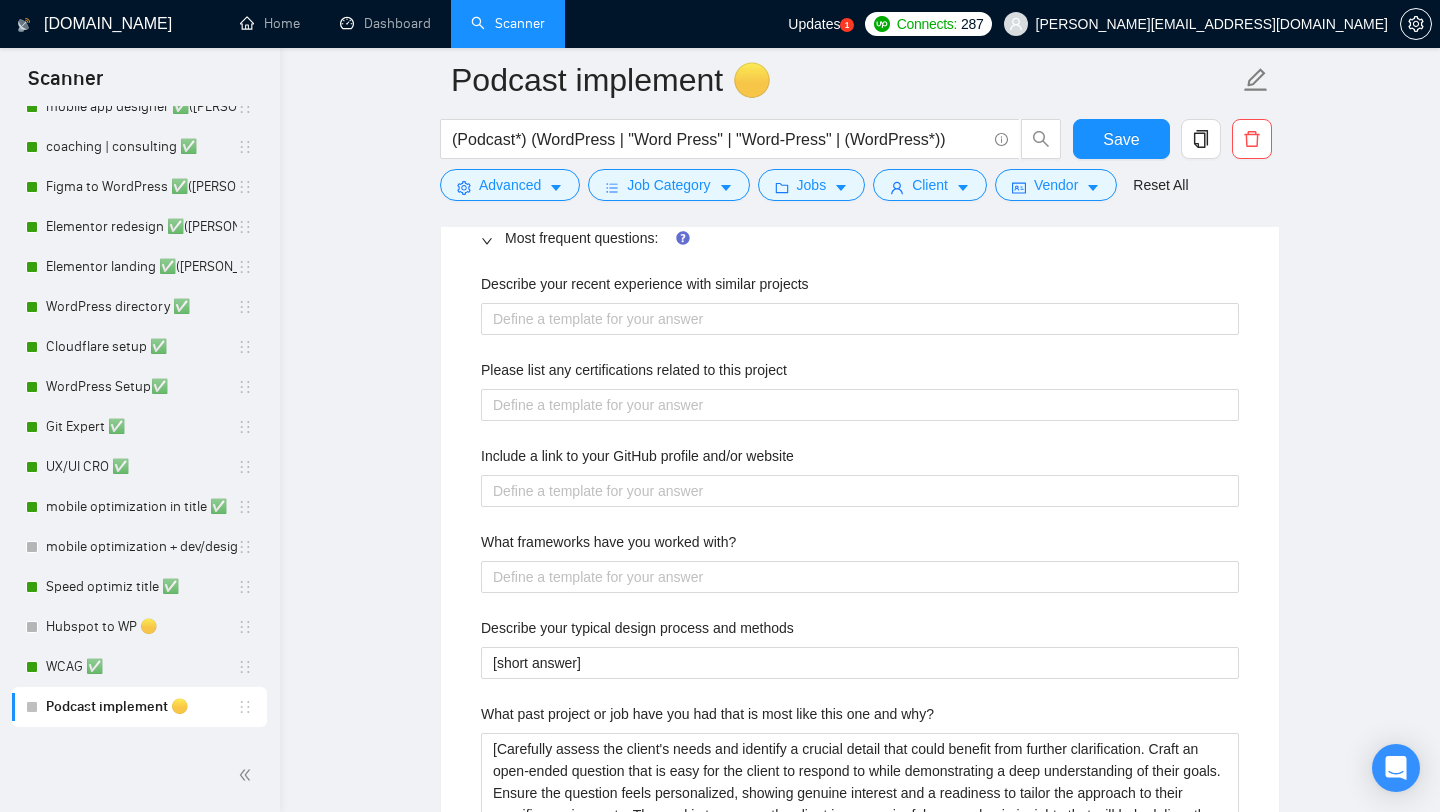 scroll, scrollTop: 2075, scrollLeft: 0, axis: vertical 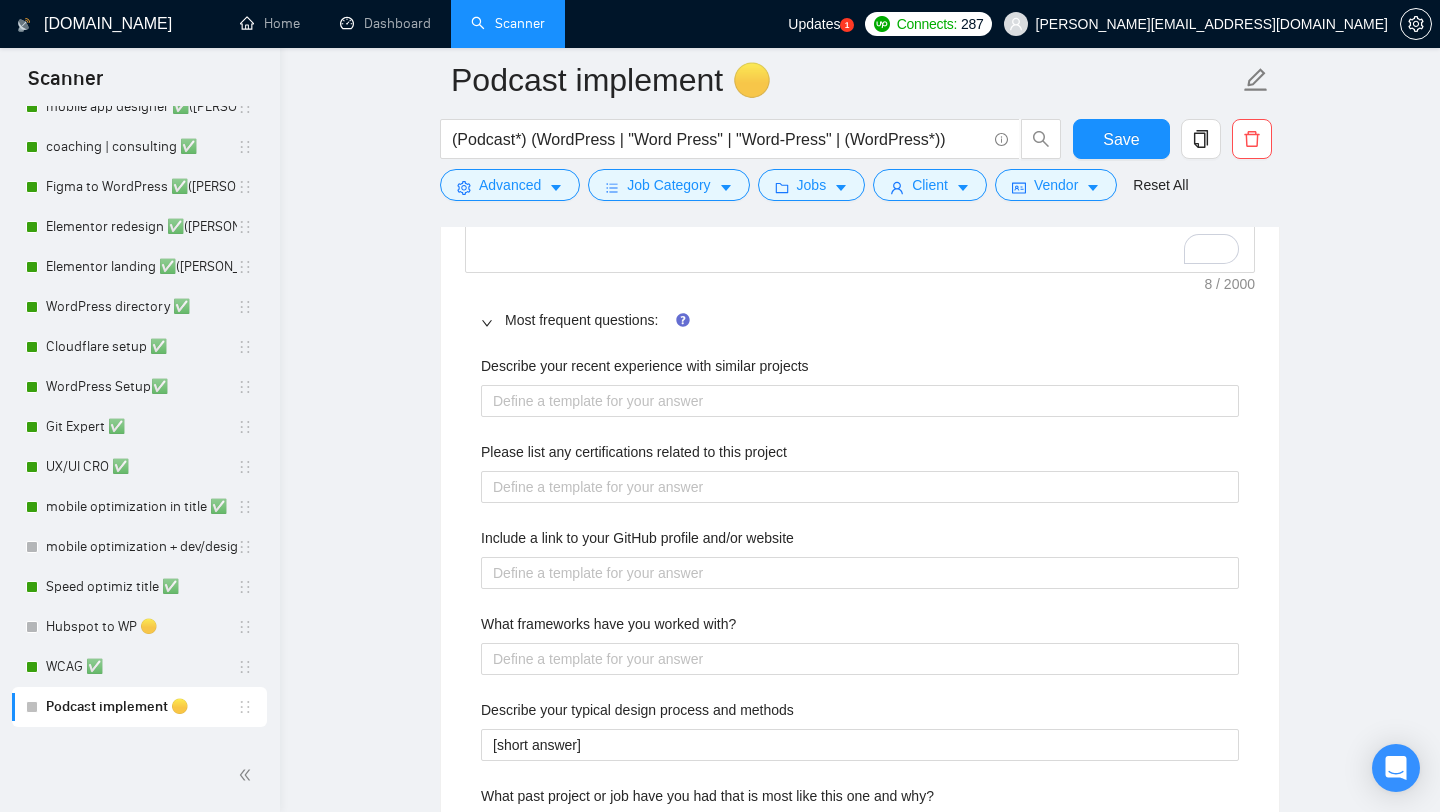type on "I test the website manually on Windows 11 / Mac OS / IOS / Android and at different screen resolutions and run automated tests." 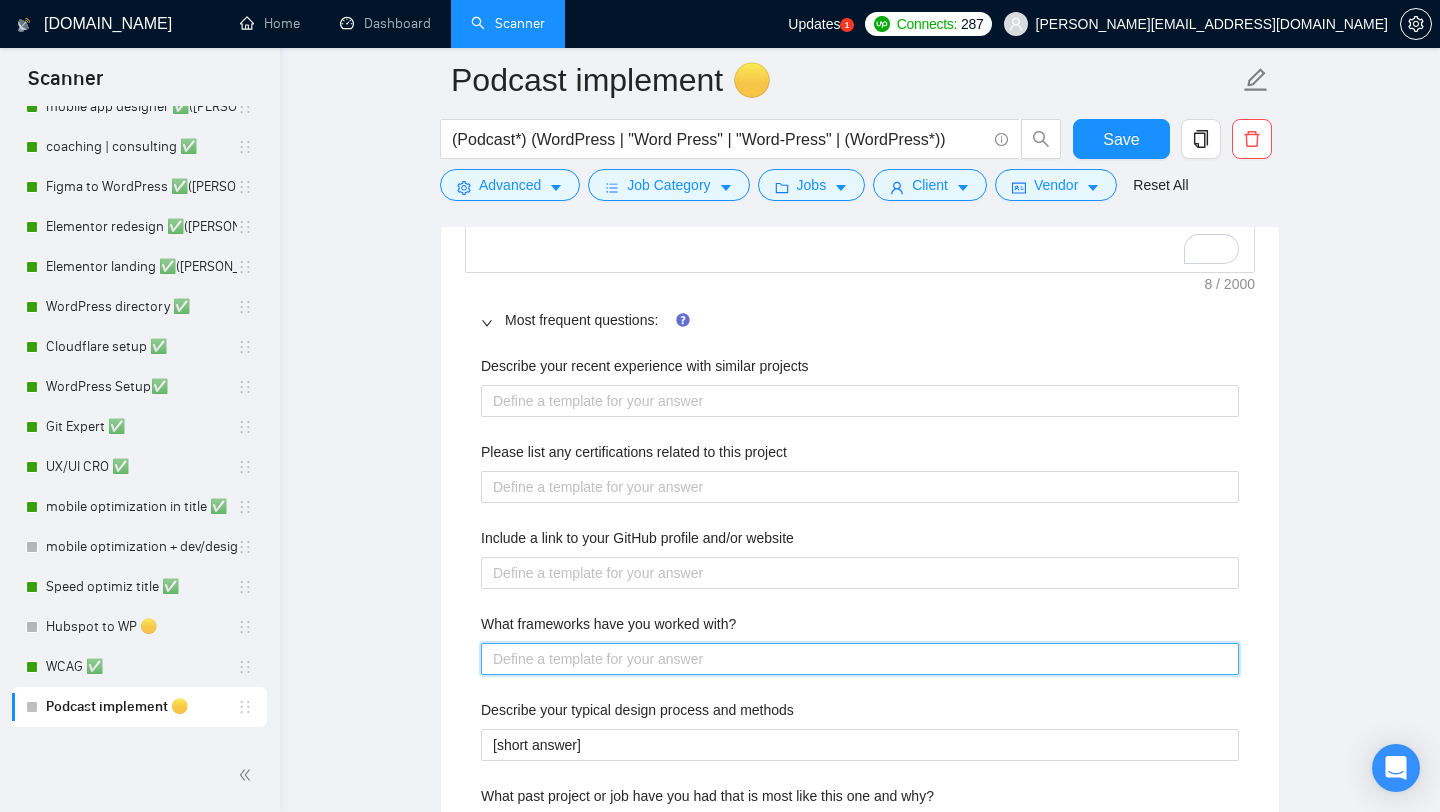 click on "What frameworks have you worked with?" at bounding box center [860, 659] 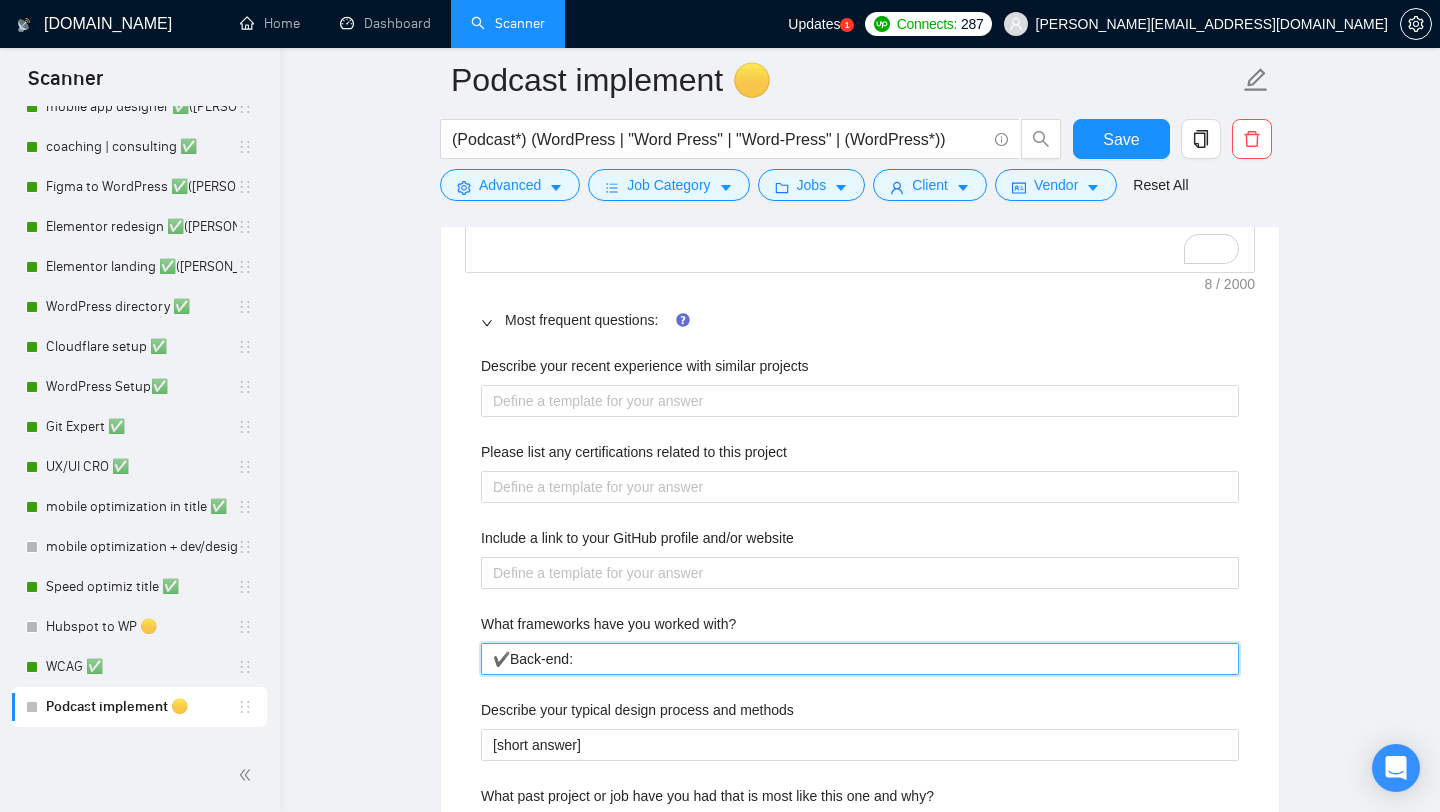 type 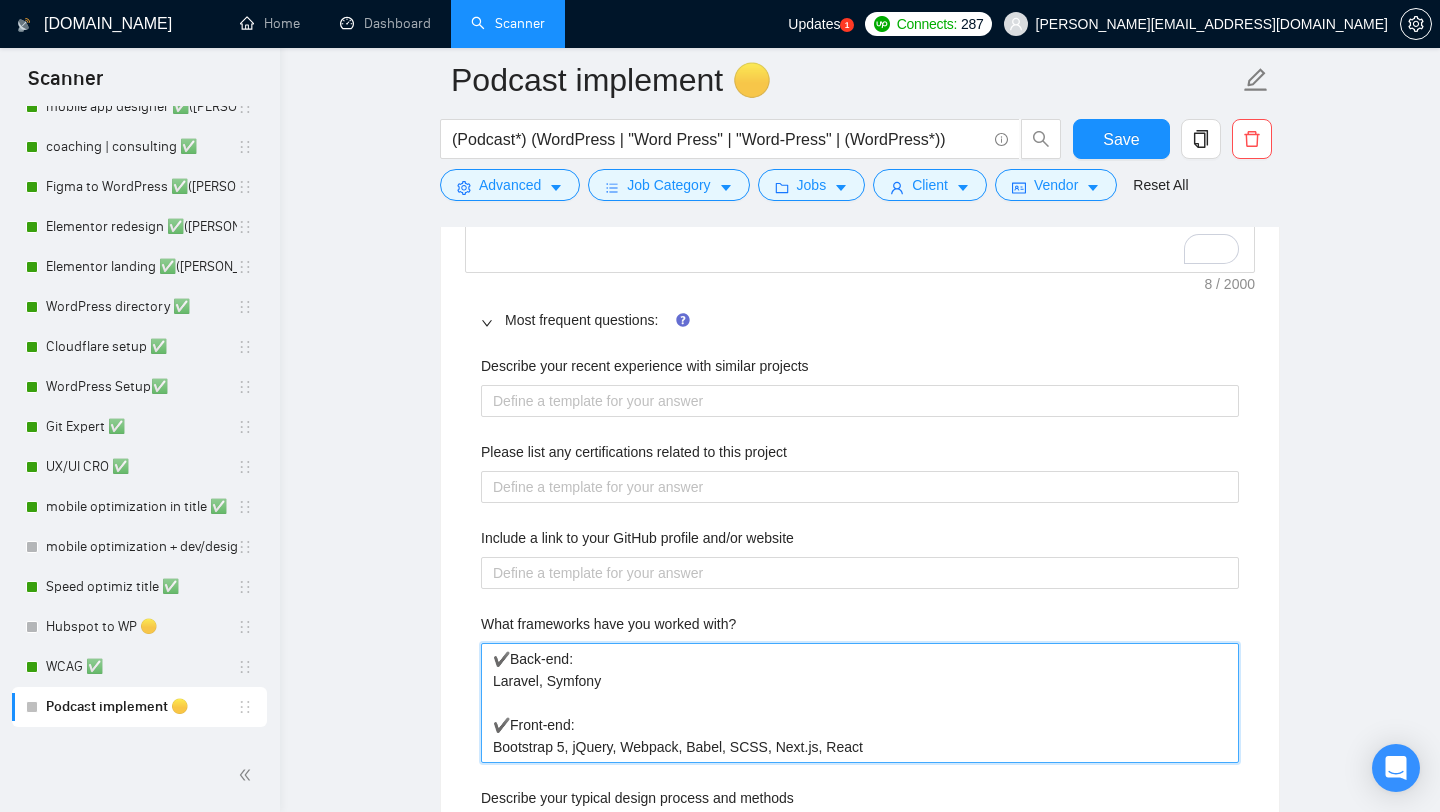 type on "✔️Back-end:
Laravel, Symfony
✔️Front-end:
Bootstrap 5, jQuery, Webpack, Babel, SCSS, Next.js, React" 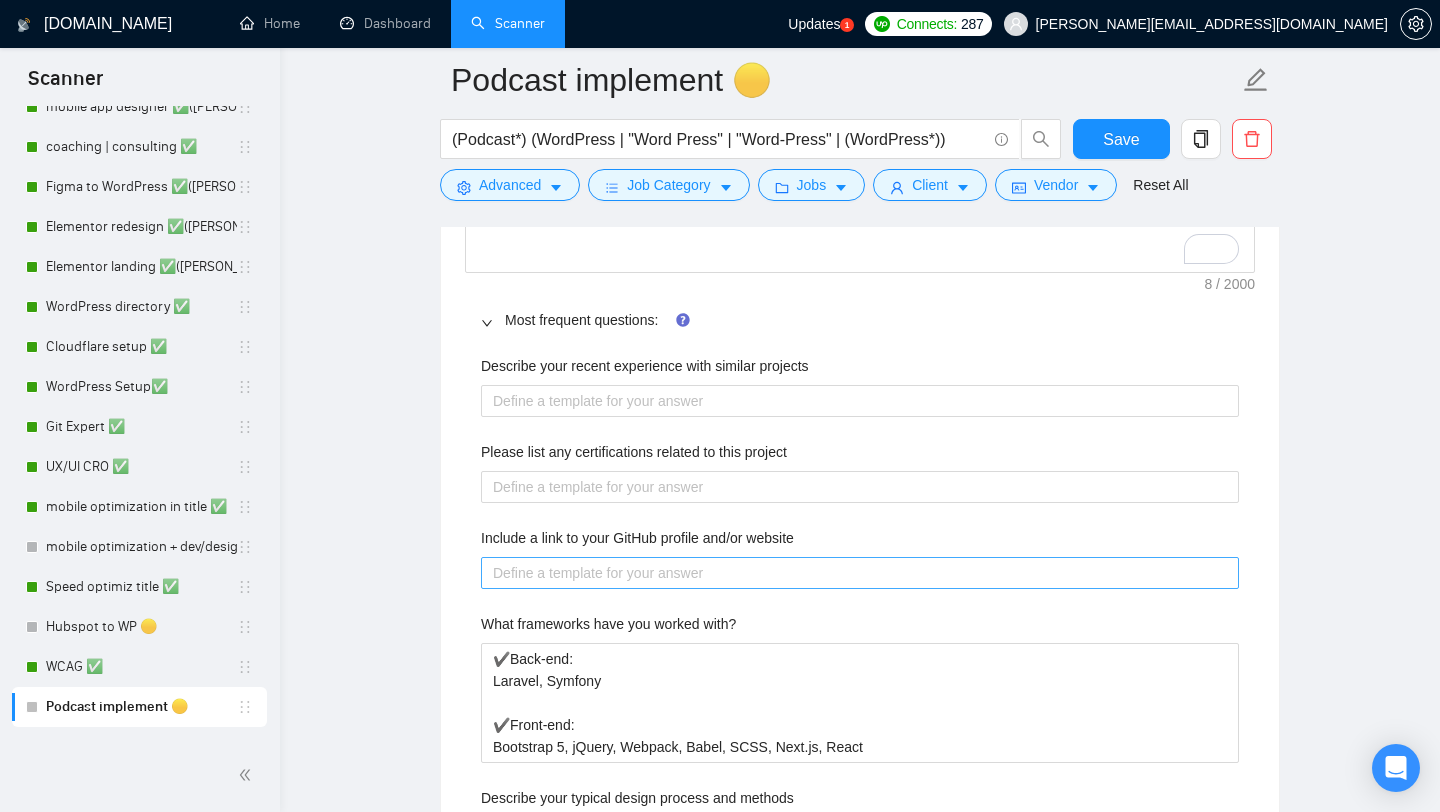 drag, startPoint x: 519, startPoint y: 601, endPoint x: 519, endPoint y: 585, distance: 16 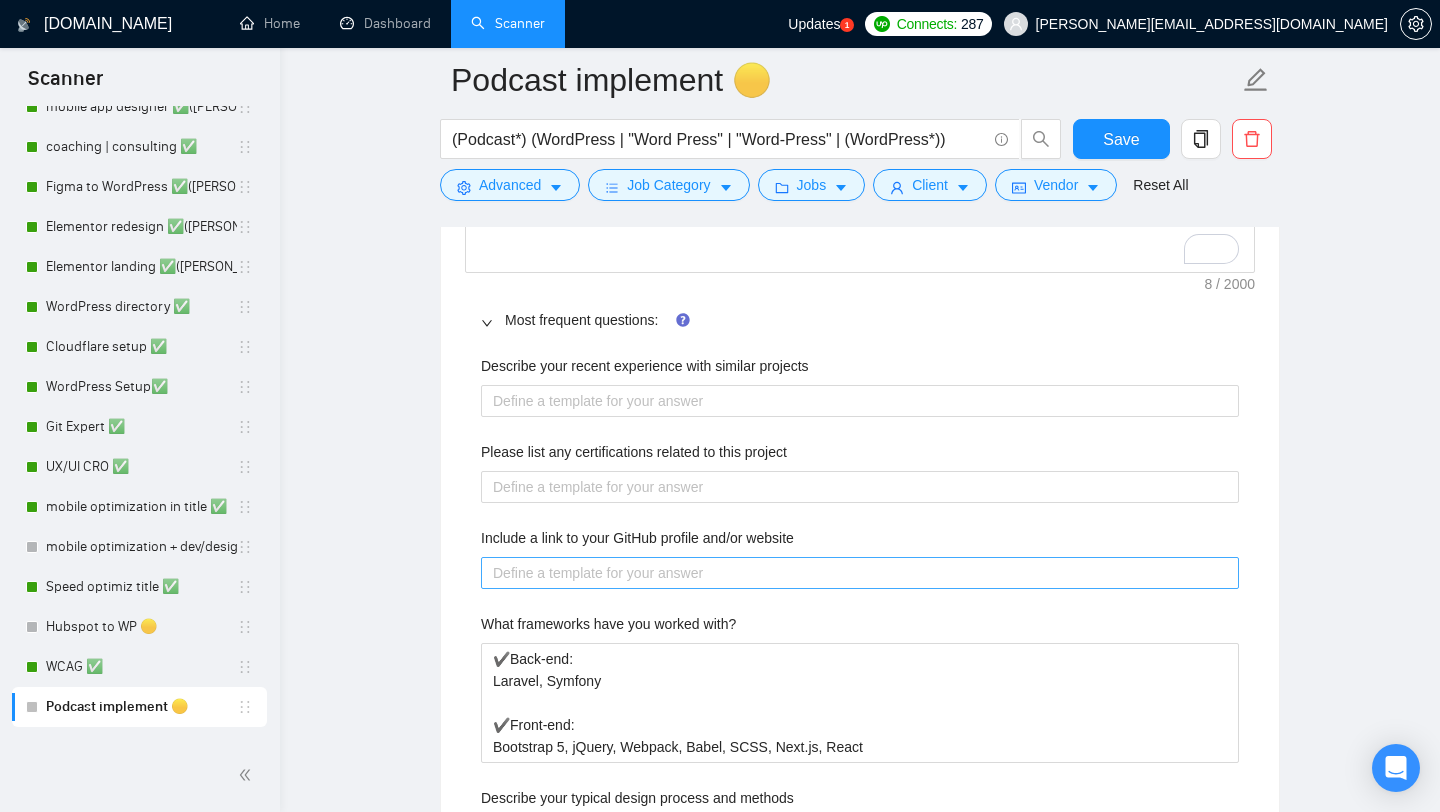 click on "Describe your recent experience with similar projects Please list any certifications related to this project Include a link to your GitHub profile and/or website What frameworks have you worked with? ✔️Back-end:
[GEOGRAPHIC_DATA], Symfony
✔️Front-end:
Bootstrap 5, jQuery, Webpack, Babel, SCSS, Next.js, React Describe your typical design process and methods [short answer] What past project or job have you had that is most like this one and why? [Carefully assess the client's needs and identify a crucial detail that could benefit from further clarification. Craft an open-ended question that is easy for the client to respond to while demonstrating a deep understanding of their goals. Ensure the question feels personalized, showing genuine interest and a readiness to tailor the approach to their specific requirements. The goal is to engage the client in a meaningful way and gain insights that will help deliver the best possible outcome.] Describe your approach to testing and improving QA [short answer]" at bounding box center (860, 928) 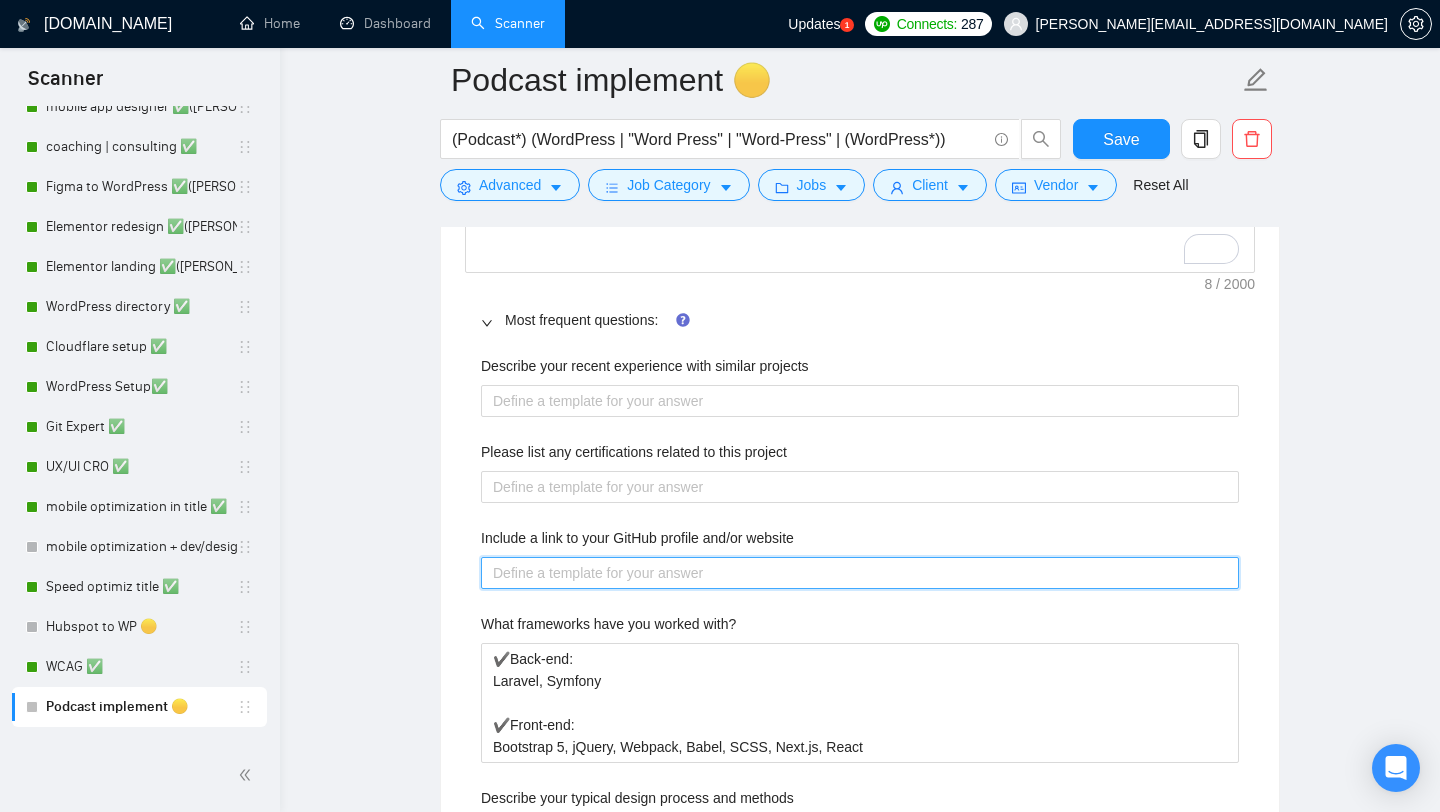 click on "Include a link to your GitHub profile and/or website" at bounding box center [860, 573] 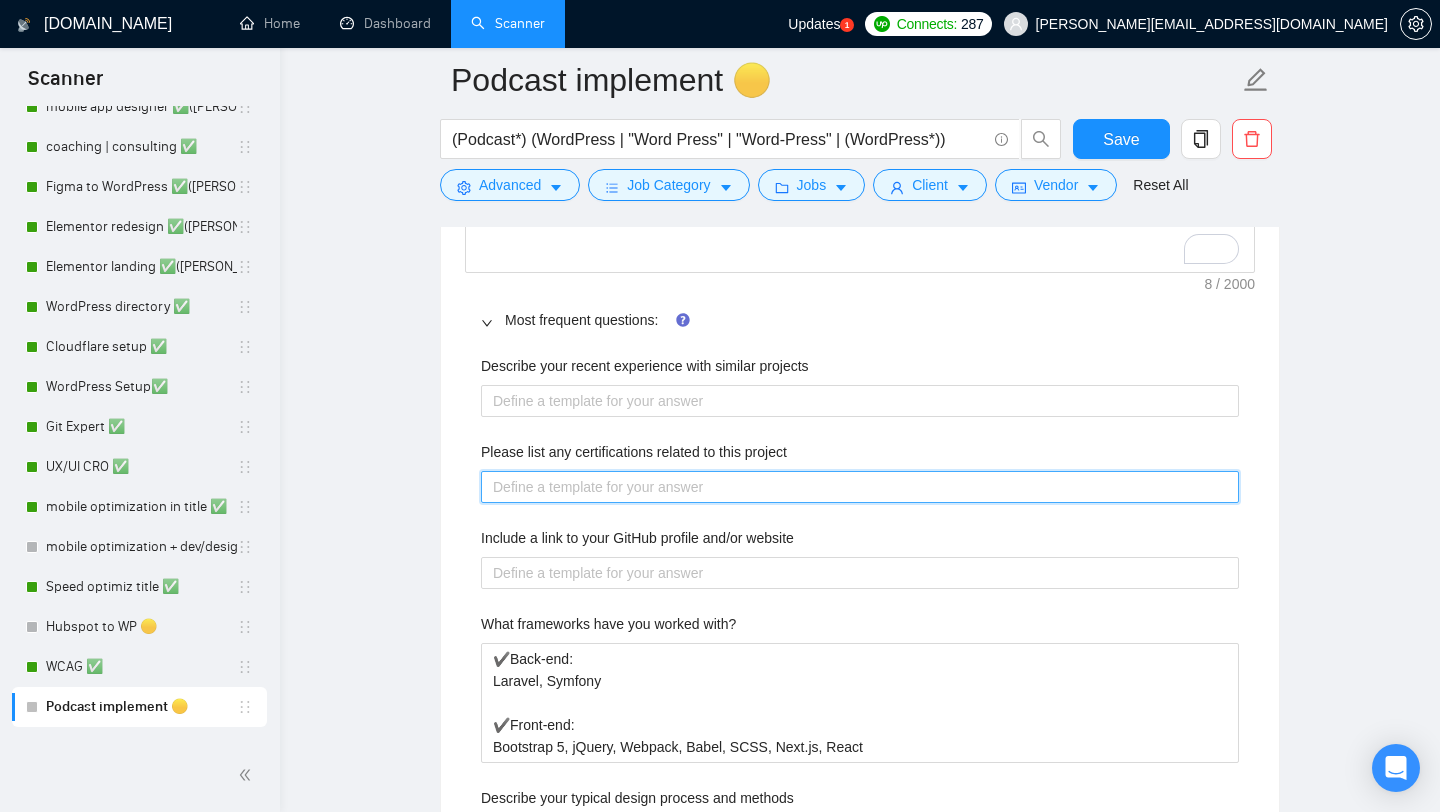click on "Please list any certifications related to this project" at bounding box center [860, 487] 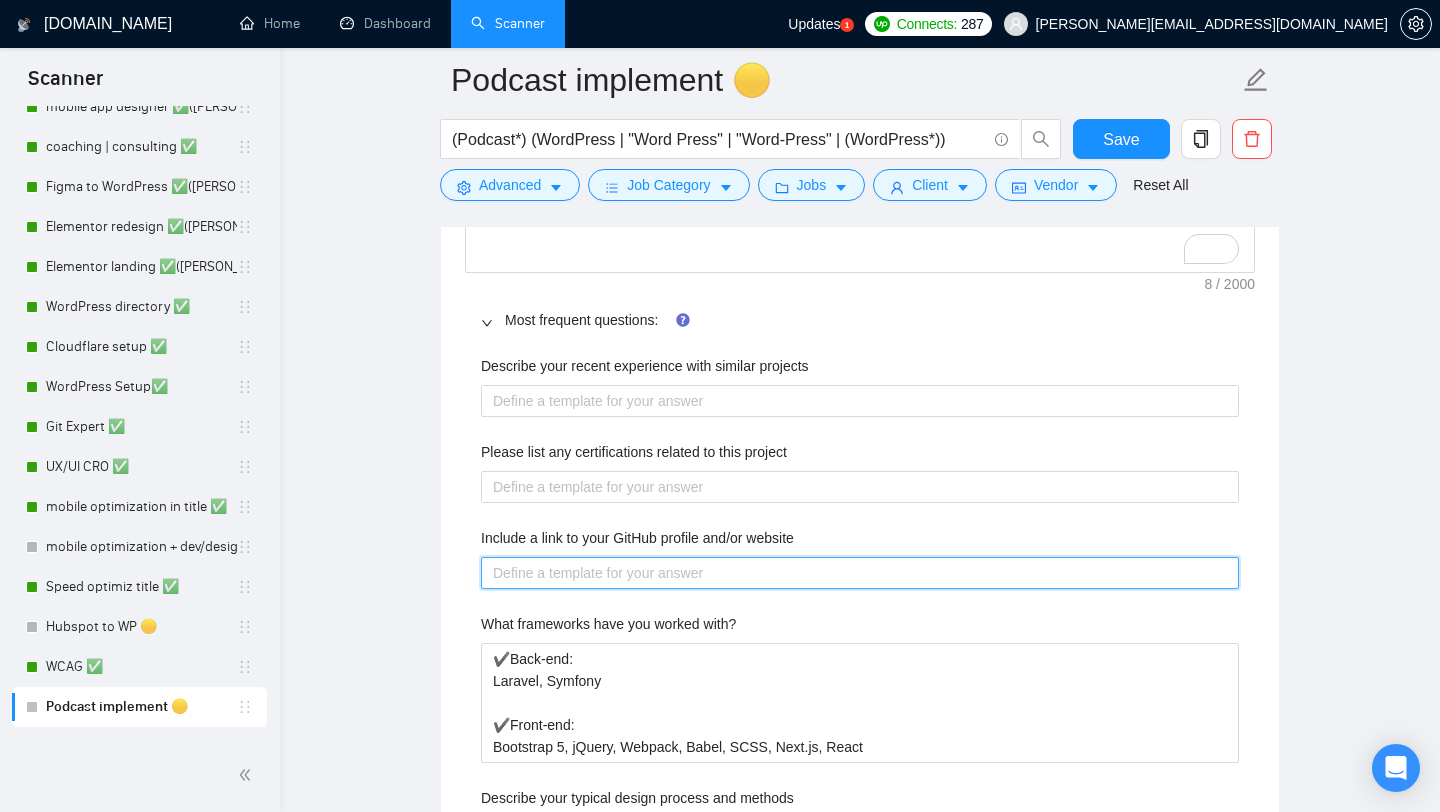 click on "Include a link to your GitHub profile and/or website" at bounding box center [860, 573] 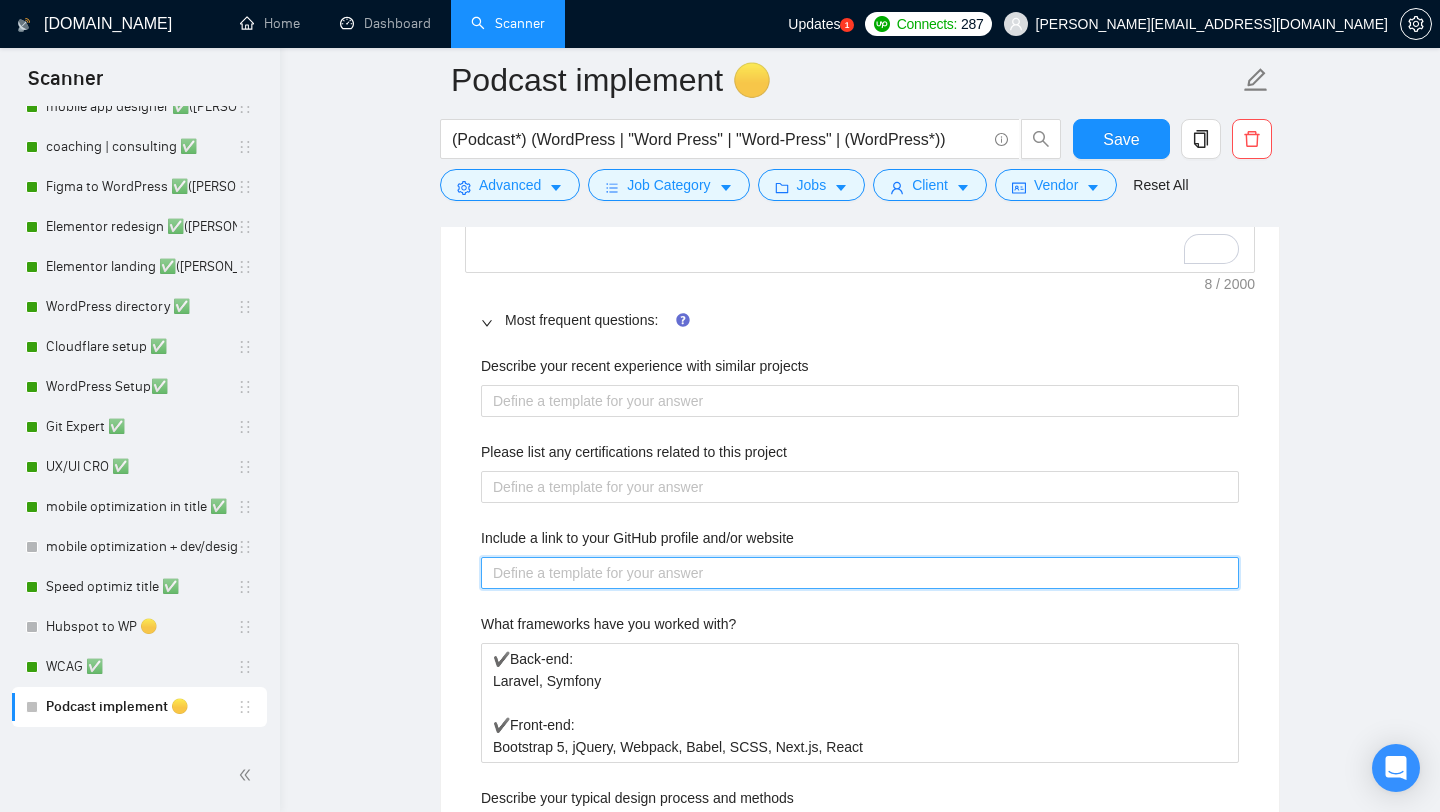 paste on "[URL][DOMAIN_NAME]" 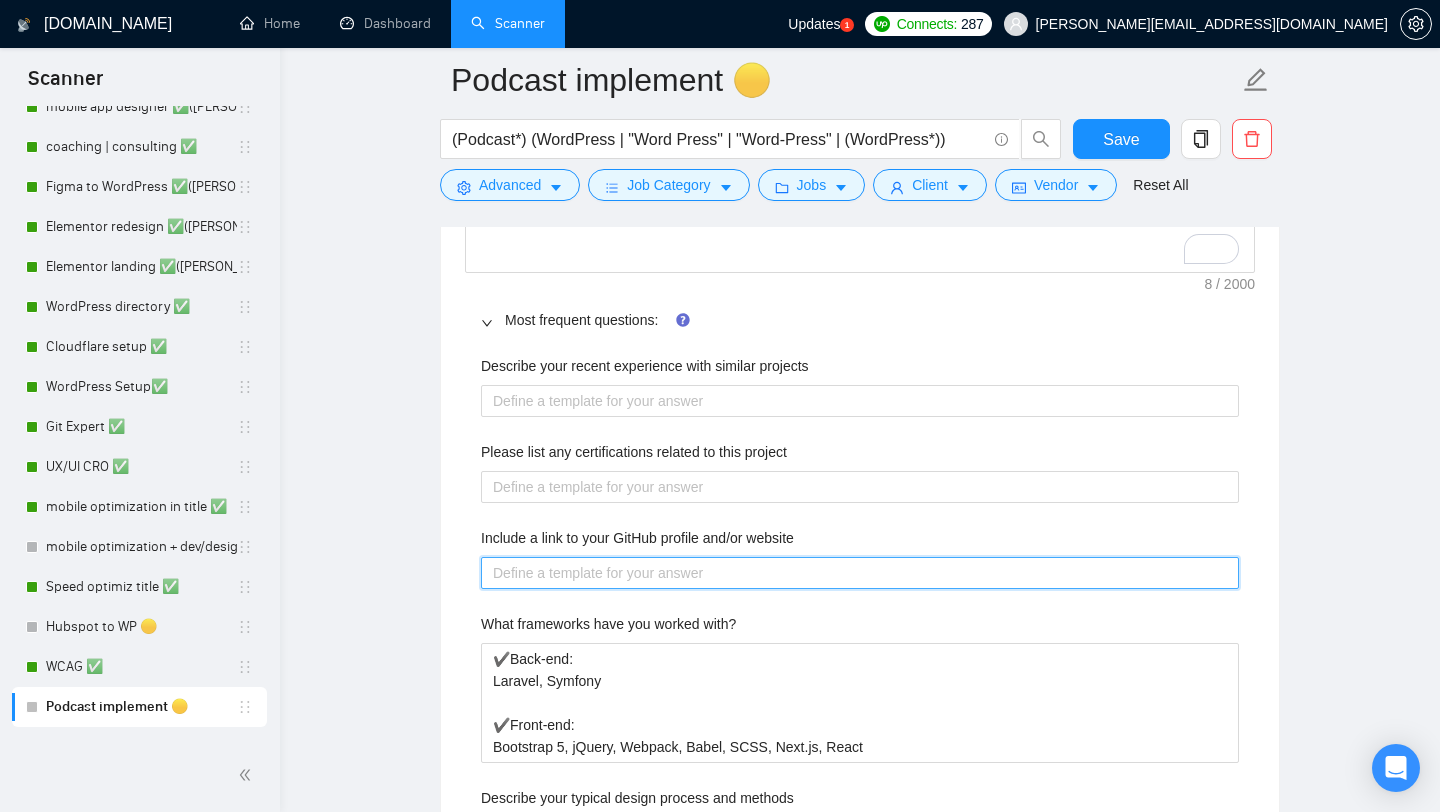 type 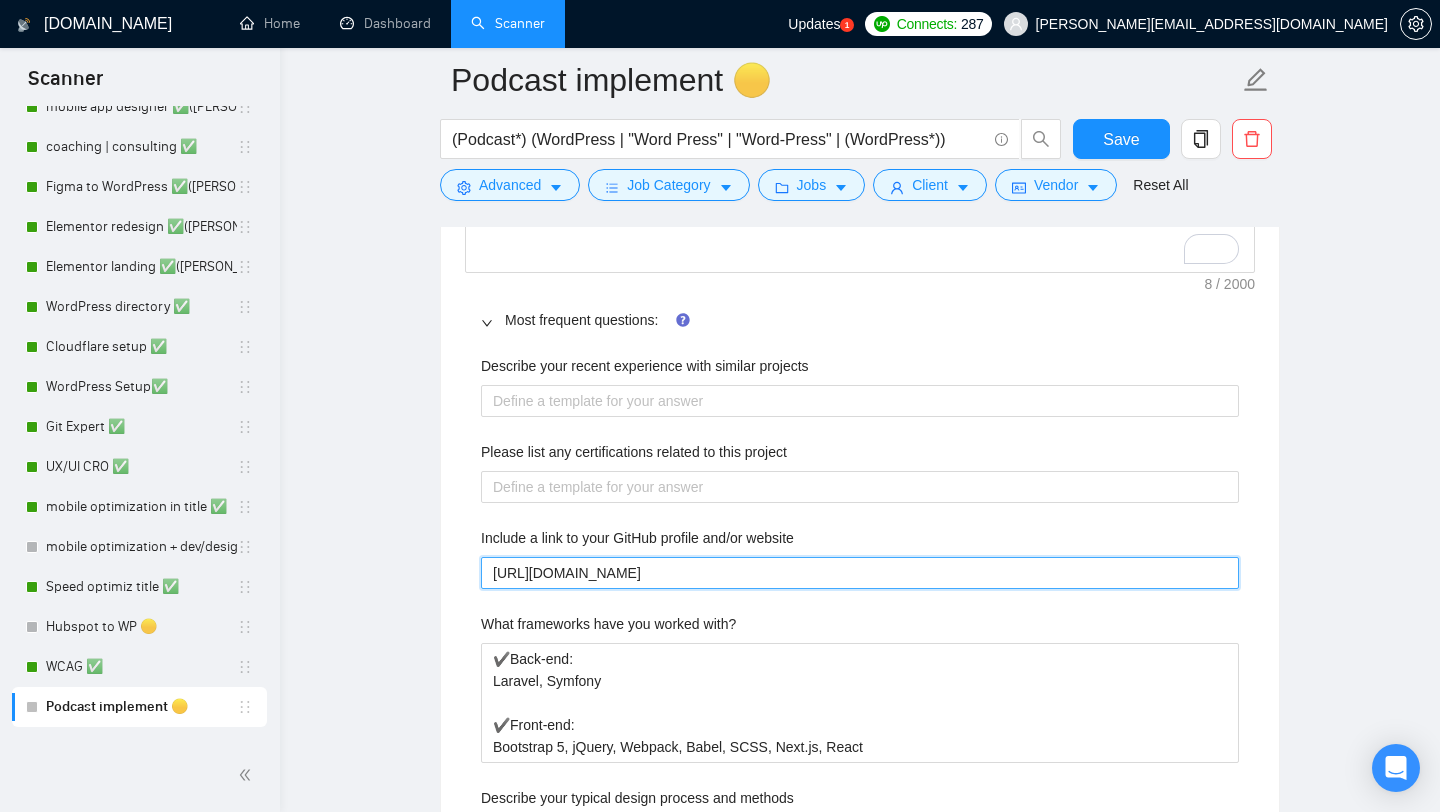 type on "[URL][DOMAIN_NAME]" 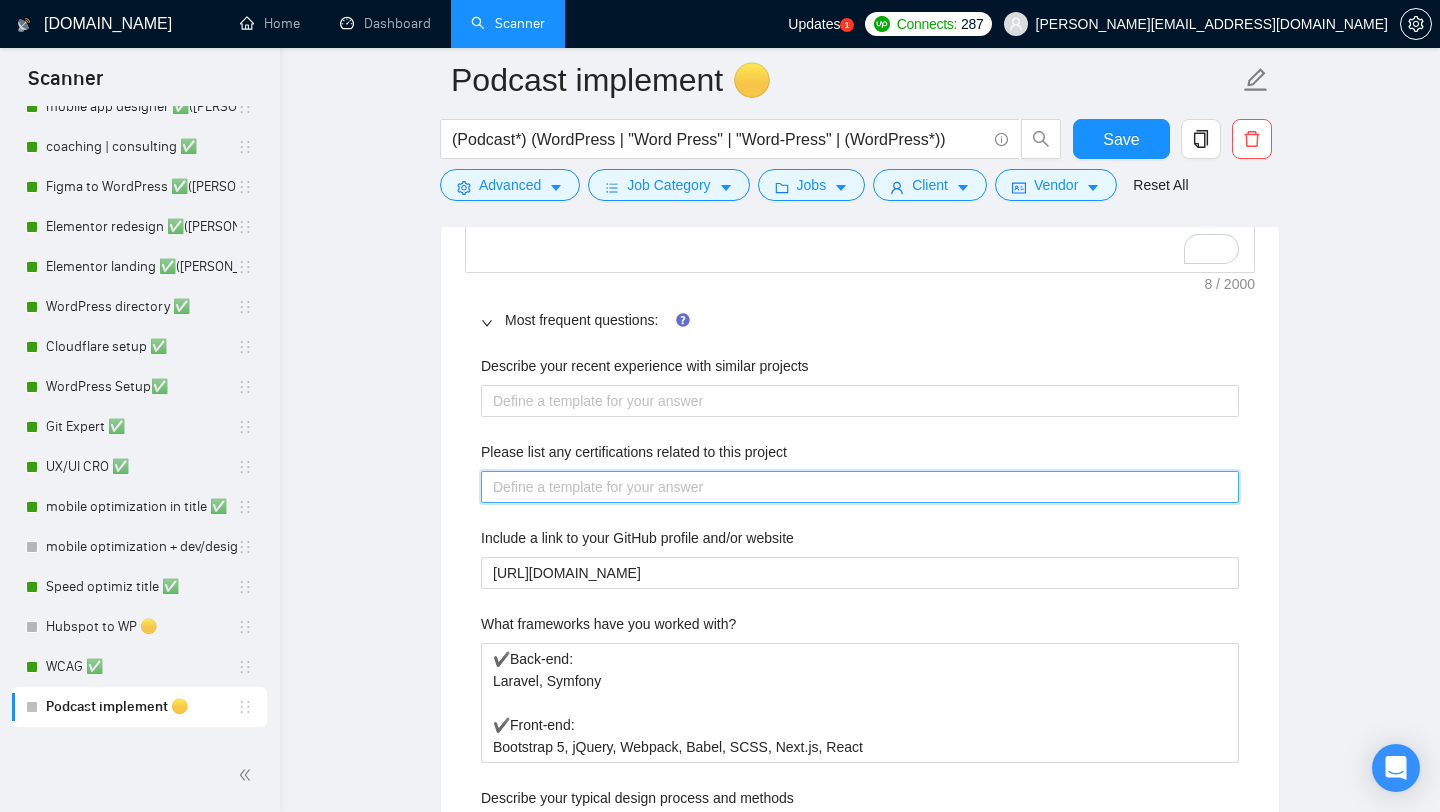 click on "Please list any certifications related to this project" at bounding box center (860, 487) 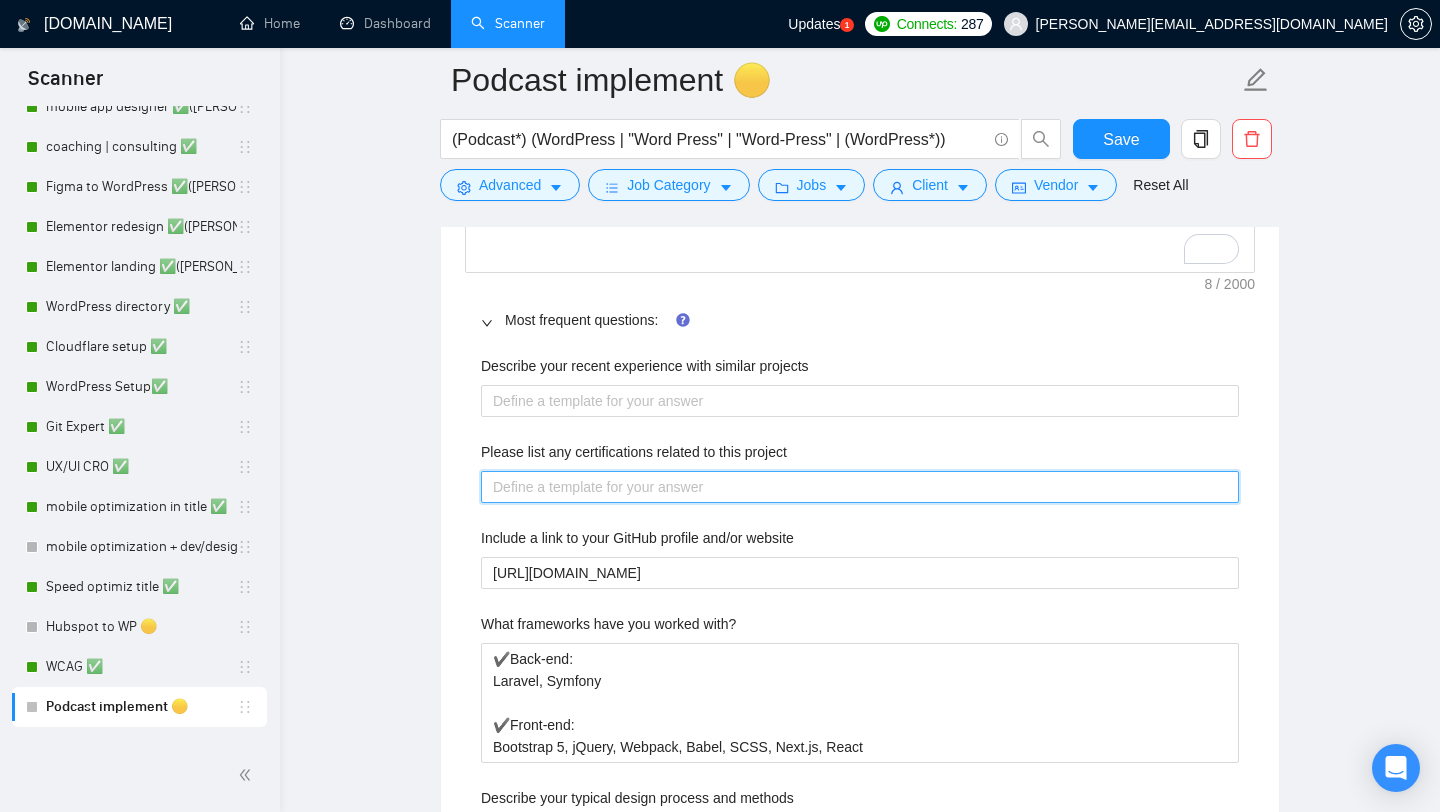 paste on "I have certificate that you can check in my profile." 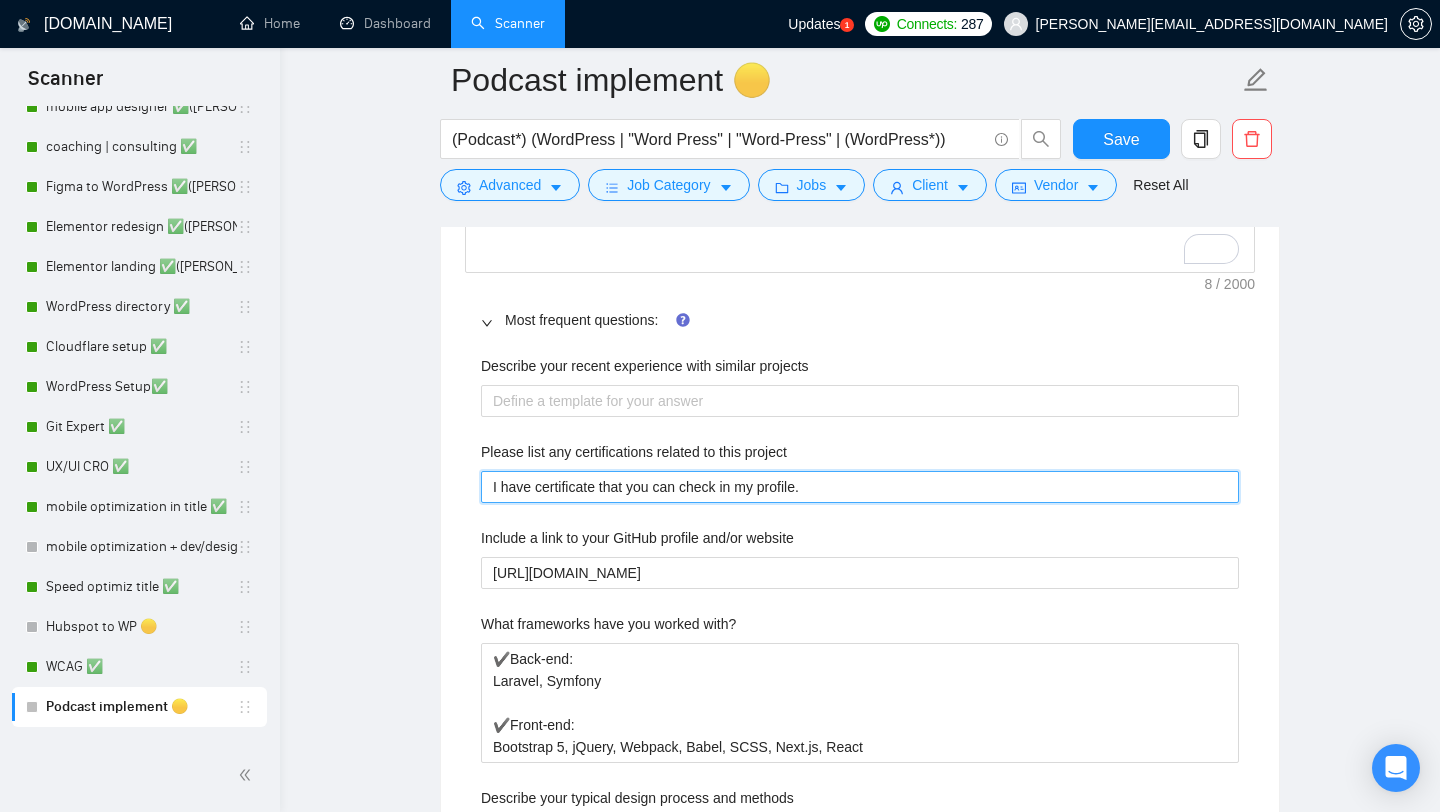 type on "I have certificate that you can check in my profile." 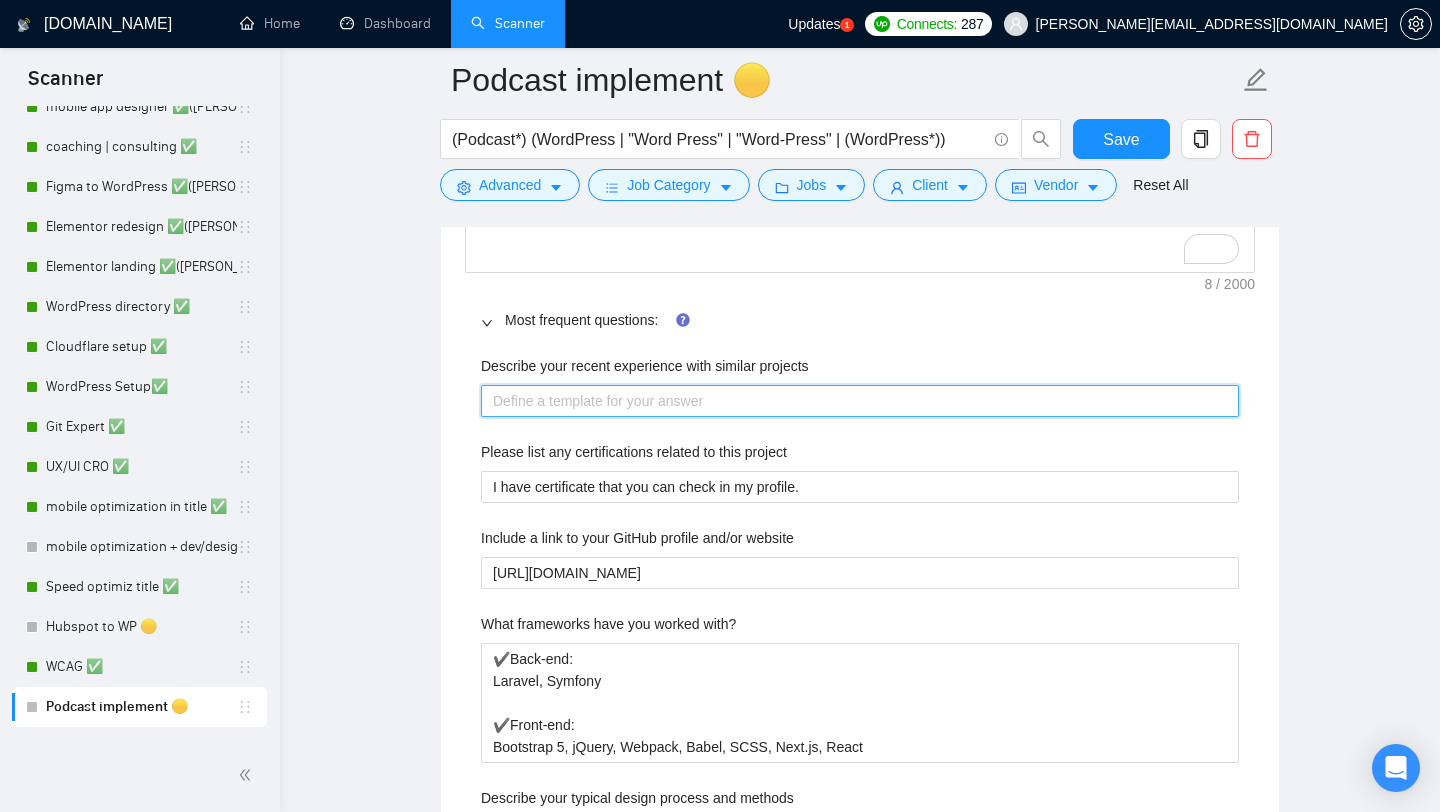 click on "Describe your recent experience with similar projects" at bounding box center (860, 401) 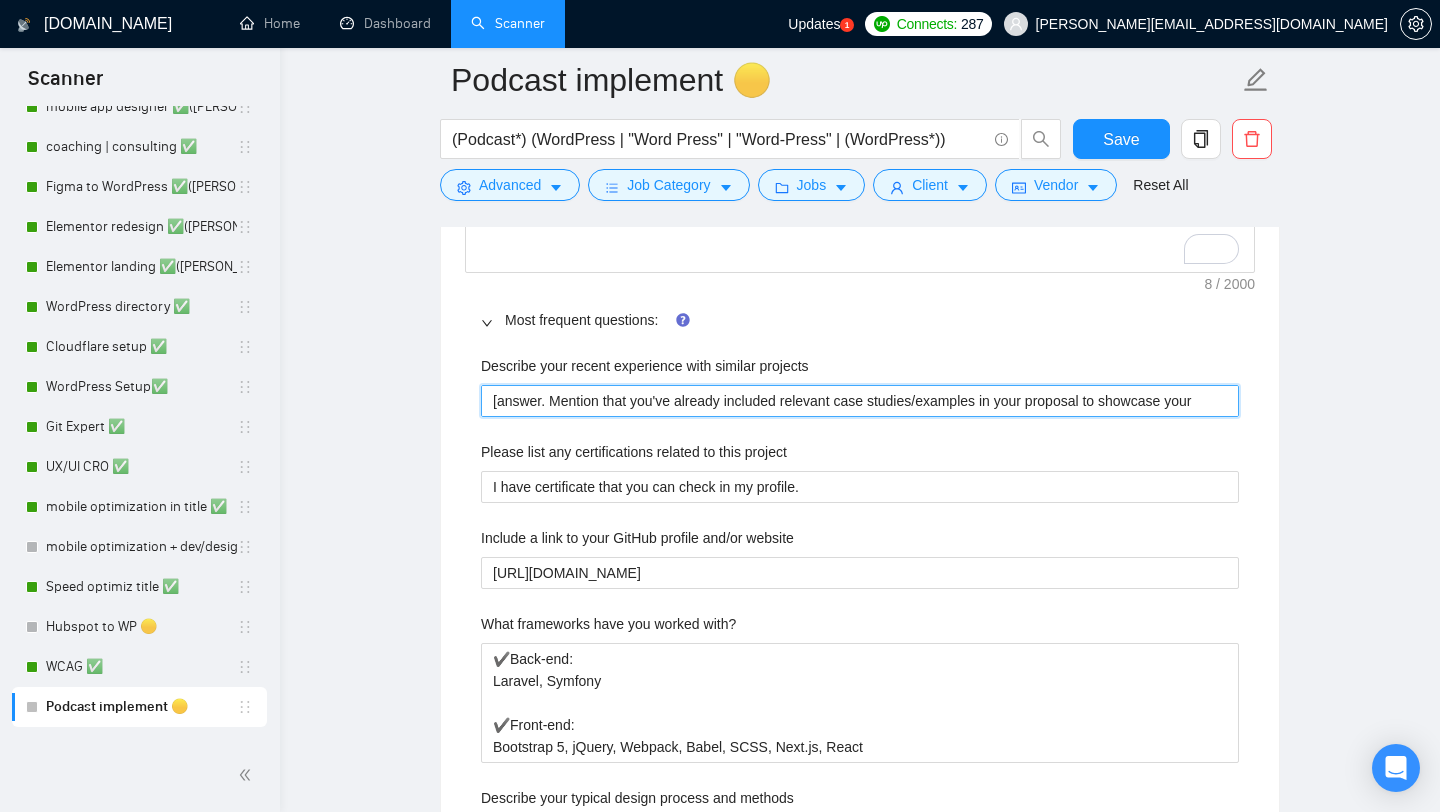 type 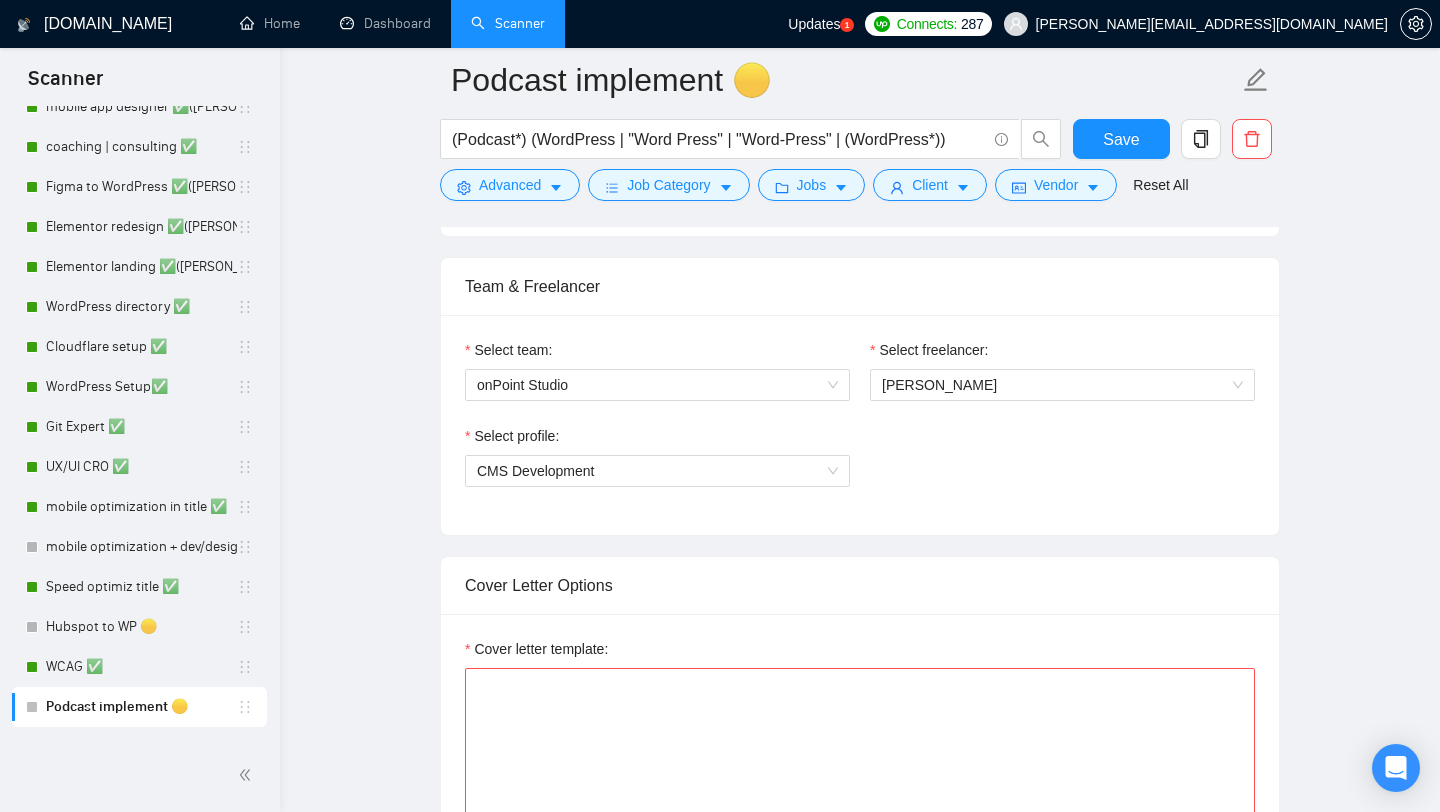 scroll, scrollTop: 839, scrollLeft: 0, axis: vertical 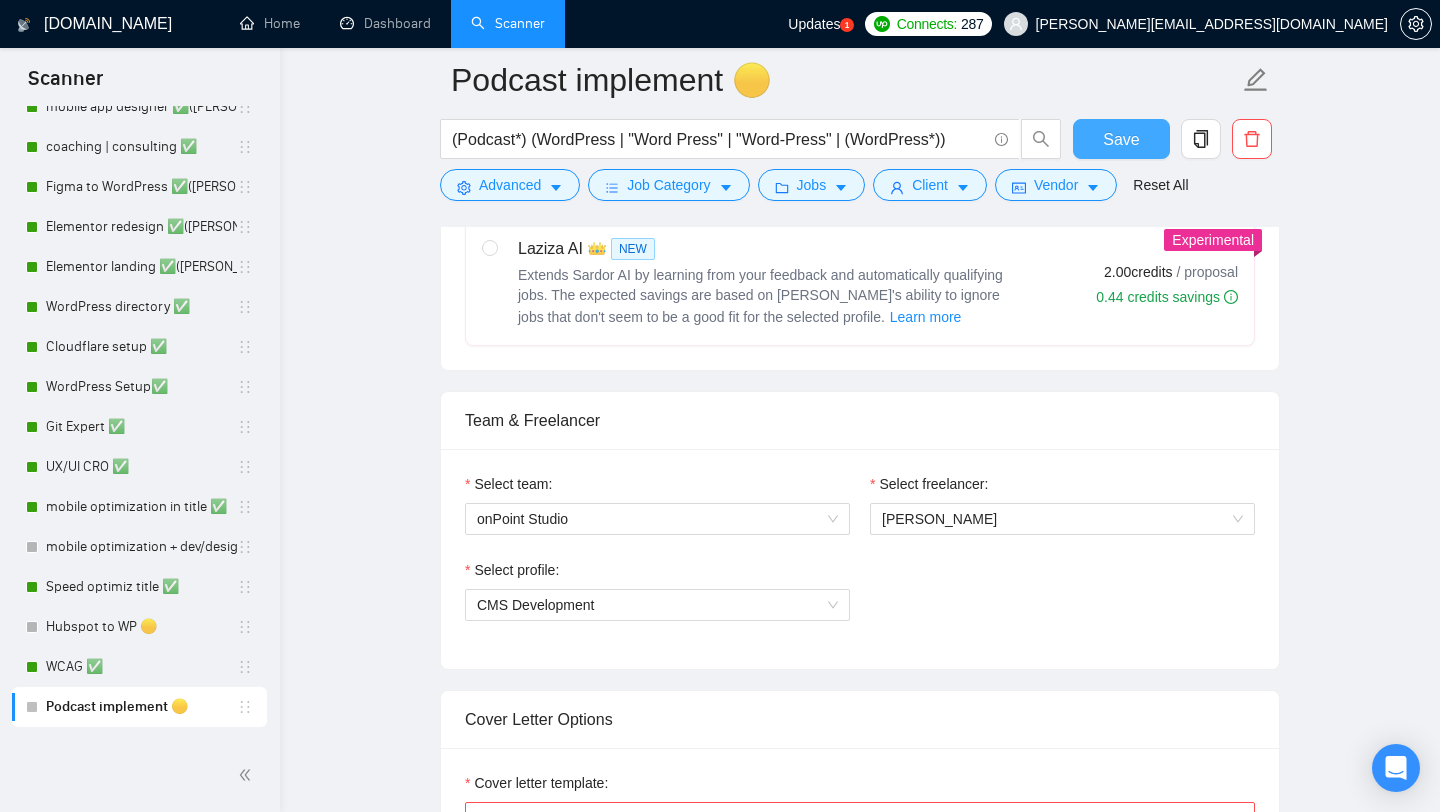 type on "[answer. Mention that you've already included relevant case studies/examples in your proposal to showcase your expertise.]" 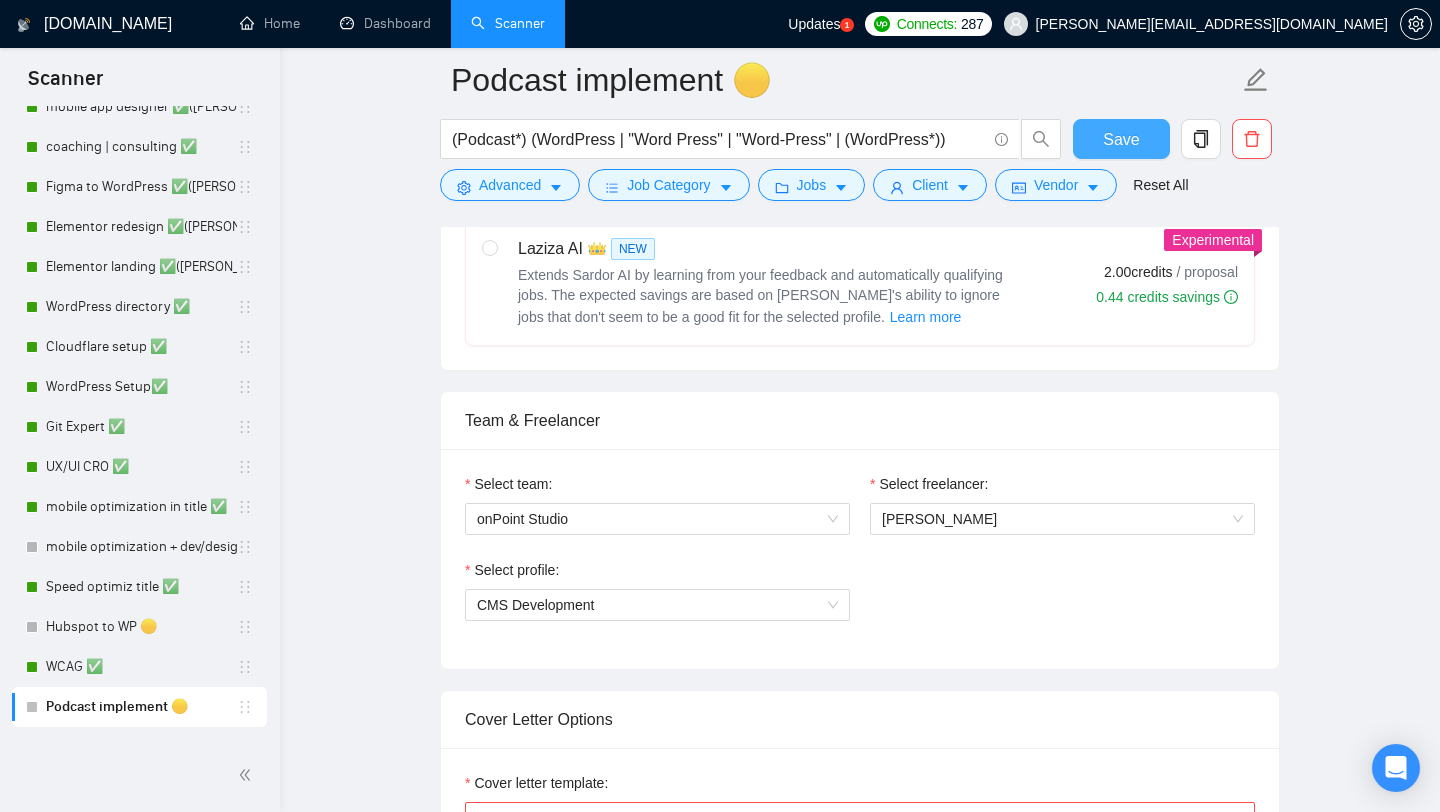 click on "Save" at bounding box center (1121, 139) 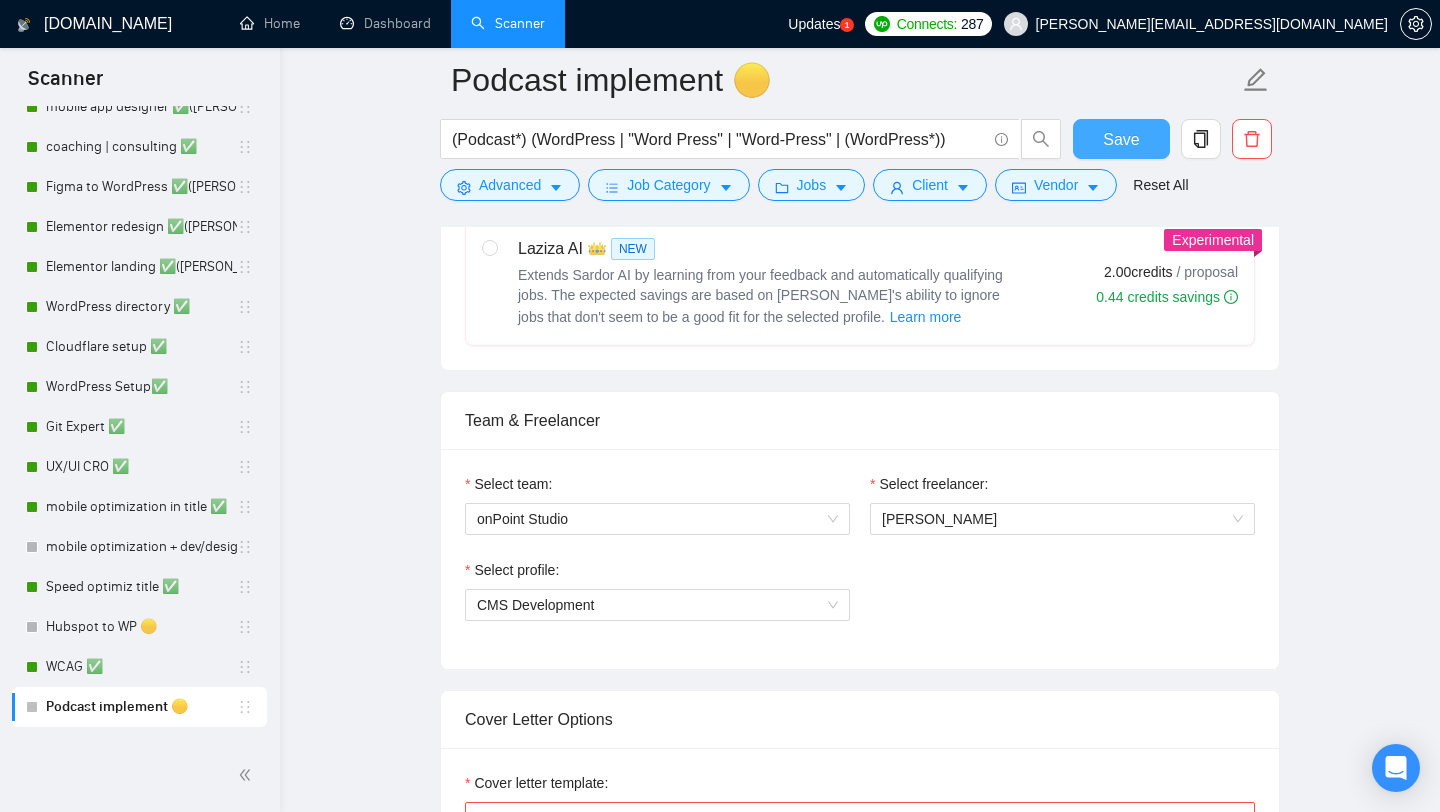 type 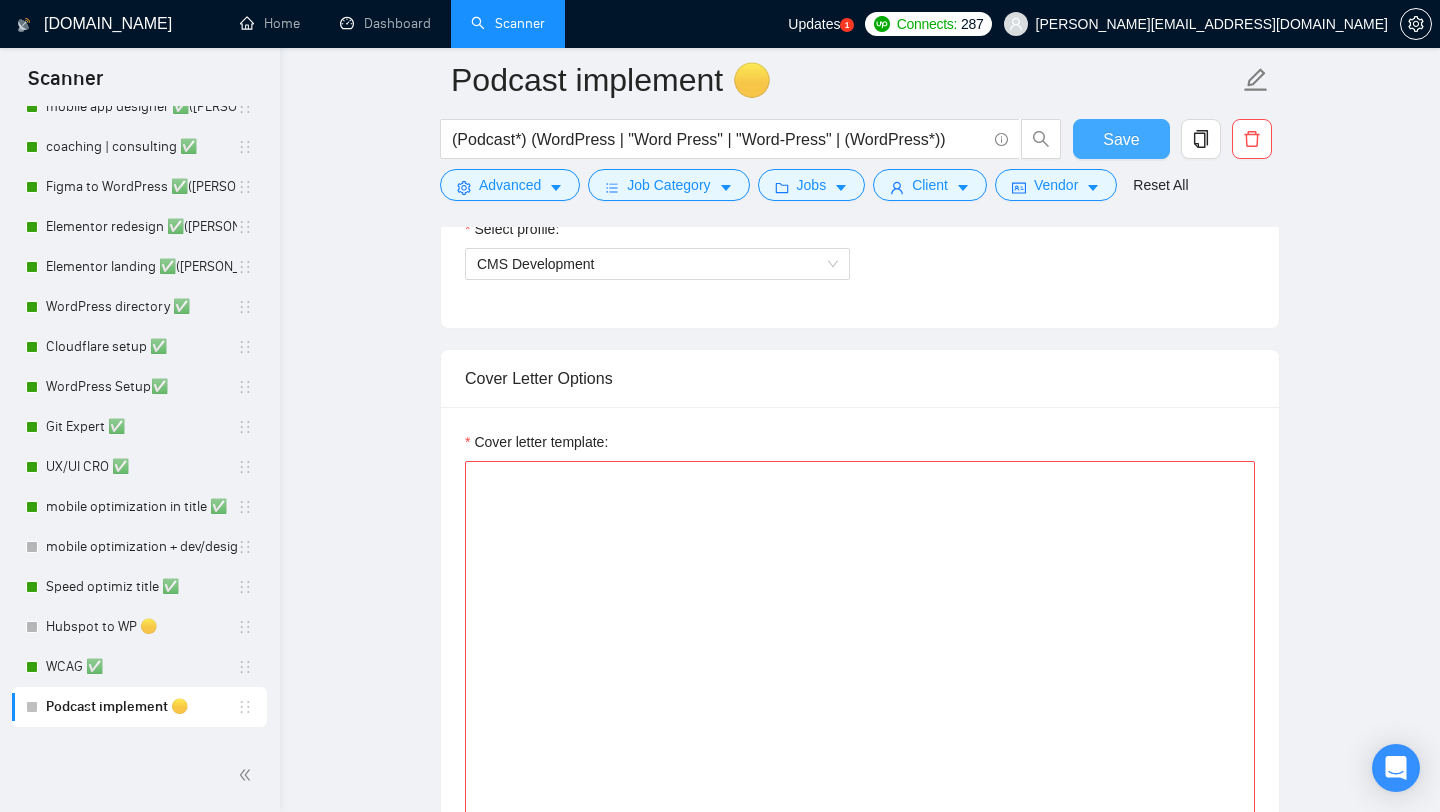 scroll, scrollTop: 1199, scrollLeft: 0, axis: vertical 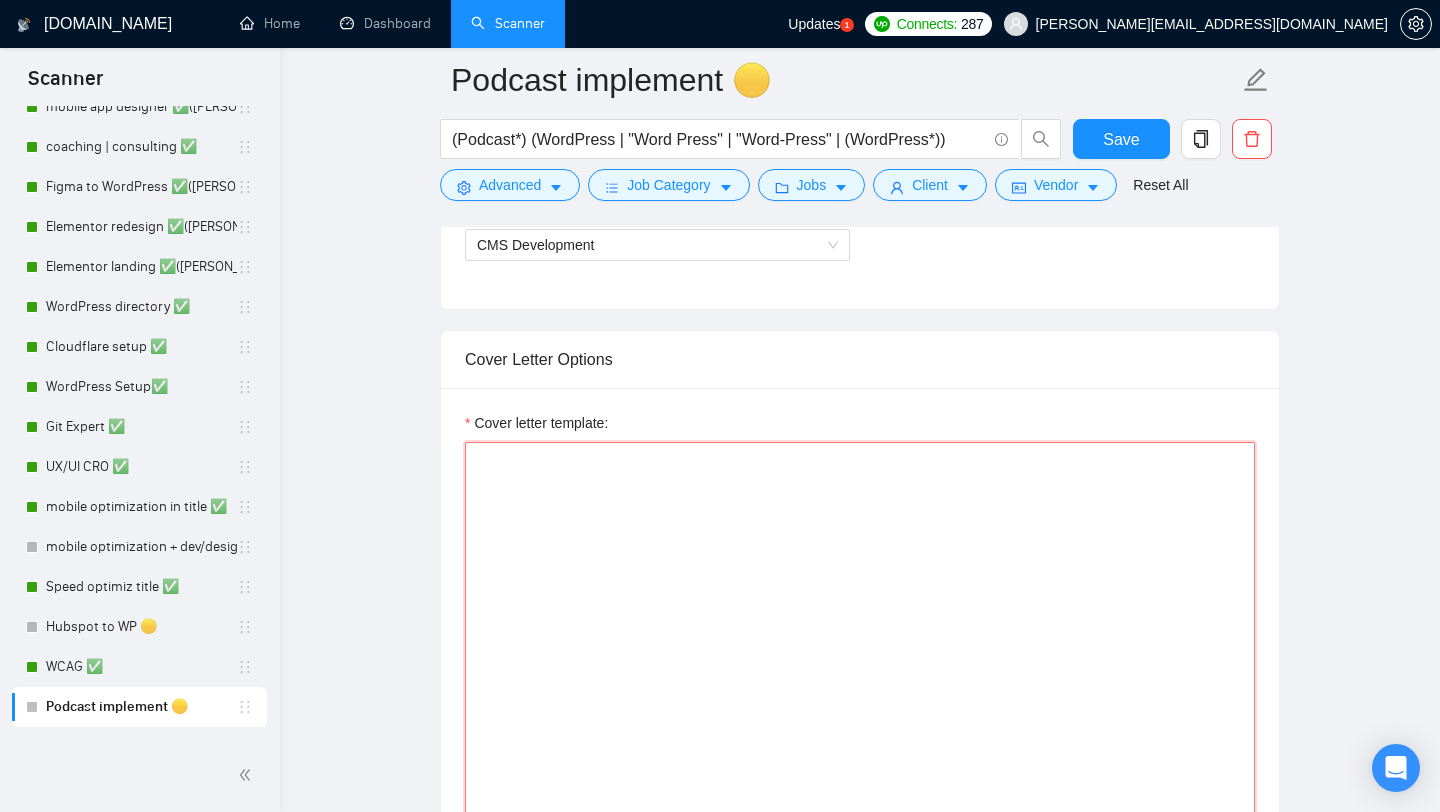 click on "Cover letter template:" at bounding box center (860, 667) 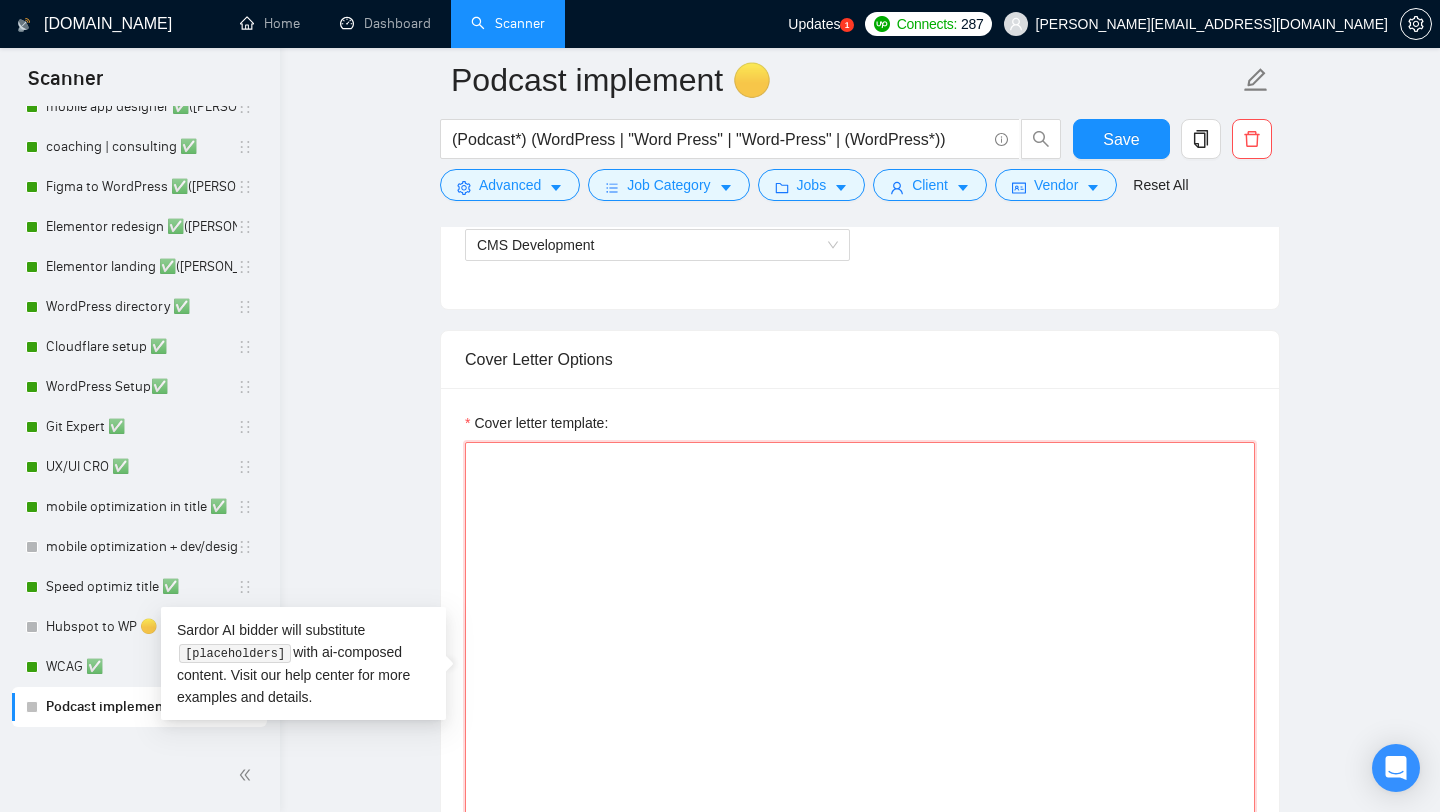 paste on "[URL][DOMAIN_NAME]" 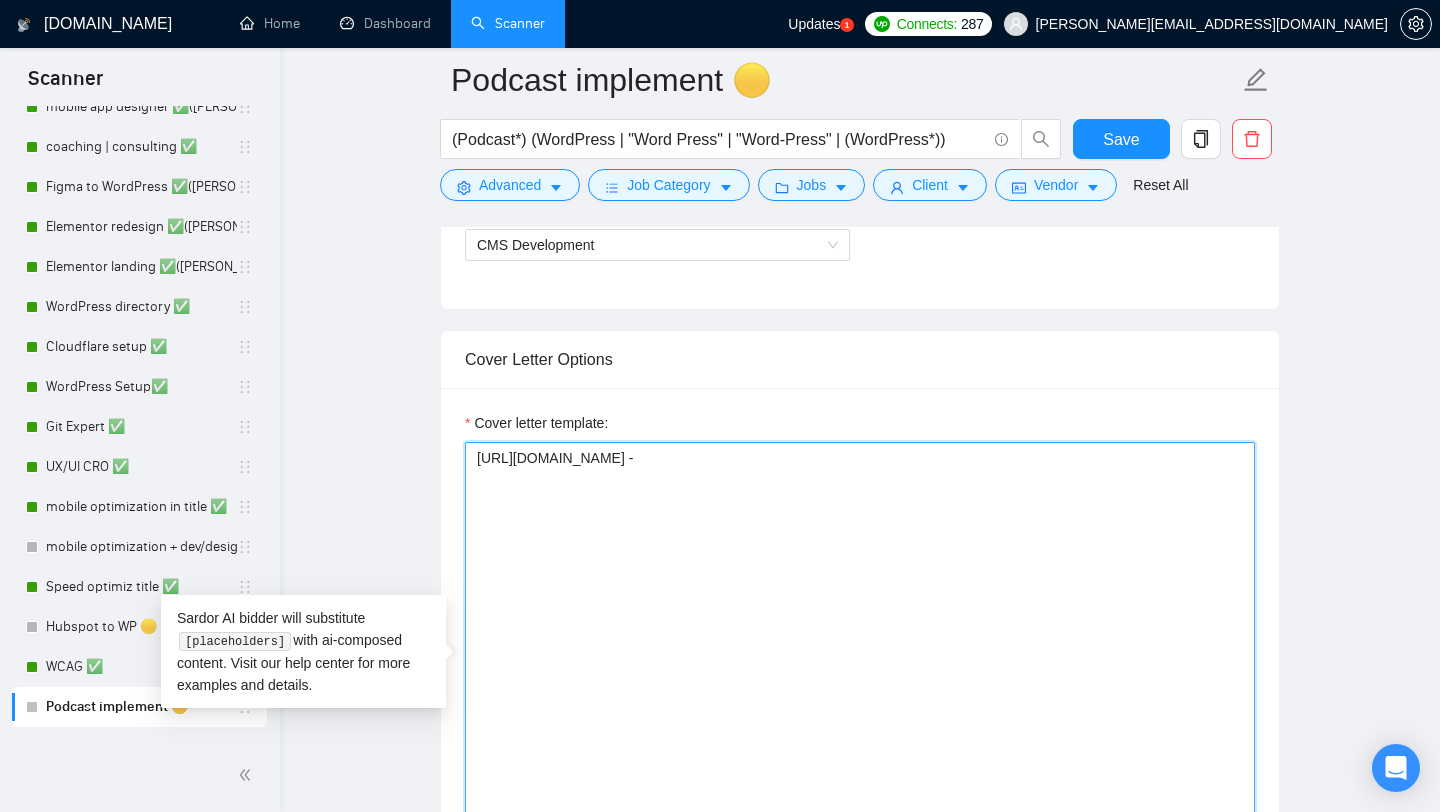 paste on "For Practice Booster, a comprehensive podcast hub was integrated into their dental coding platform, offering dental professionals easy access to industry-specific audio content. This addition, alongside a robust subscription system, allows users to subscribe for courses, bundles, and access e-books on Kitaboo. The project involved seamless integration of WooCommerce for subscription management, email automation, and custom user flows. In addition, the platform was enhanced with secure payment handling and user management, ensuring a user-friendly experience for dental professionals." 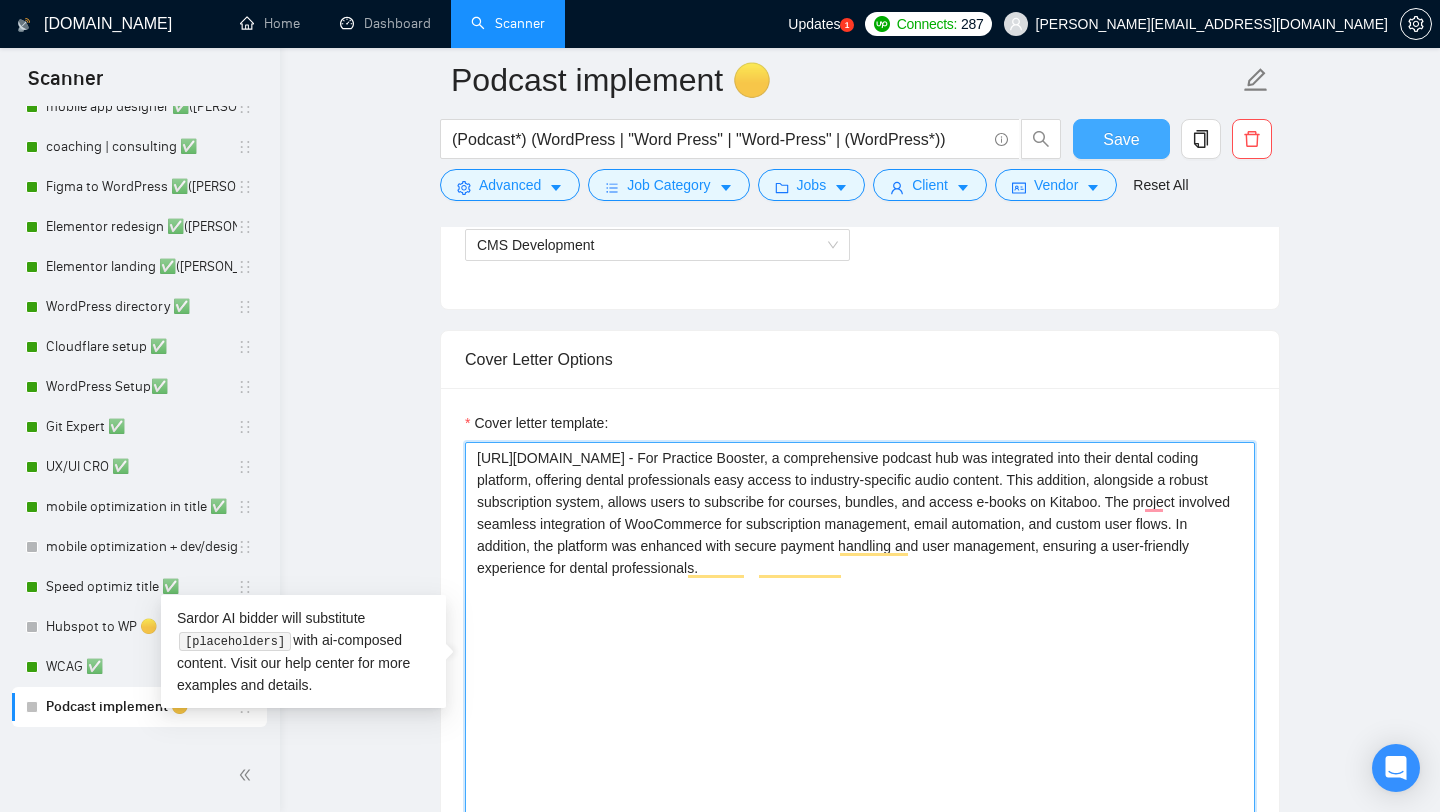 type on "[URL][DOMAIN_NAME] - For Practice Booster, a comprehensive podcast hub was integrated into their dental coding platform, offering dental professionals easy access to industry-specific audio content. This addition, alongside a robust subscription system, allows users to subscribe for courses, bundles, and access e-books on Kitaboo. The project involved seamless integration of WooCommerce for subscription management, email automation, and custom user flows. In addition, the platform was enhanced with secure payment handling and user management, ensuring a user-friendly experience for dental professionals." 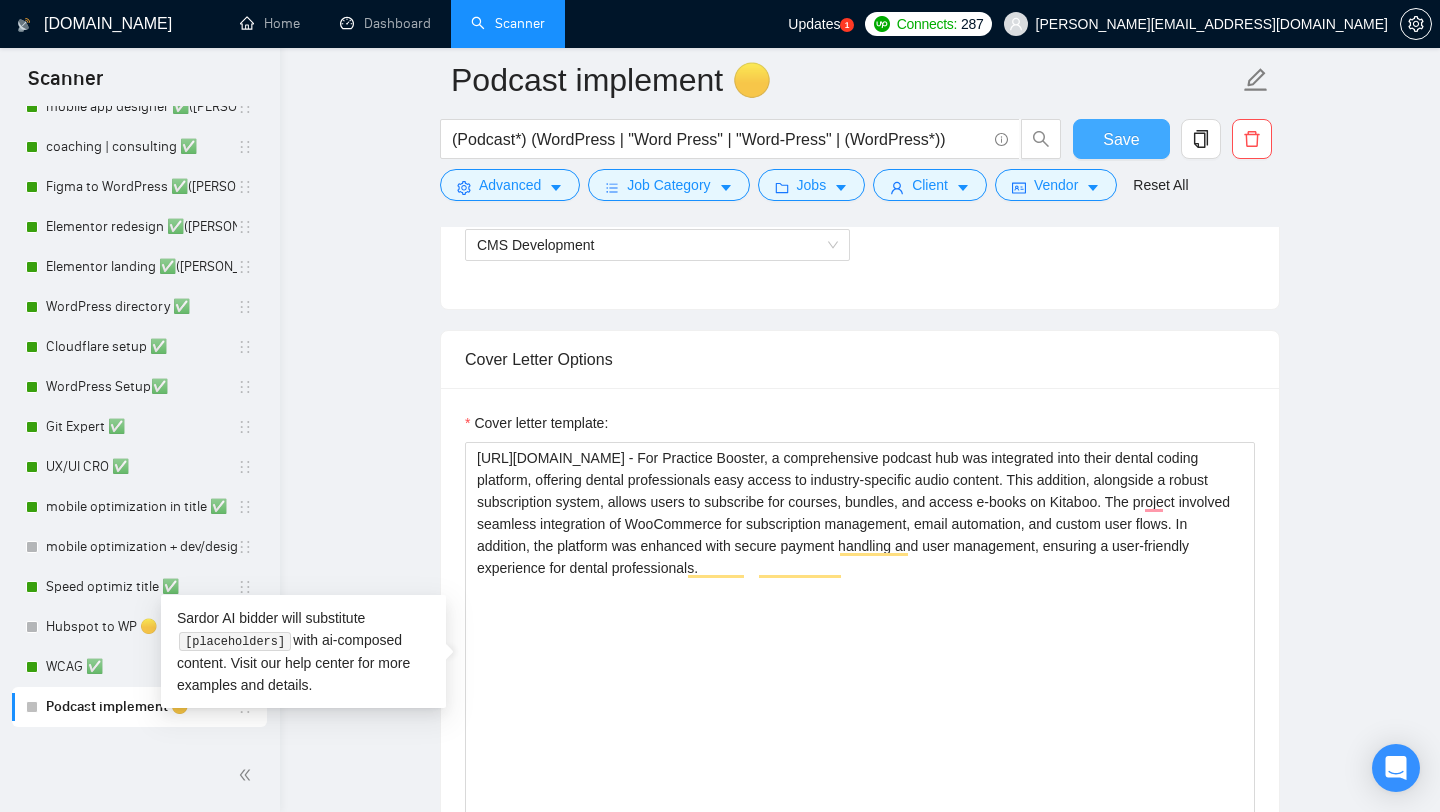 click on "Save" at bounding box center (1121, 139) 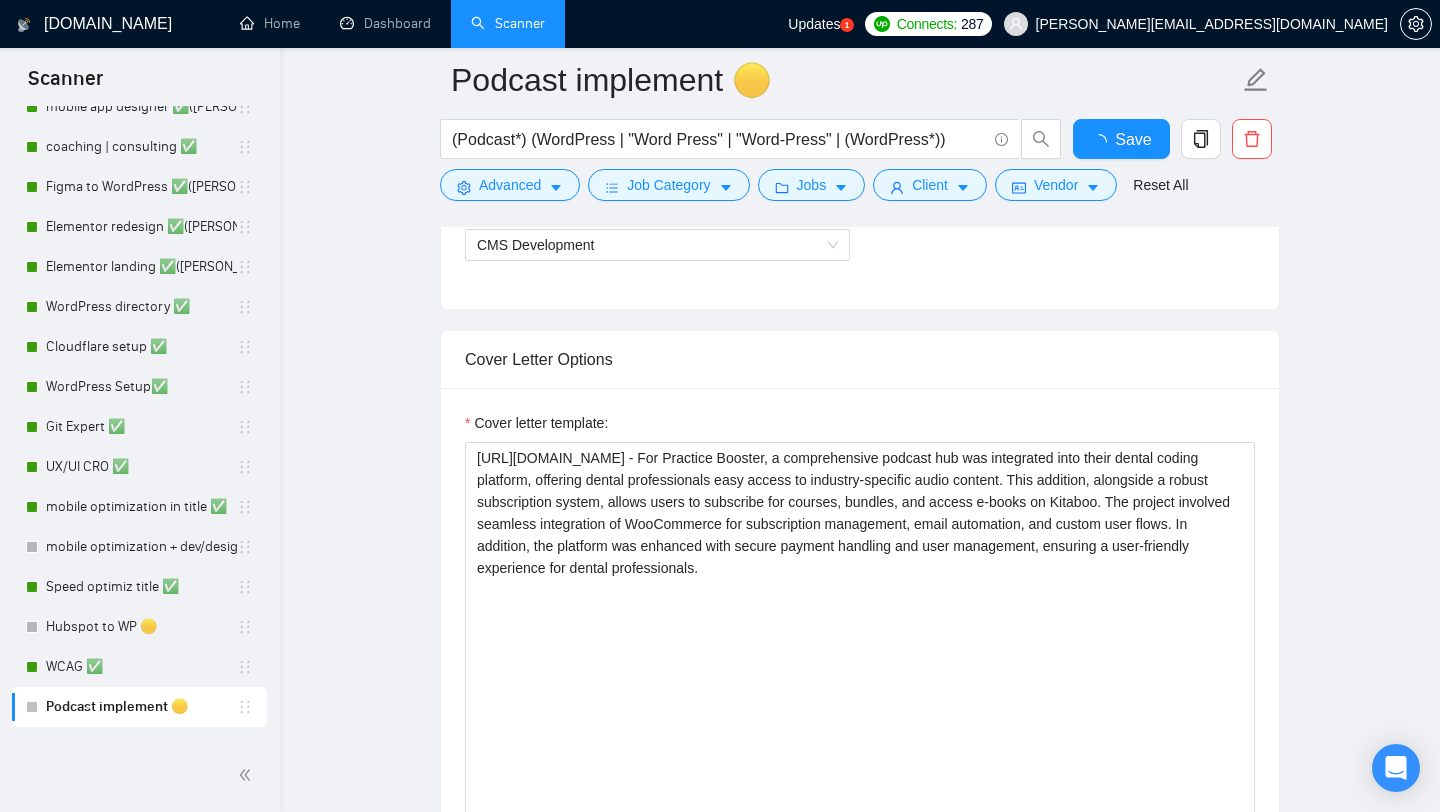 type 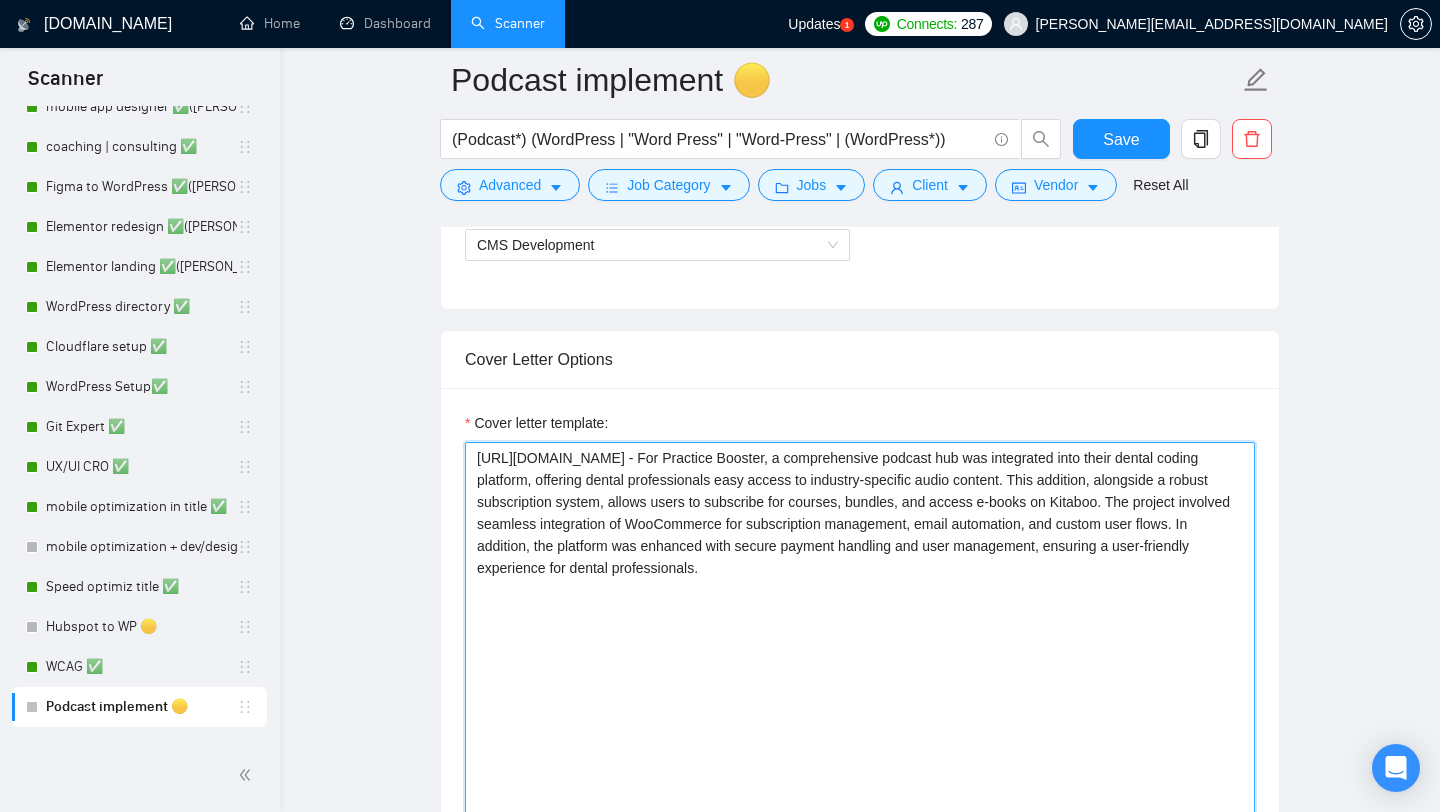 click on "[URL][DOMAIN_NAME] - For Practice Booster, a comprehensive podcast hub was integrated into their dental coding platform, offering dental professionals easy access to industry-specific audio content. This addition, alongside a robust subscription system, allows users to subscribe for courses, bundles, and access e-books on Kitaboo. The project involved seamless integration of WooCommerce for subscription management, email automation, and custom user flows. In addition, the platform was enhanced with secure payment handling and user management, ensuring a user-friendly experience for dental professionals." at bounding box center (860, 667) 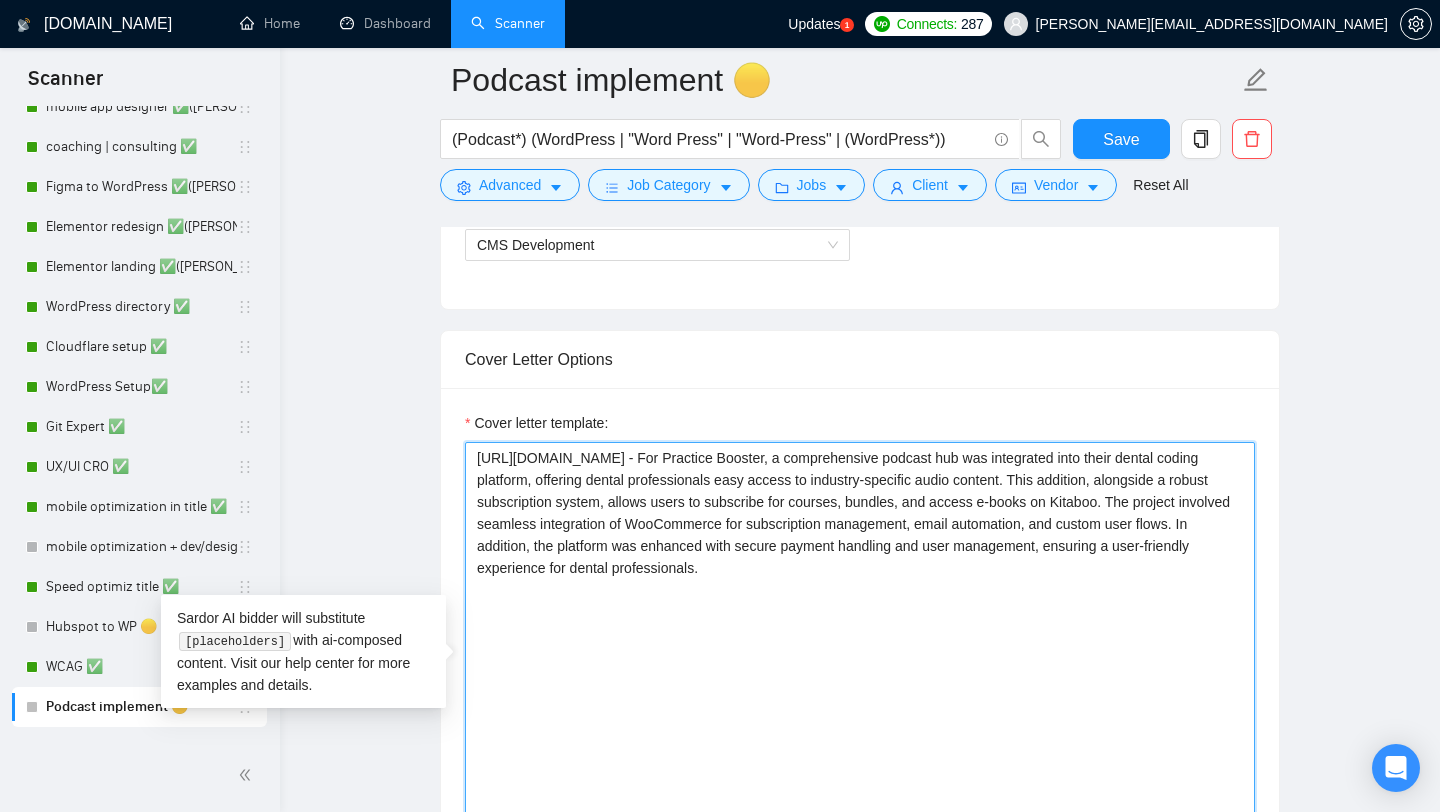 click on "[URL][DOMAIN_NAME] - For Practice Booster, a comprehensive podcast hub was integrated into their dental coding platform, offering dental professionals easy access to industry-specific audio content. This addition, alongside a robust subscription system, allows users to subscribe for courses, bundles, and access e-books on Kitaboo. The project involved seamless integration of WooCommerce for subscription management, email automation, and custom user flows. In addition, the platform was enhanced with secure payment handling and user management, ensuring a user-friendly experience for dental professionals." at bounding box center (860, 667) 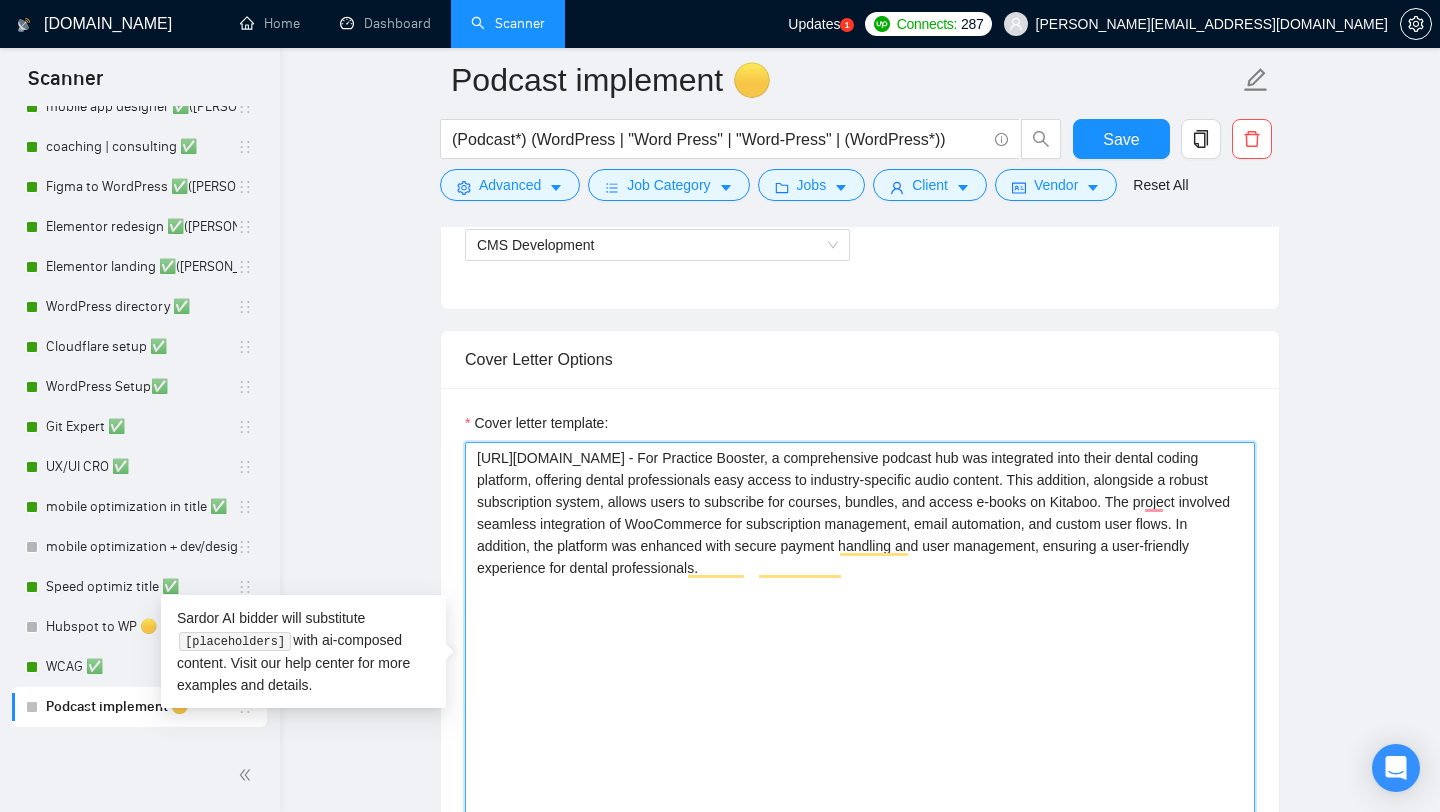 click on "[URL][DOMAIN_NAME] - For Practice Booster, a comprehensive podcast hub was integrated into their dental coding platform, offering dental professionals easy access to industry-specific audio content. This addition, alongside a robust subscription system, allows users to subscribe for courses, bundles, and access e-books on Kitaboo. The project involved seamless integration of WooCommerce for subscription management, email automation, and custom user flows. In addition, the platform was enhanced with secure payment handling and user management, ensuring a user-friendly experience for dental professionals." at bounding box center [860, 667] 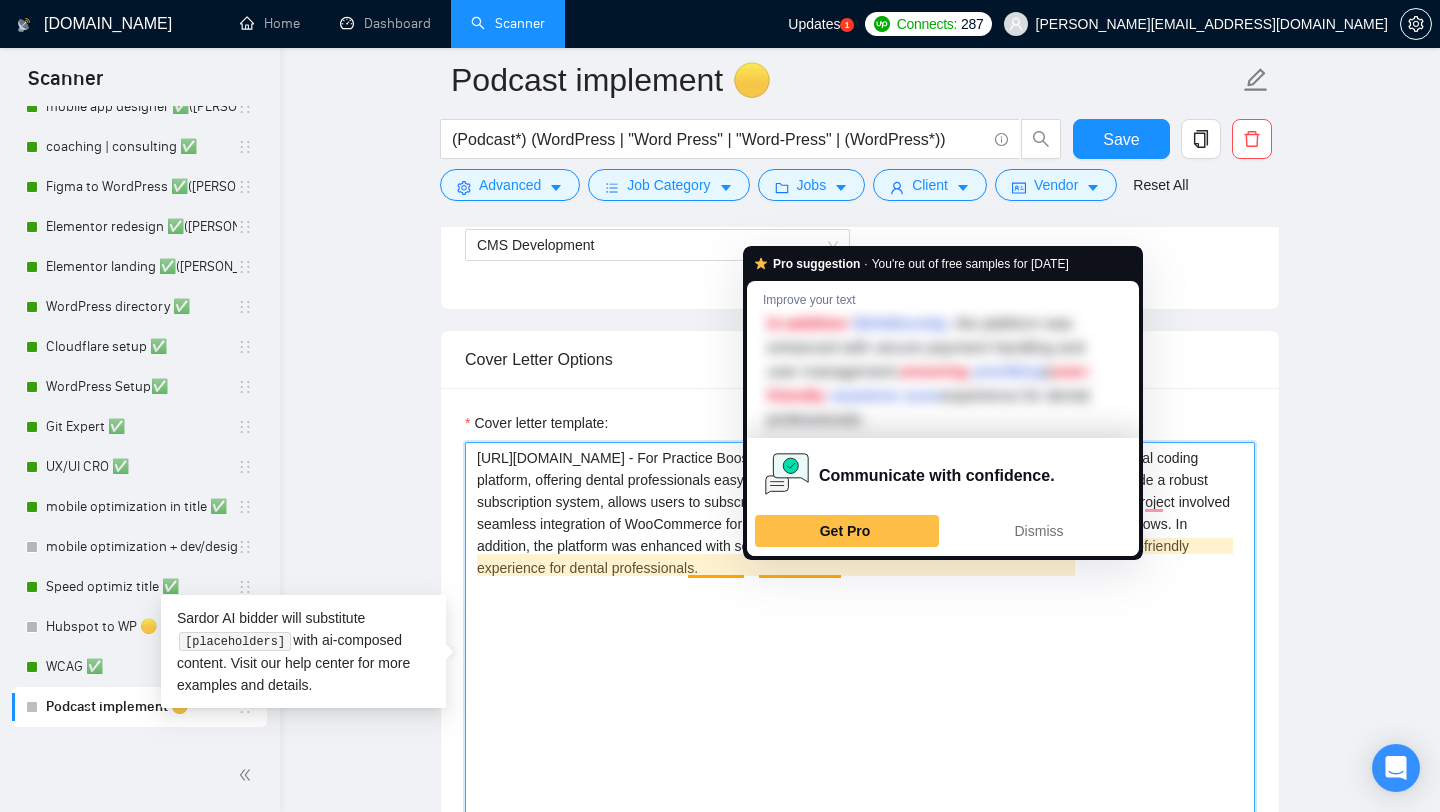 click on "[URL][DOMAIN_NAME] - For Practice Booster, a comprehensive podcast hub was integrated into their dental coding platform, offering dental professionals easy access to industry-specific audio content. This addition, alongside a robust subscription system, allows users to subscribe for courses, bundles, and access e-books on Kitaboo. The project involved seamless integration of WooCommerce for subscription management, email automation, and custom user flows. In addition, the platform was enhanced with secure payment handling and user management, ensuring a user-friendly experience for dental professionals." at bounding box center (860, 667) 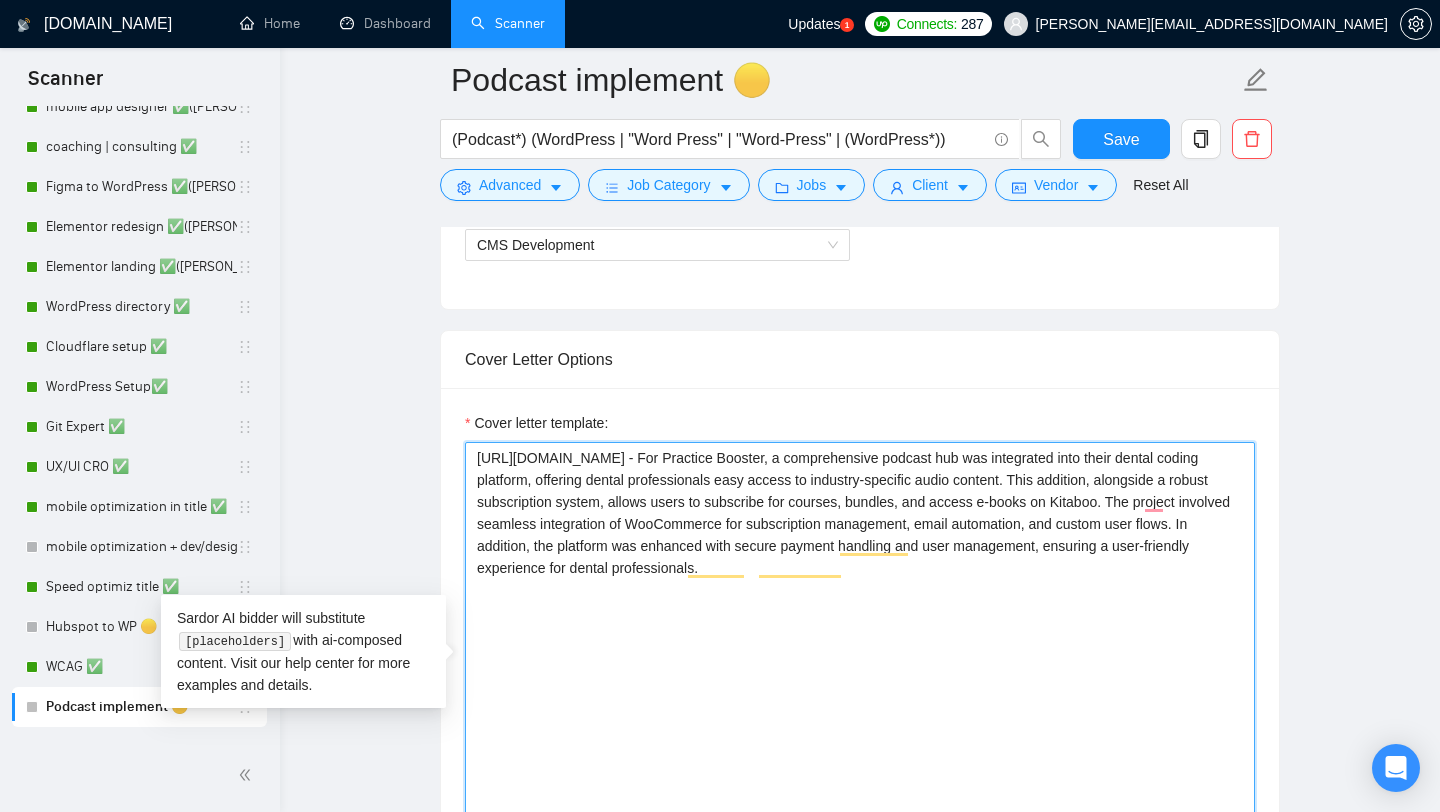 click on "[URL][DOMAIN_NAME] - For Practice Booster, a comprehensive podcast hub was integrated into their dental coding platform, offering dental professionals easy access to industry-specific audio content. This addition, alongside a robust subscription system, allows users to subscribe for courses, bundles, and access e-books on Kitaboo. The project involved seamless integration of WooCommerce for subscription management, email automation, and custom user flows. In addition, the platform was enhanced with secure payment handling and user management, ensuring a user-friendly experience for dental professionals." at bounding box center (860, 667) 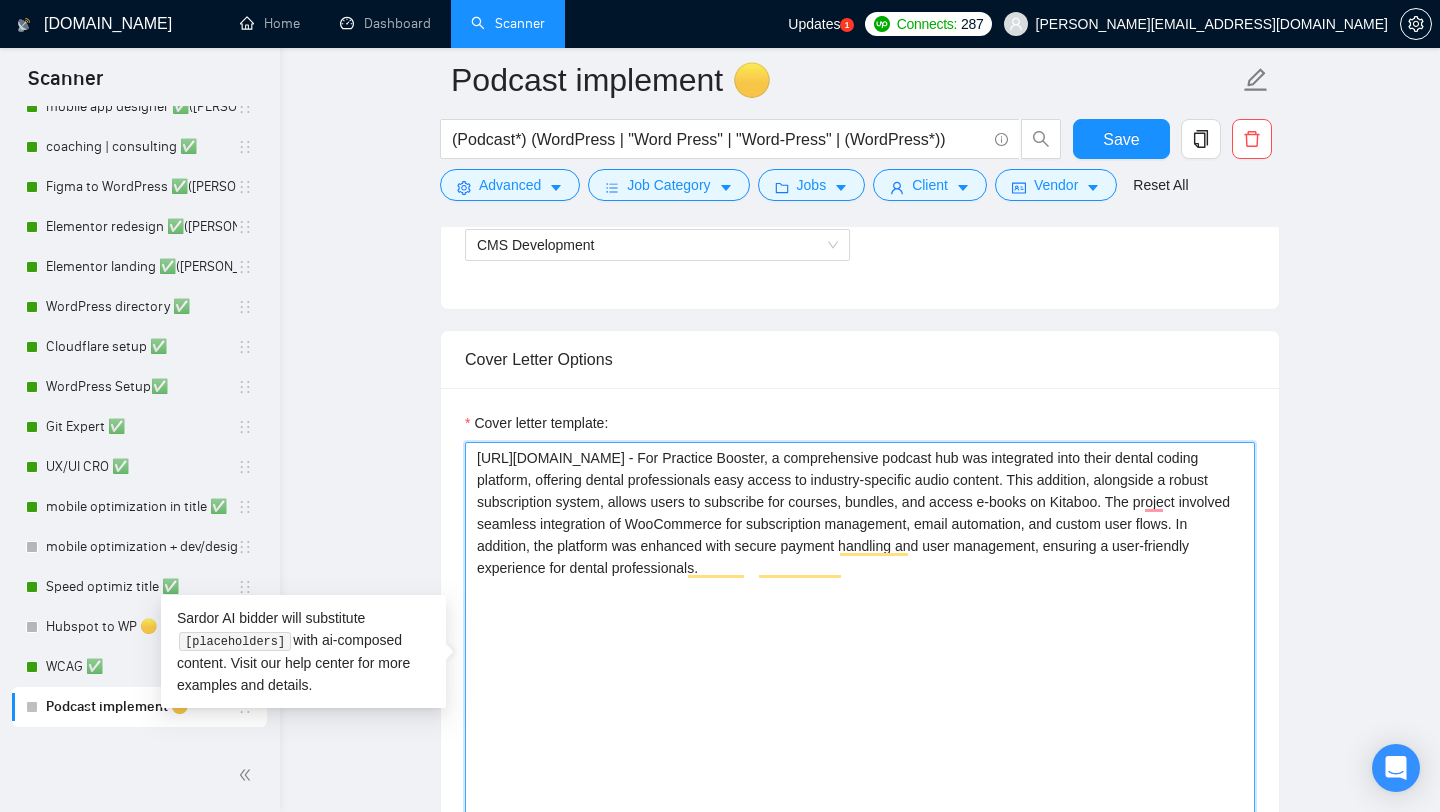 click on "[URL][DOMAIN_NAME] - For Practice Booster, a comprehensive podcast hub was integrated into their dental coding platform, offering dental professionals easy access to industry-specific audio content. This addition, alongside a robust subscription system, allows users to subscribe for courses, bundles, and access e-books on Kitaboo. The project involved seamless integration of WooCommerce for subscription management, email automation, and custom user flows. In addition, the platform was enhanced with secure payment handling and user management, ensuring a user-friendly experience for dental professionals." at bounding box center [860, 667] 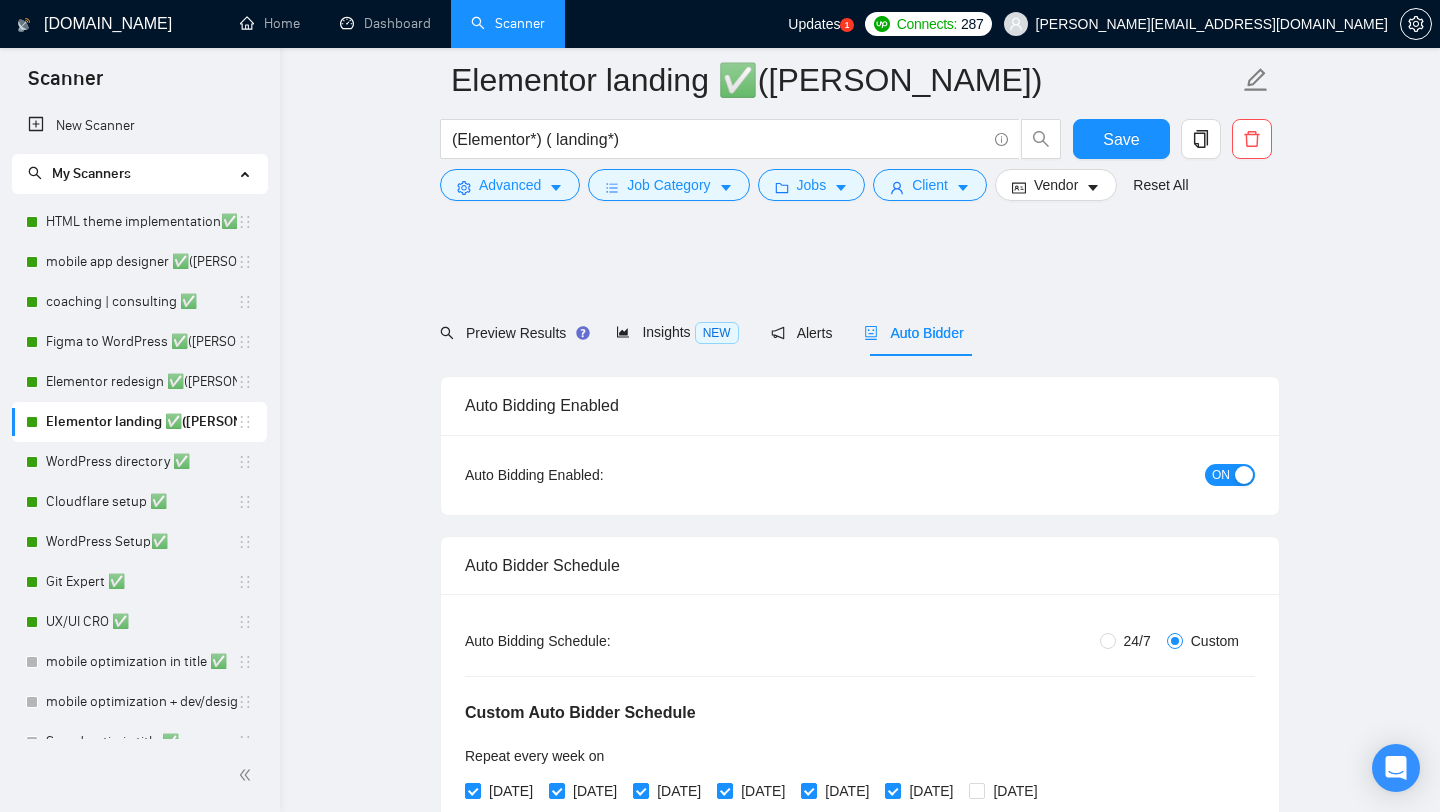 scroll, scrollTop: 3116, scrollLeft: 0, axis: vertical 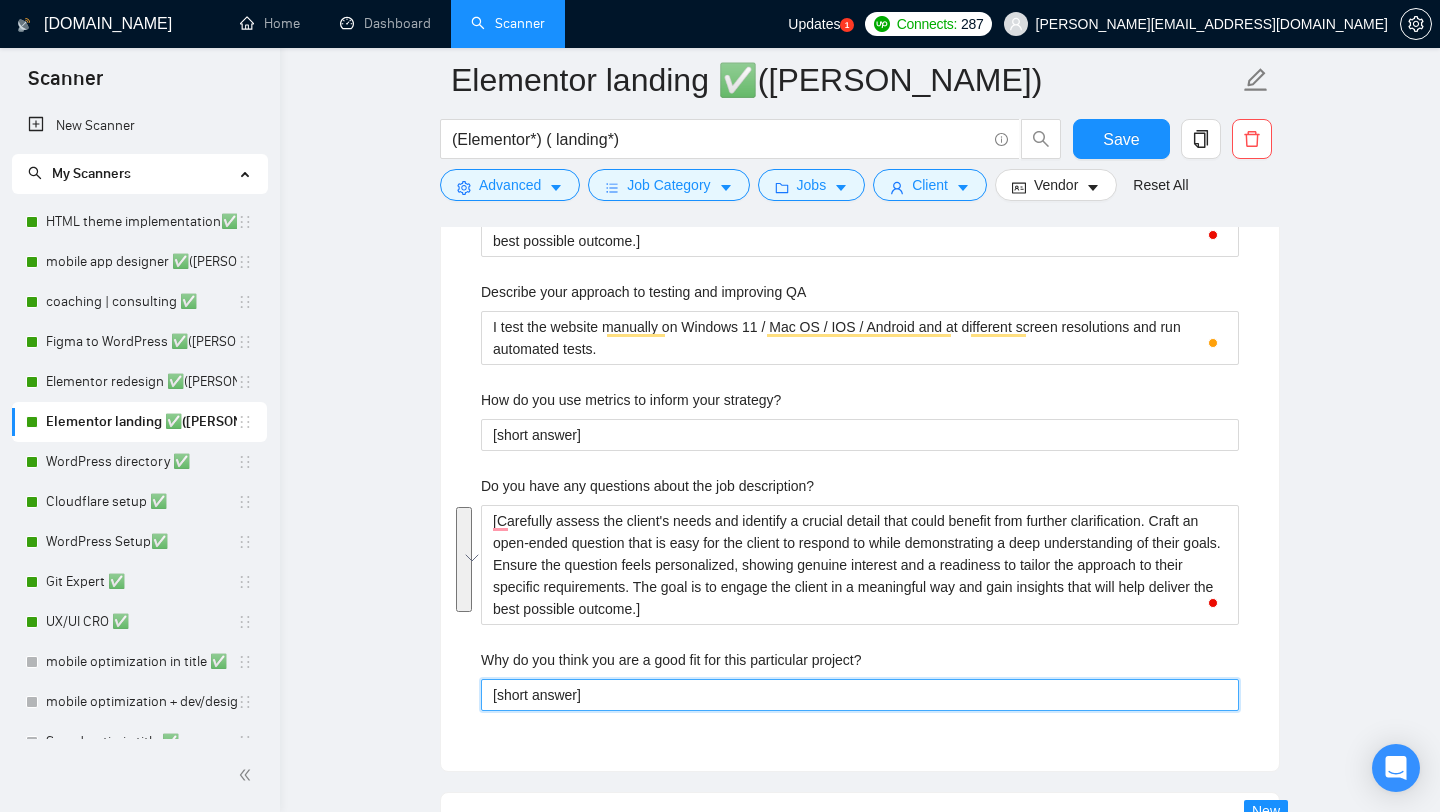 click on "[short answer]" at bounding box center (860, 695) 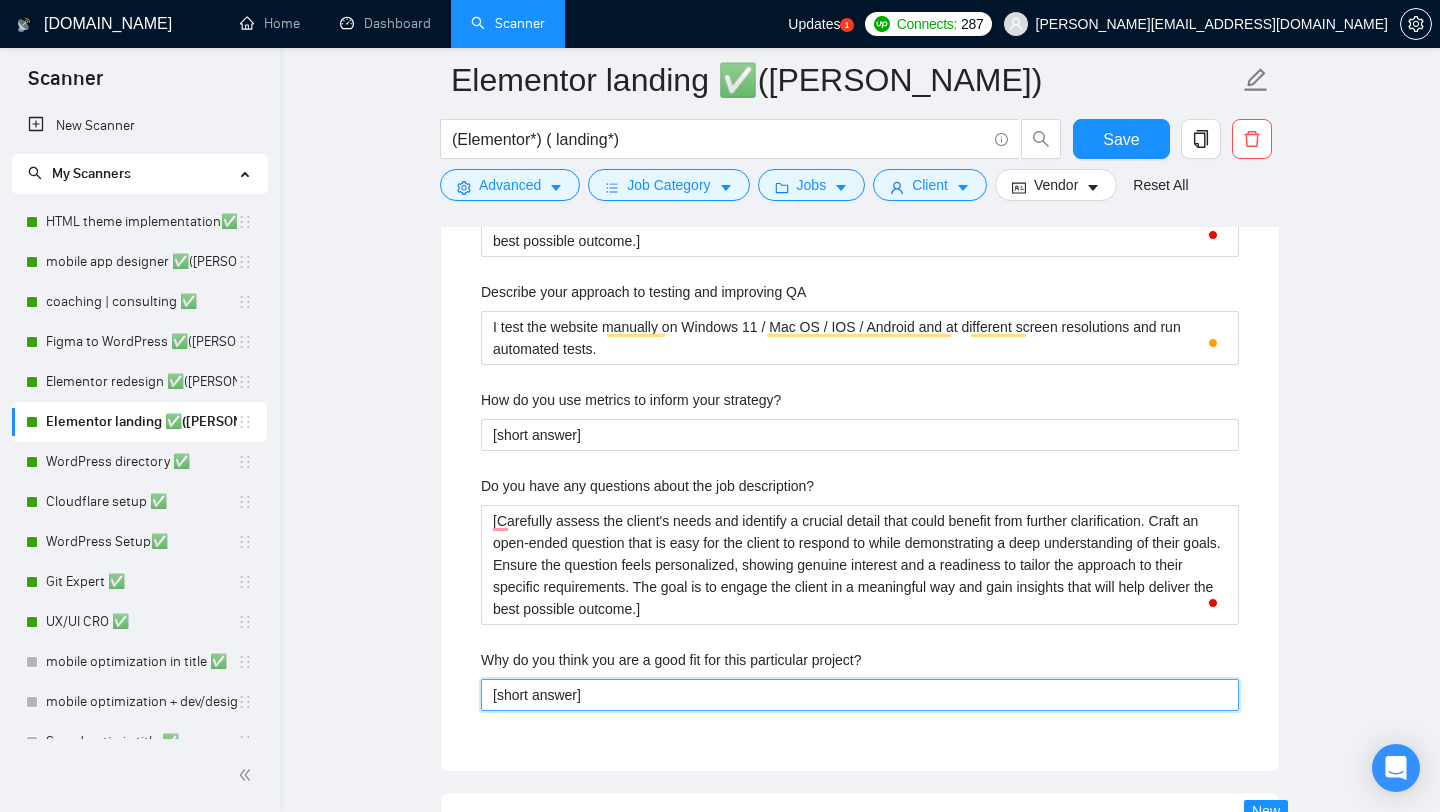 click on "[short answer]" at bounding box center (860, 695) 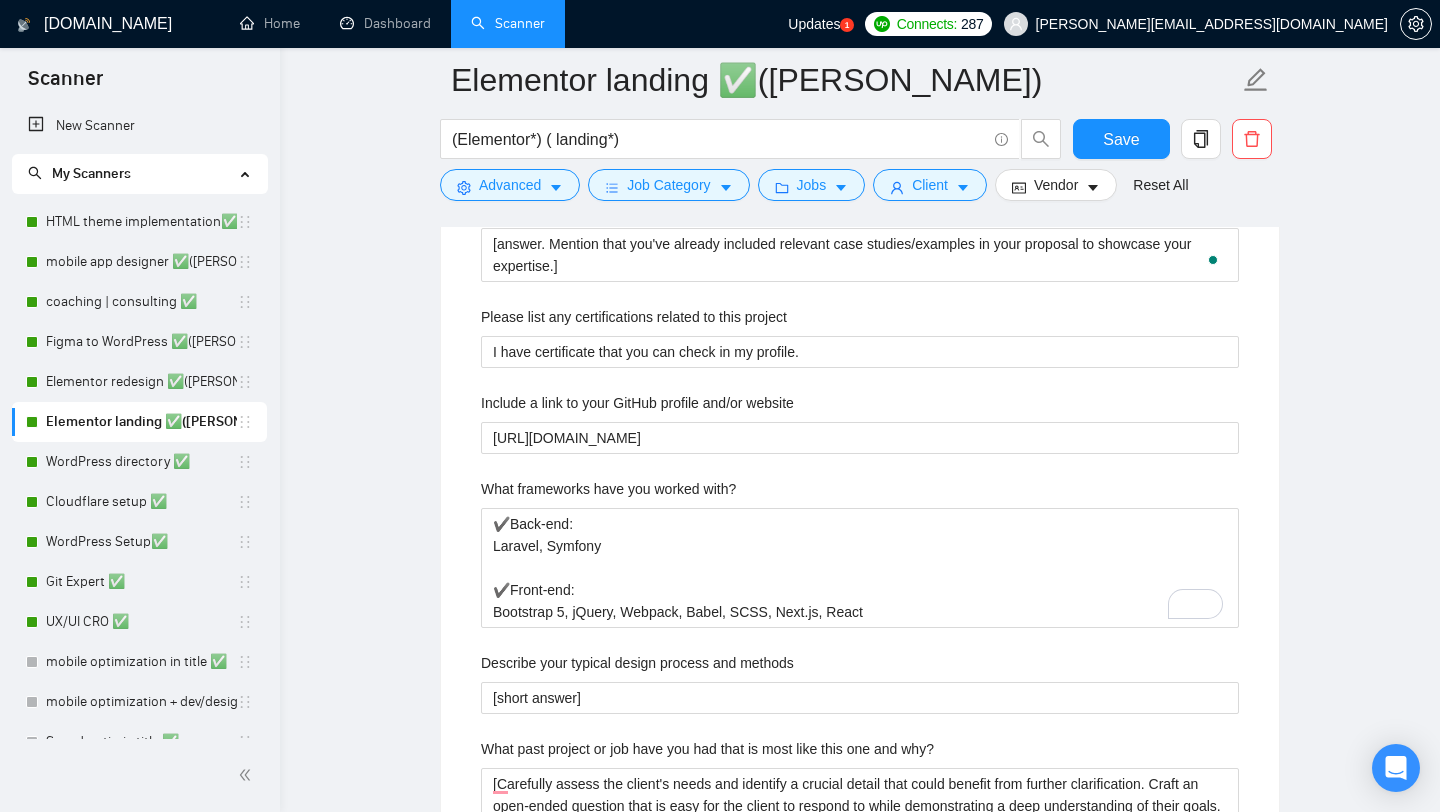 scroll, scrollTop: 2495, scrollLeft: 0, axis: vertical 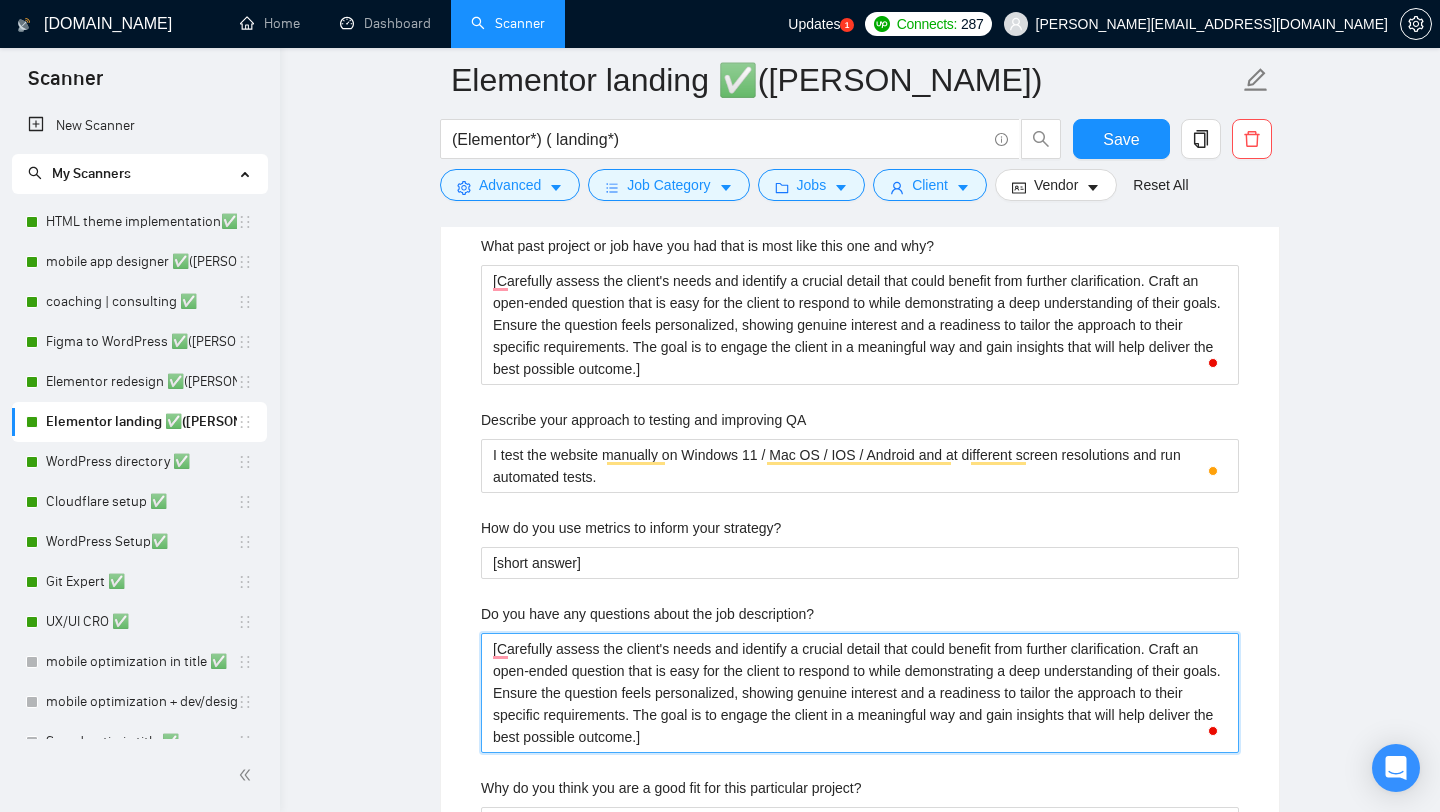 click on "[Carefully assess the client's needs and identify a crucial detail that could benefit from further clarification. Craft an open-ended question that is easy for the client to respond to while demonstrating a deep understanding of their goals. Ensure the question feels personalized, showing genuine interest and a readiness to tailor the approach to their specific requirements. The goal is to engage the client in a meaningful way and gain insights that will help deliver the best possible outcome.]" at bounding box center (860, 693) 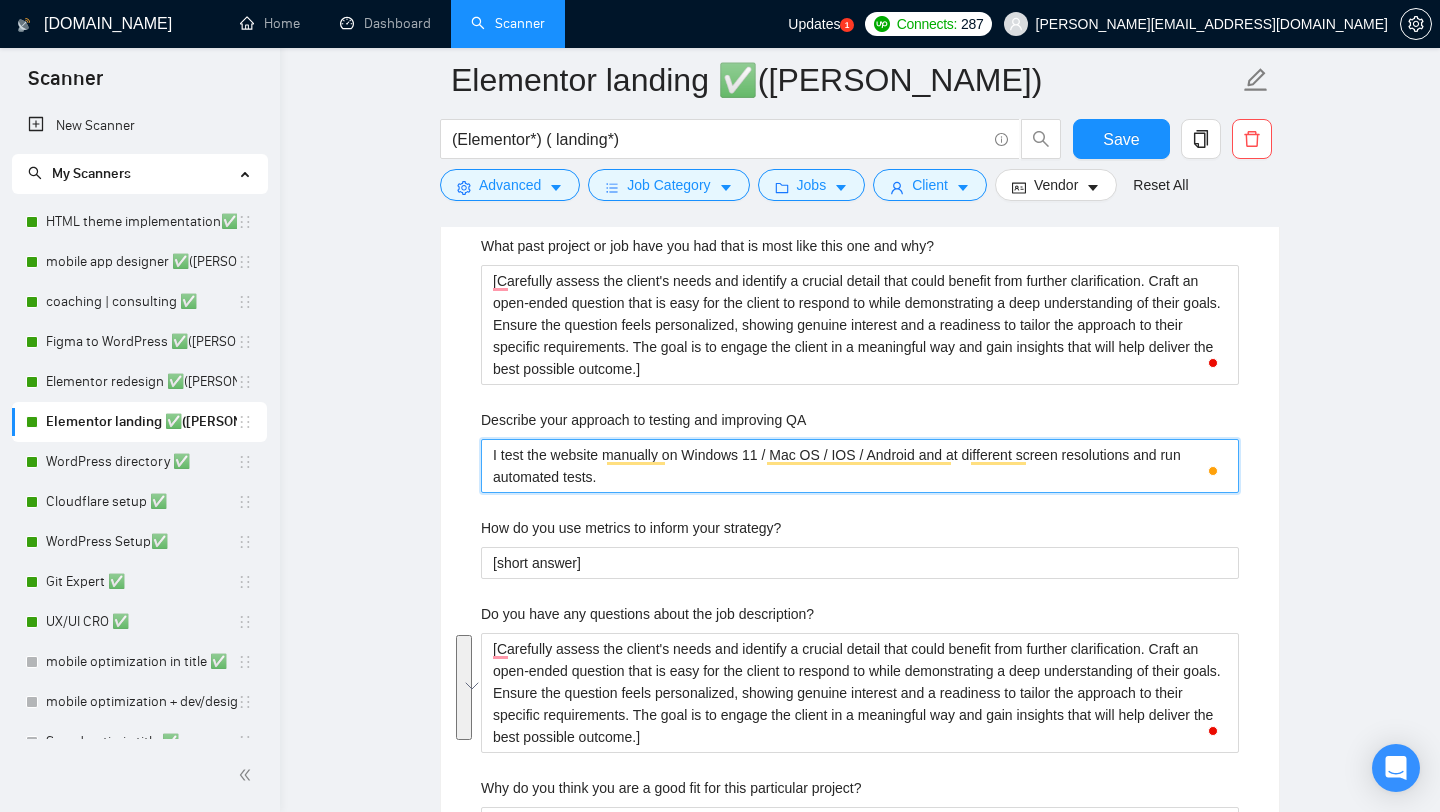 click on "I test the website manually on Windows 11 / Mac OS / IOS / Android and at different screen resolutions and run automated tests." at bounding box center (860, 466) 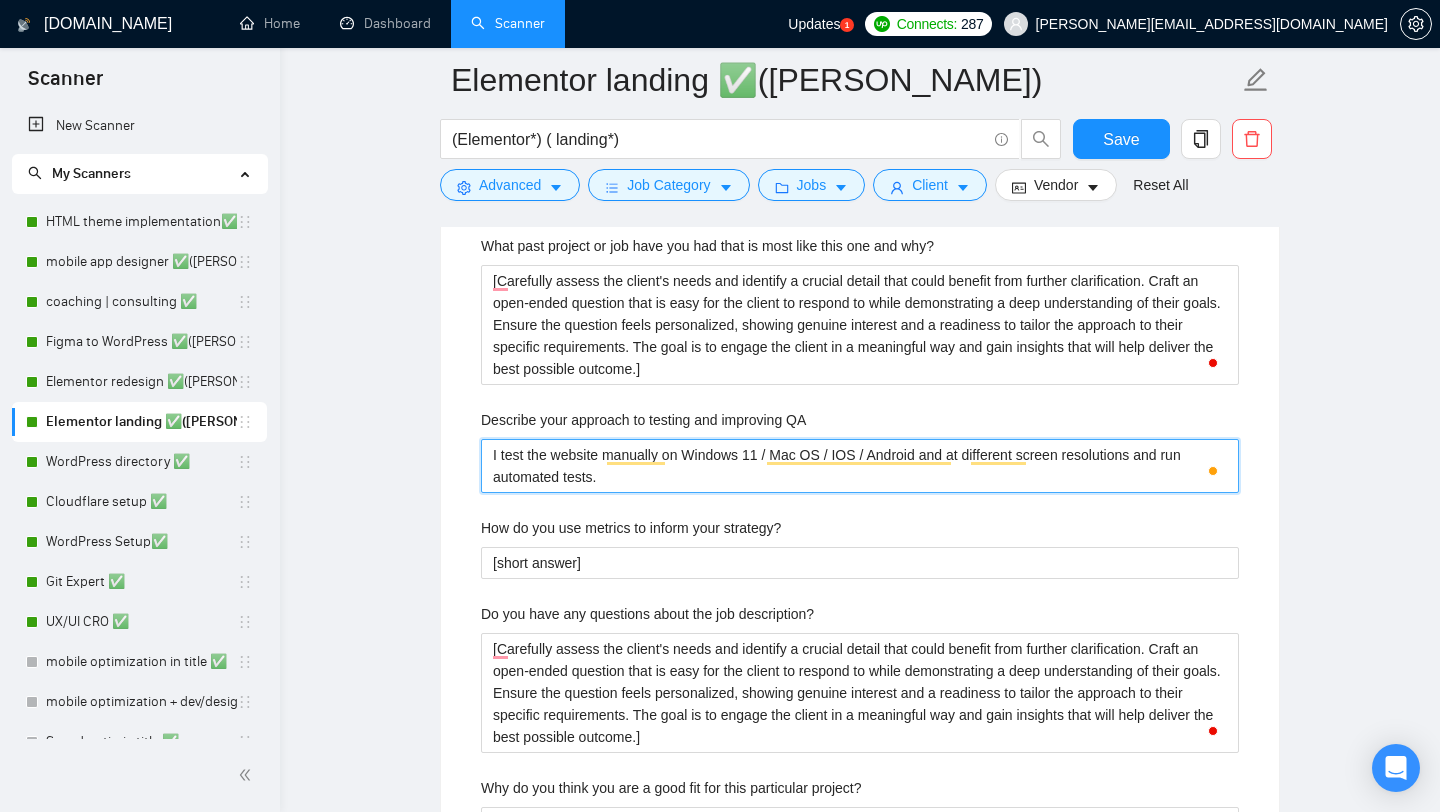 click on "I test the website manually on Windows 11 / Mac OS / IOS / Android and at different screen resolutions and run automated tests." at bounding box center (860, 466) 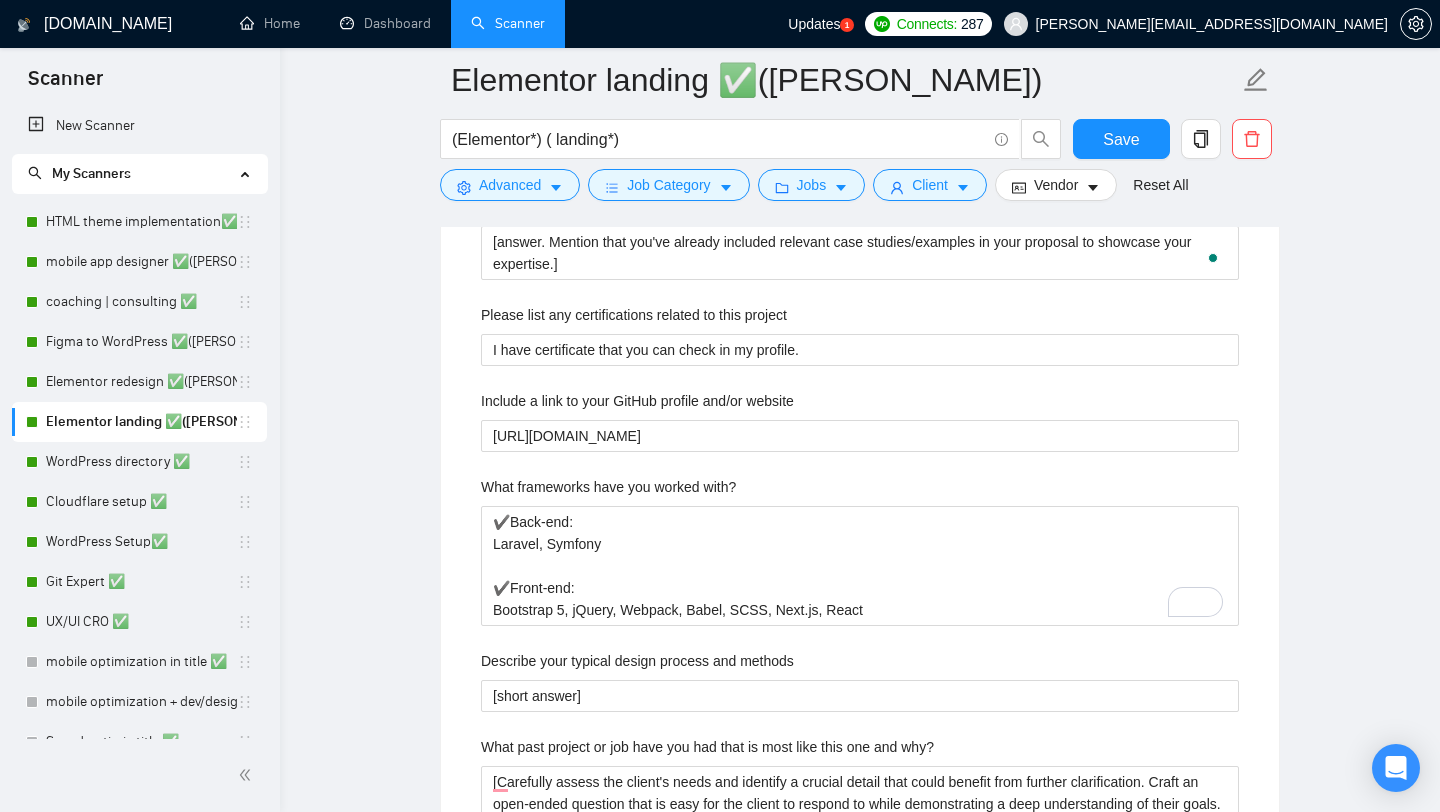 scroll, scrollTop: 2470, scrollLeft: 0, axis: vertical 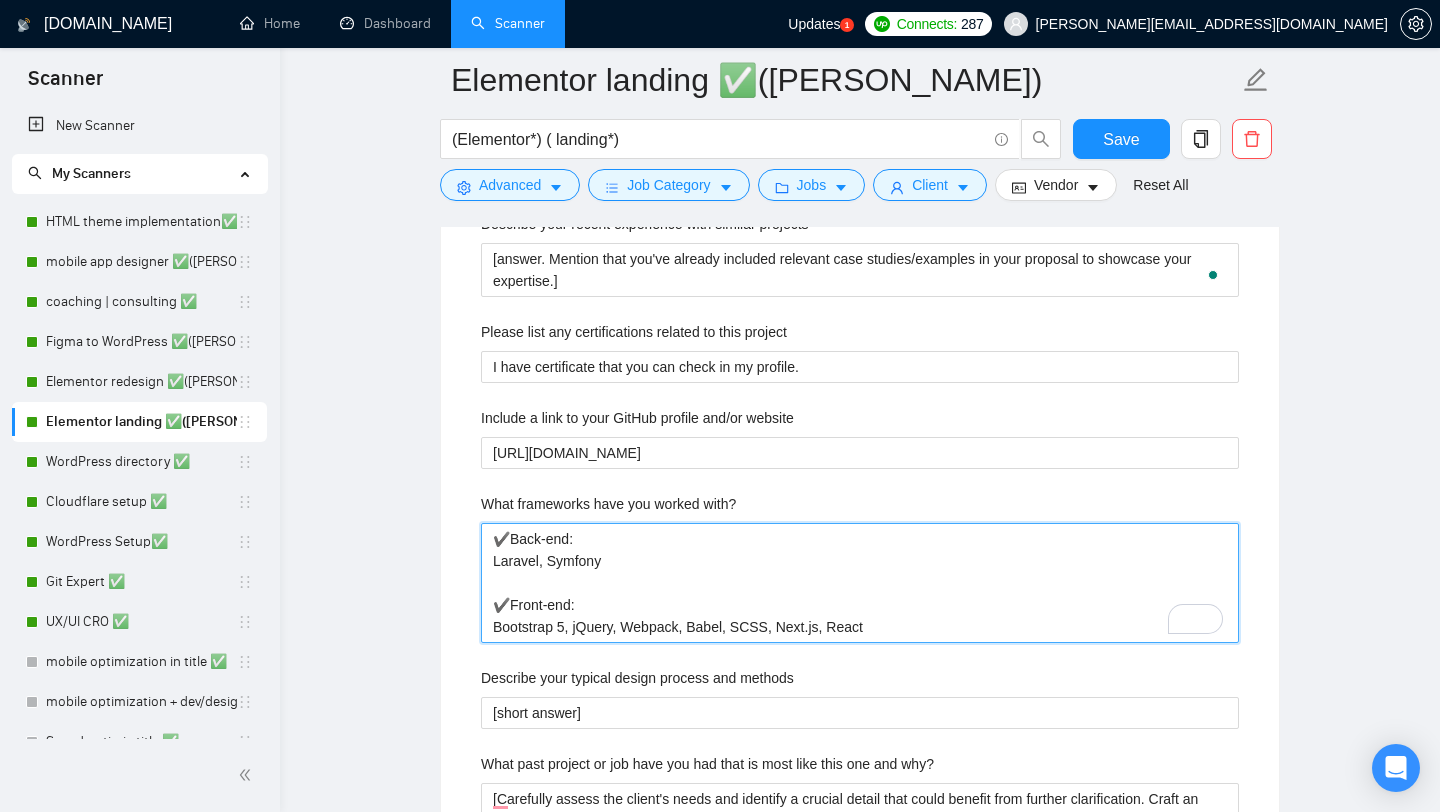 click on "✔️Back-end:
Laravel, Symfony
✔️Front-end:
Bootstrap 5, jQuery, Webpack, Babel, SCSS, Next.js, React" at bounding box center [860, 583] 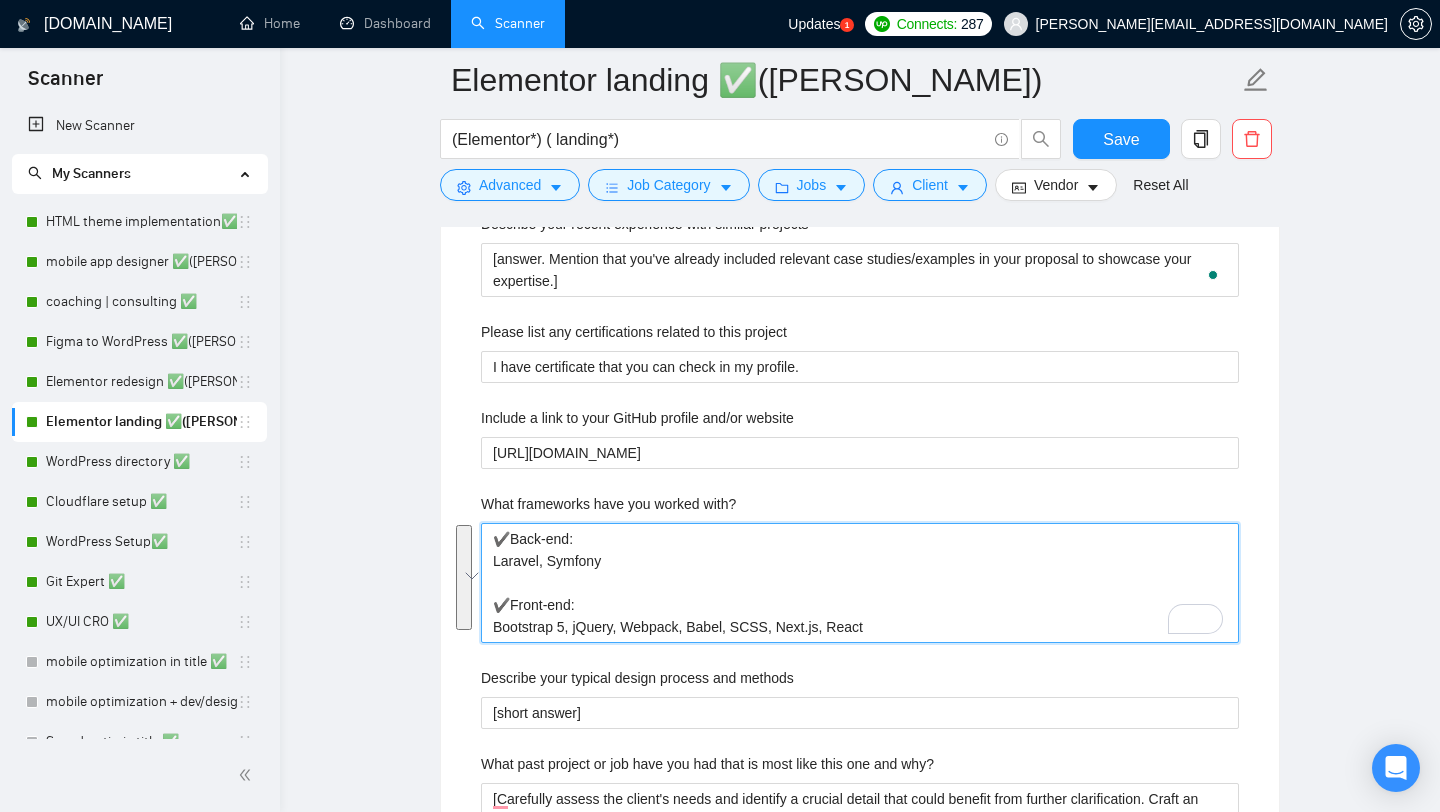 drag, startPoint x: 894, startPoint y: 629, endPoint x: 320, endPoint y: 467, distance: 596.42267 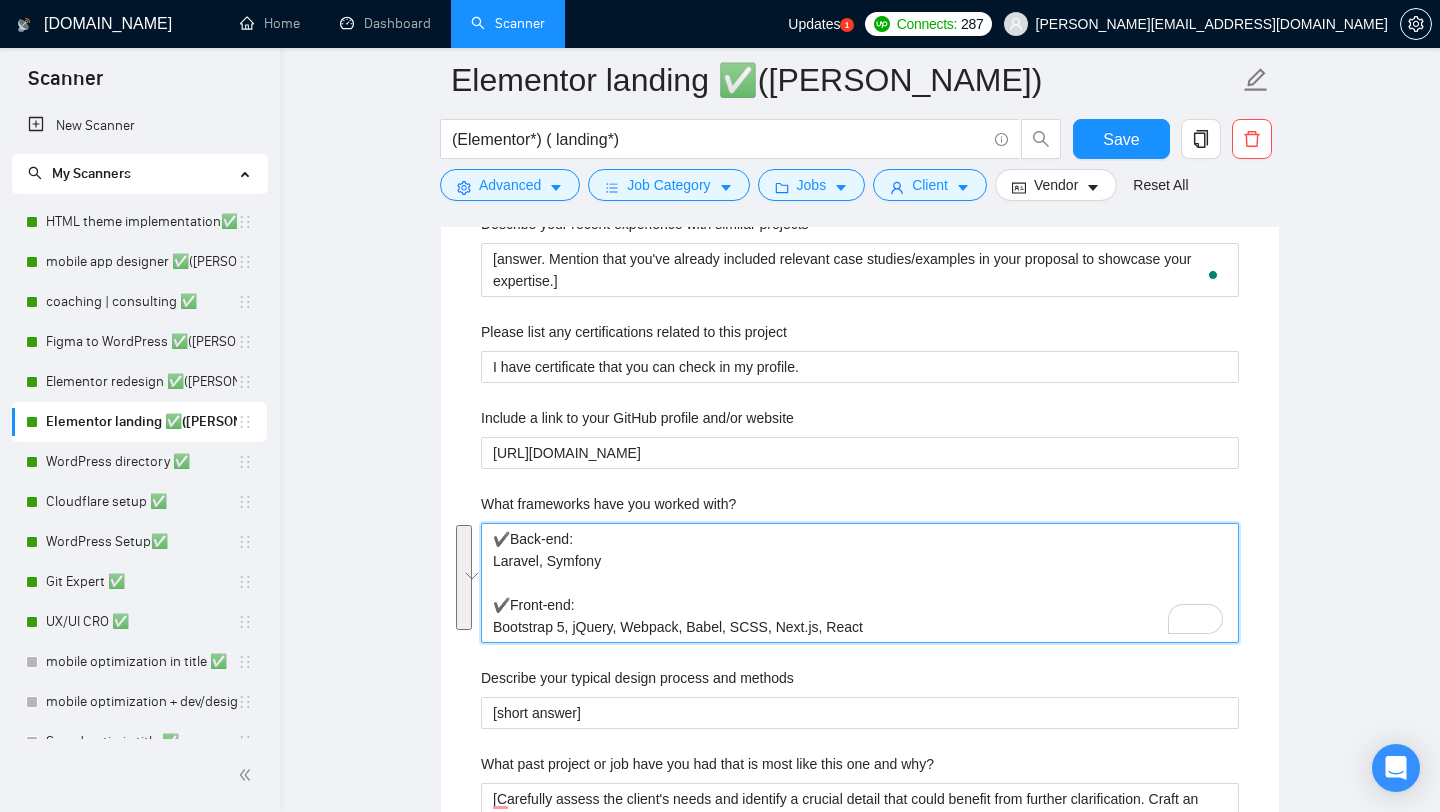 click on "Elementor landing ✅(Maria) (Elementor*) ( landing*) Save Advanced   Job Category   Jobs   Client   Vendor   Reset All Preview Results Insights NEW Alerts Auto Bidder Auto Bidding Enabled Auto Bidding Enabled: ON Auto Bidder Schedule Auto Bidding Type: Automated (recommended) Semi-automated Auto Bidding Schedule: 24/7 Custom Custom Auto Bidder Schedule Repeat every week on Monday Tuesday Wednesday Thursday Friday Saturday Sunday Active Hours ( Europe/London ): From: 00:00 To: 00:00  (next day) ( 24  hours) Europe/London Auto Bidding Type Select your bidding algorithm: Choose the algorithm for you bidding. The price per proposal does not include your connects expenditure. Template Bidder Works great for narrow segments and short cover letters that don't change. 0.50  credits / proposal Sardor AI 🤖 Personalise your cover letter with ai [placeholders] 1.00  credits / proposal Experimental Laziza AI  👑   NEW   Learn more 2.00  credits / proposal 6.47 credits savings Team & Freelancer Select team:     50" at bounding box center [860, 731] 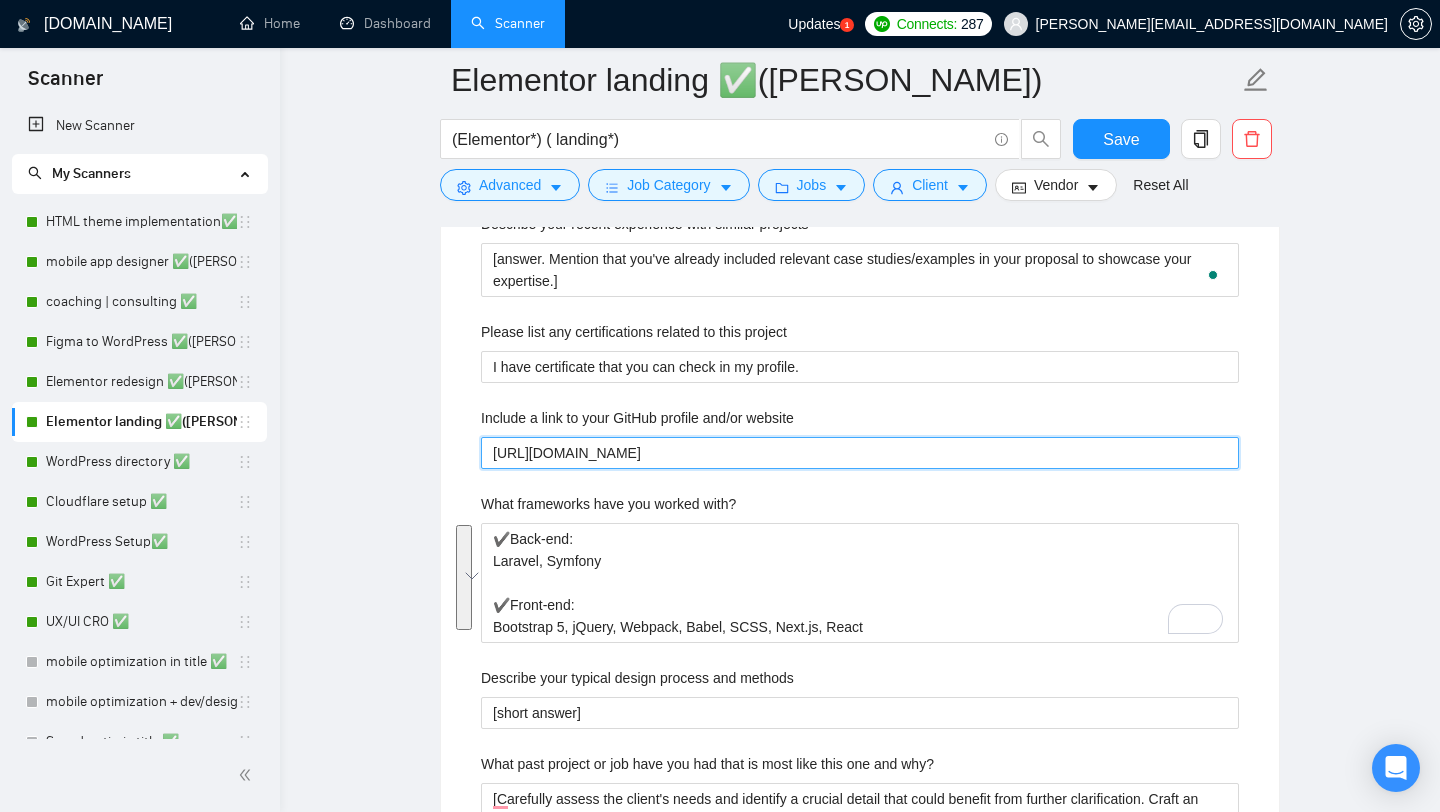 click on "[URL][DOMAIN_NAME]" at bounding box center (860, 453) 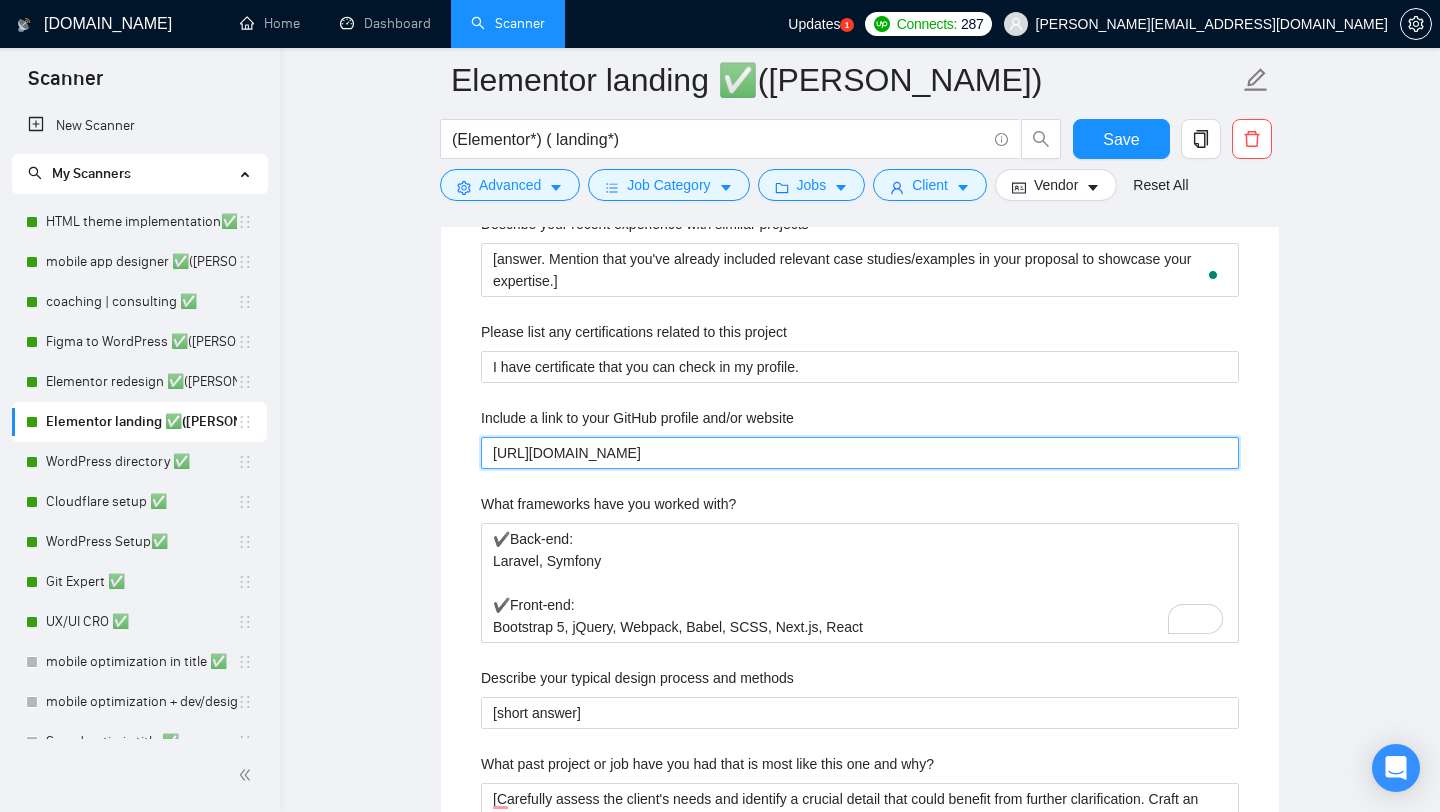 click on "[URL][DOMAIN_NAME]" at bounding box center (860, 453) 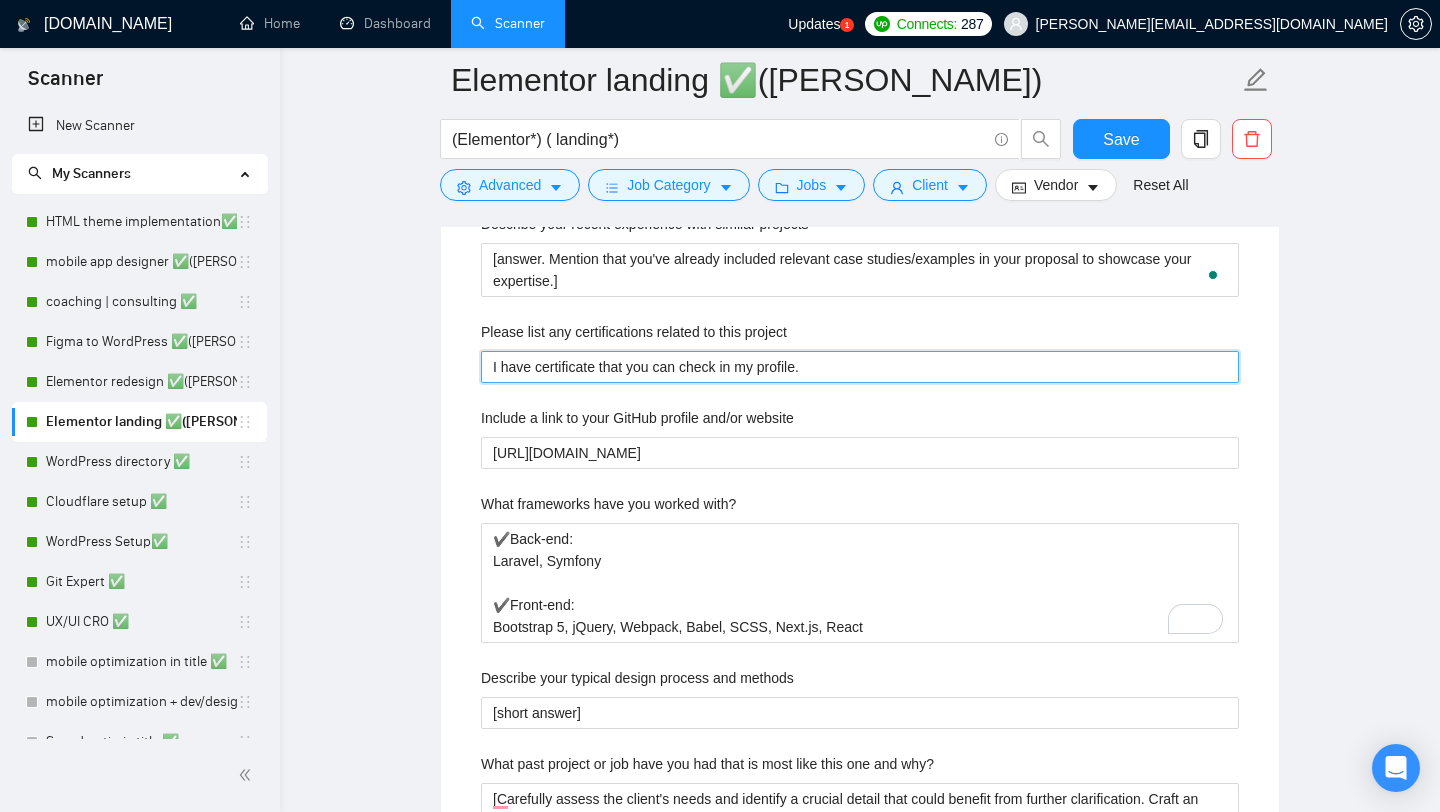 click on "I have certificate that you can check in my profile." at bounding box center [860, 367] 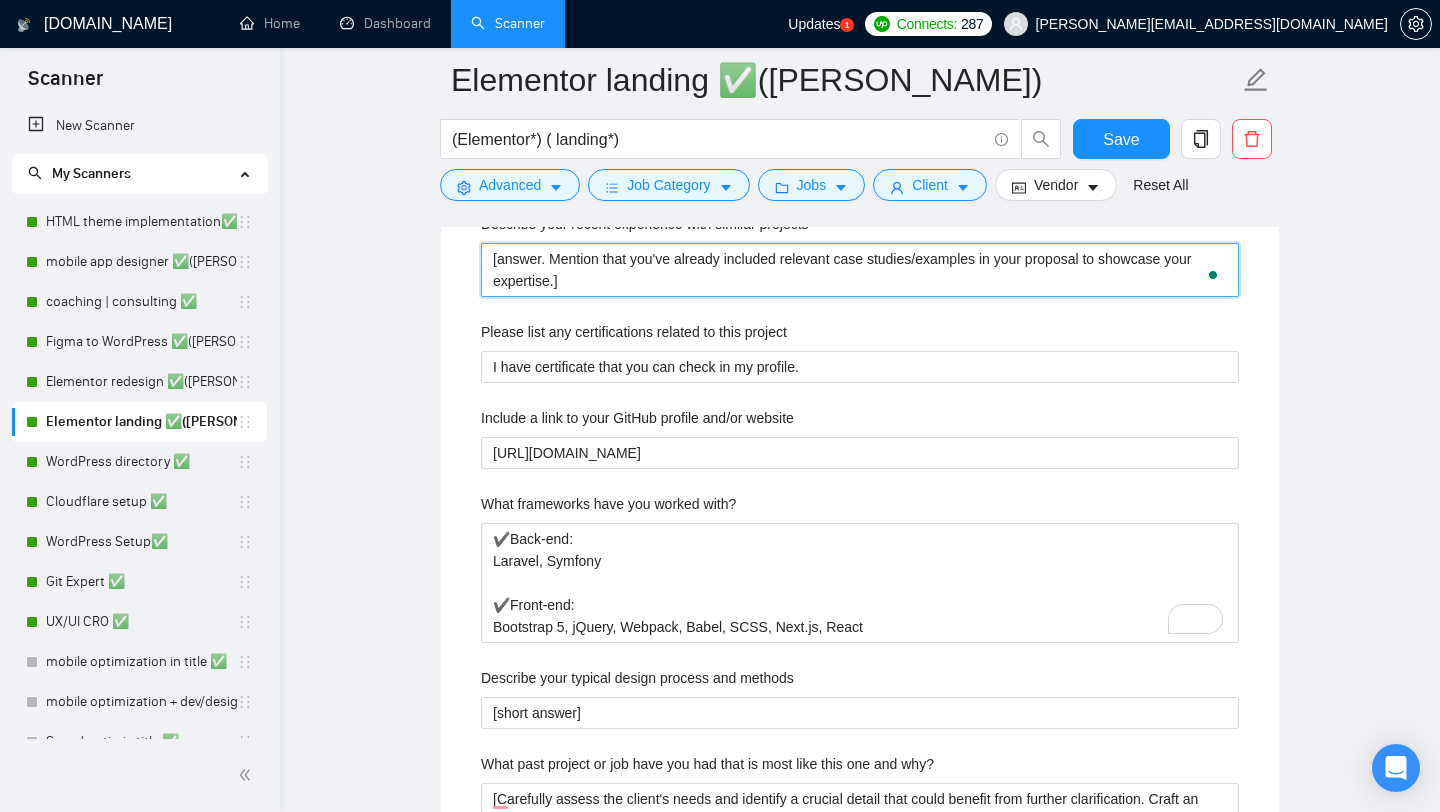 click on "[answer. Mention that you've already included relevant case studies/examples in your proposal to showcase your expertise.]" at bounding box center [860, 270] 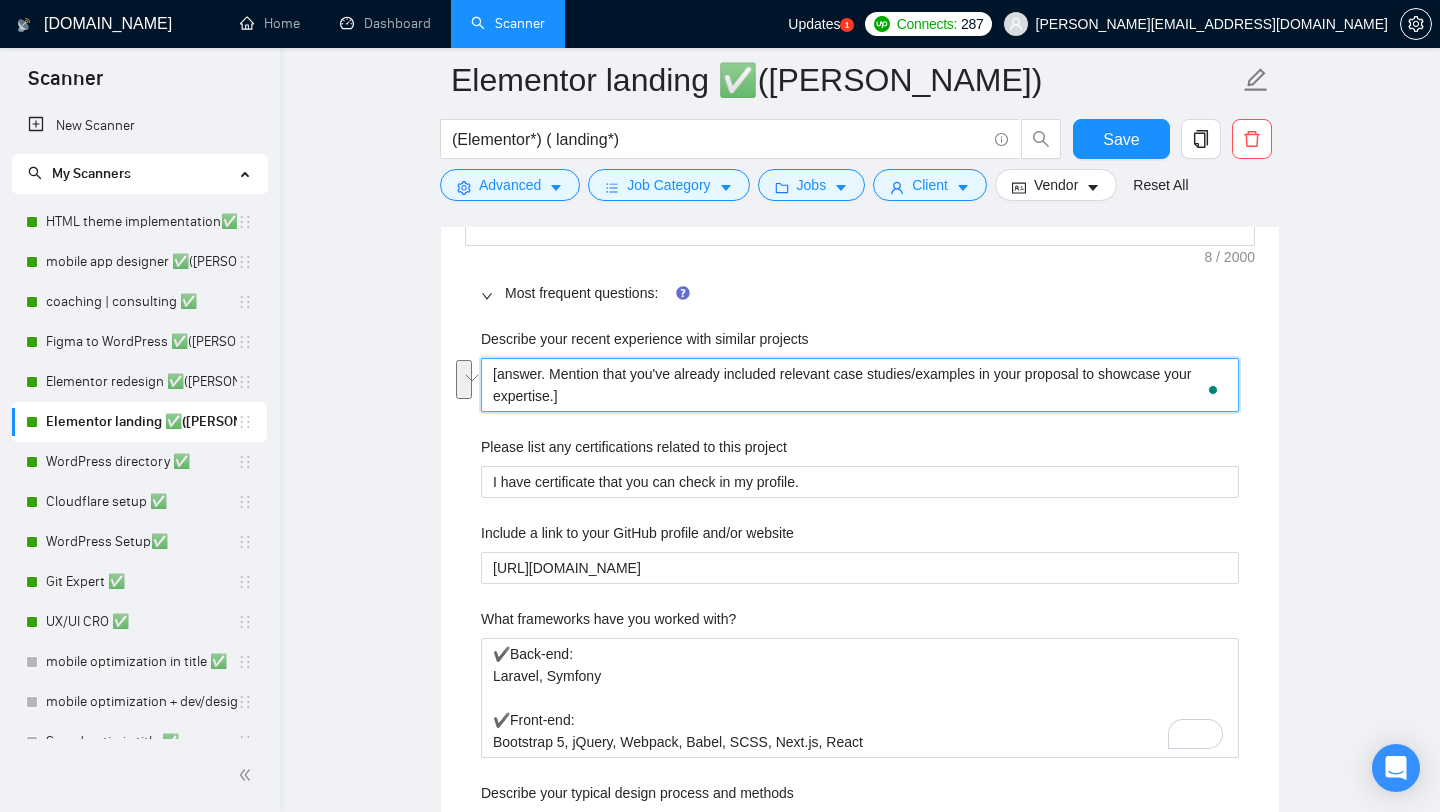 scroll, scrollTop: 2332, scrollLeft: 0, axis: vertical 